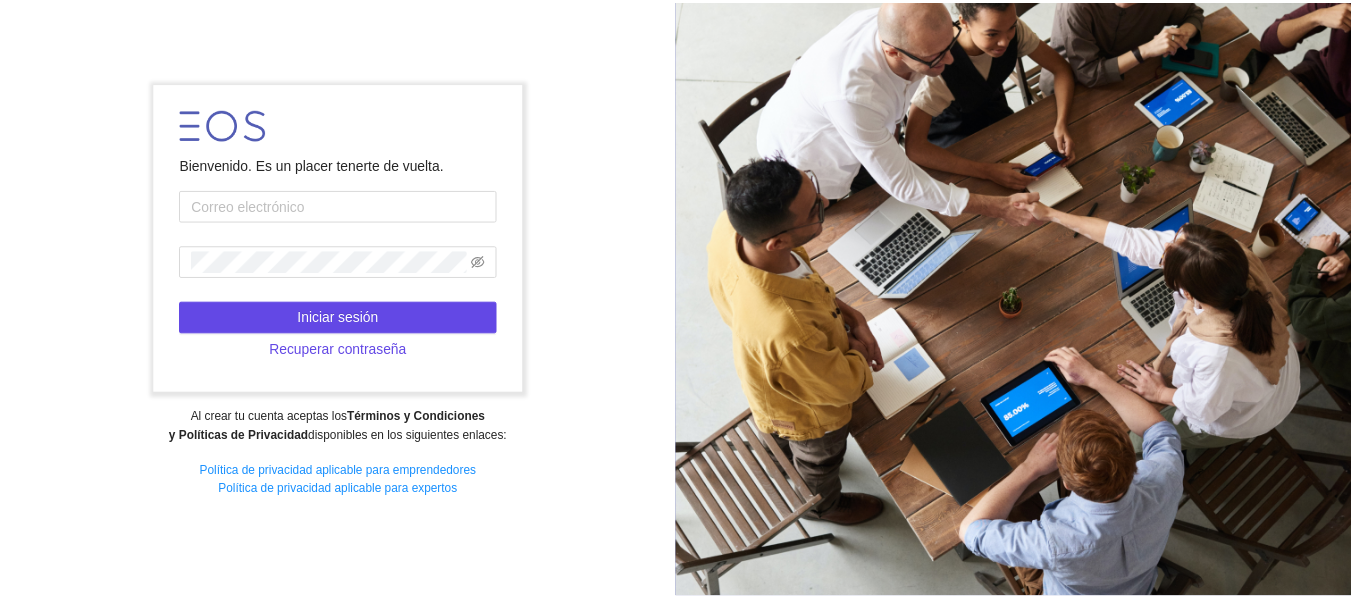scroll, scrollTop: 0, scrollLeft: 0, axis: both 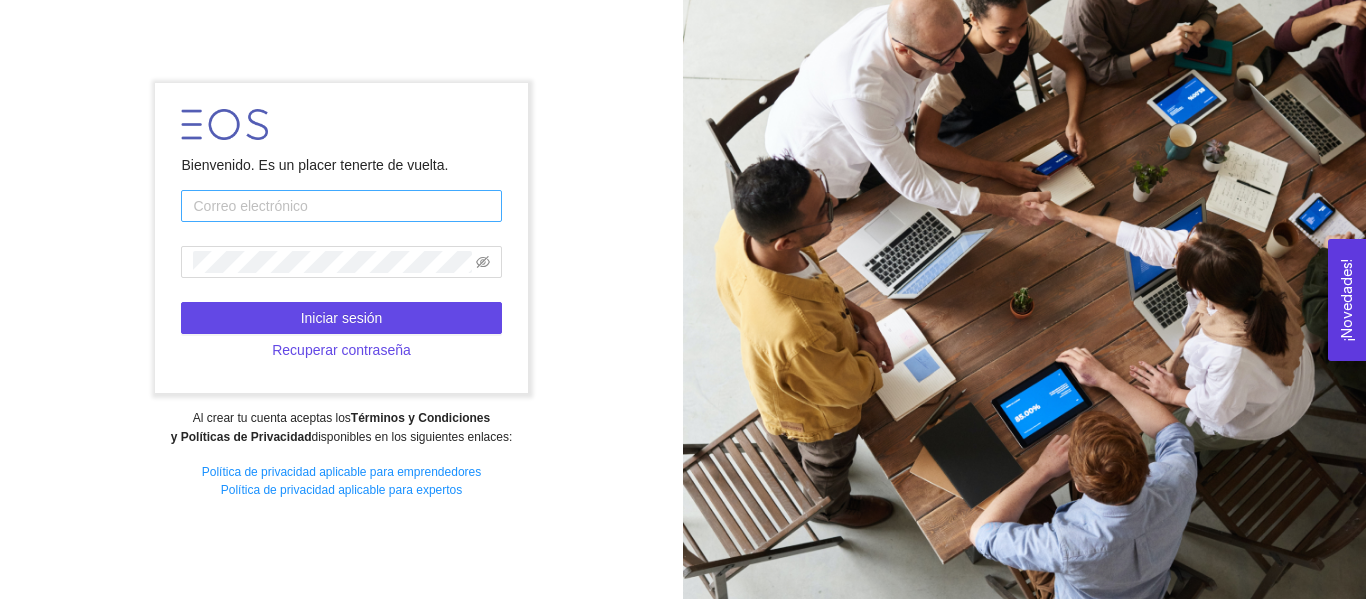 click at bounding box center (341, 206) 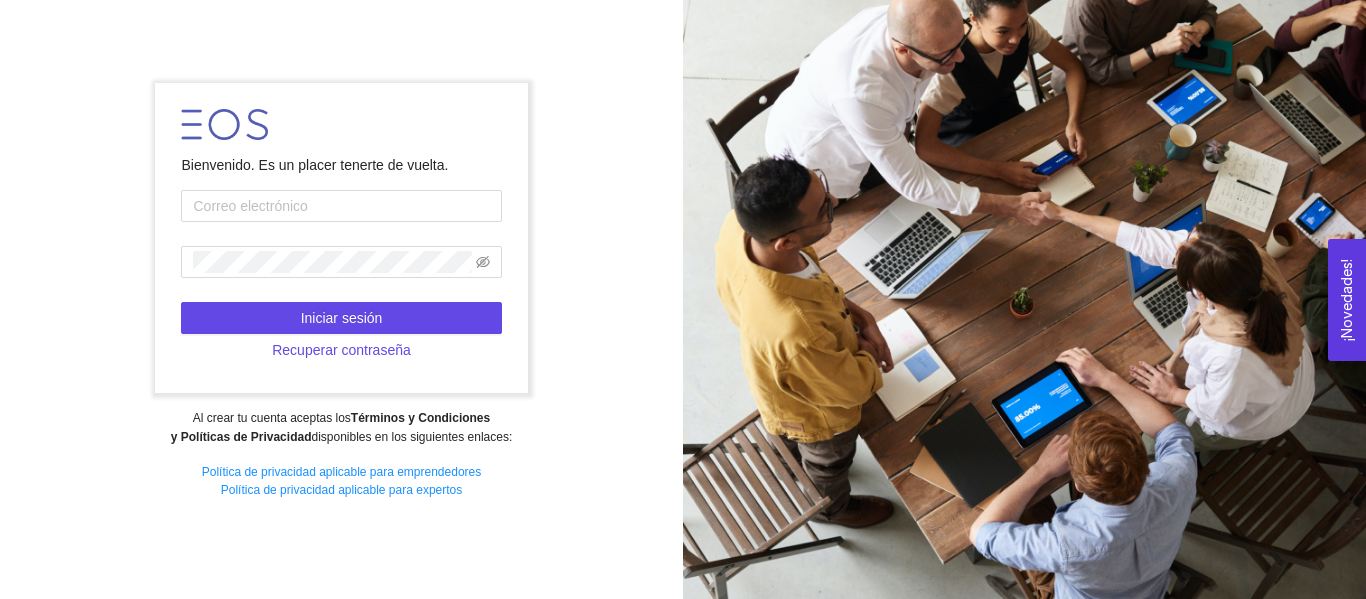 type on "A01666331@tec.mx" 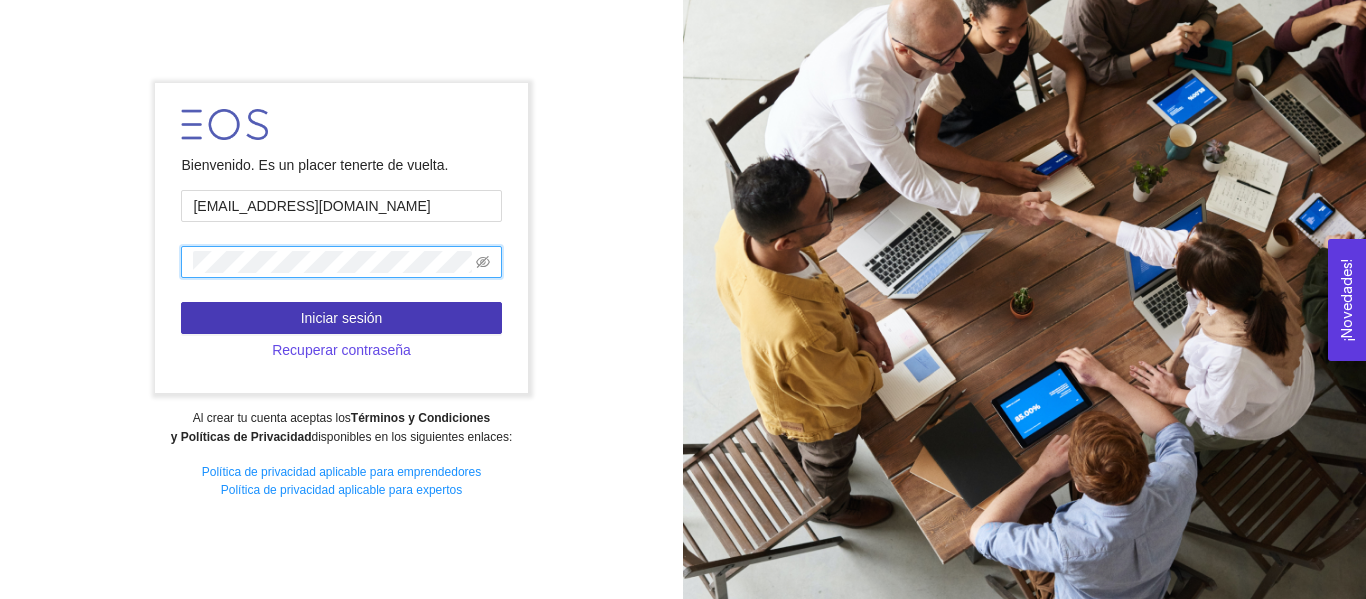 click on "Iniciar sesión" at bounding box center (341, 318) 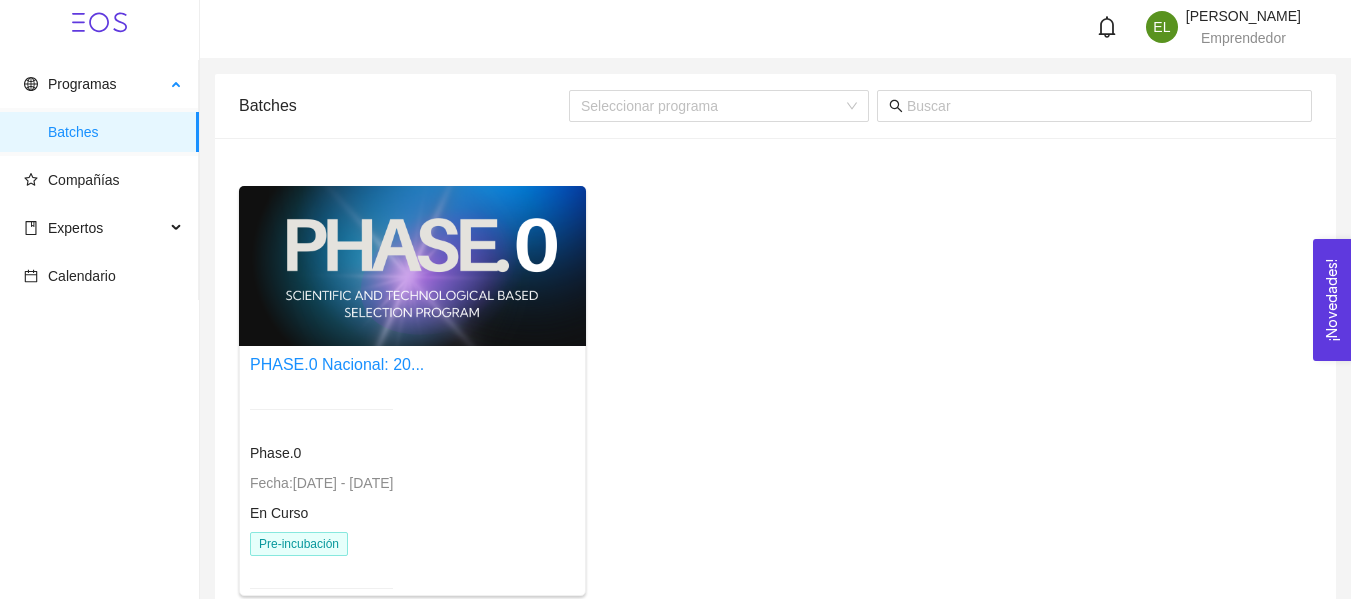scroll, scrollTop: 0, scrollLeft: 0, axis: both 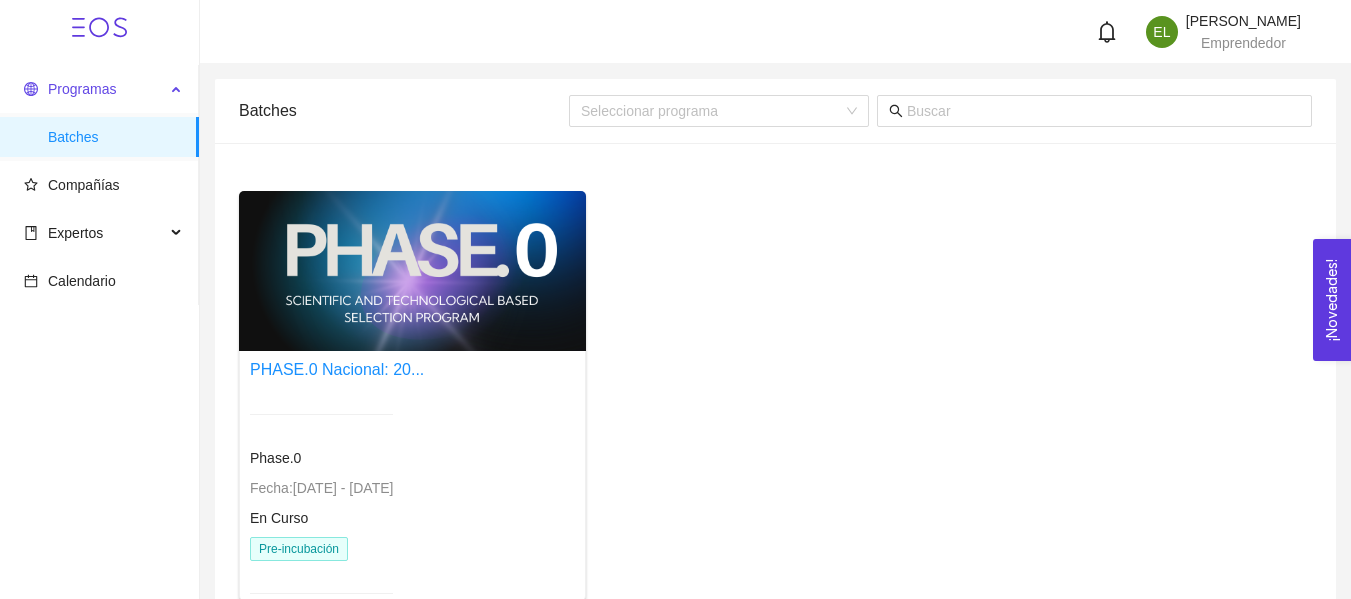 click on "Programas" at bounding box center [94, 89] 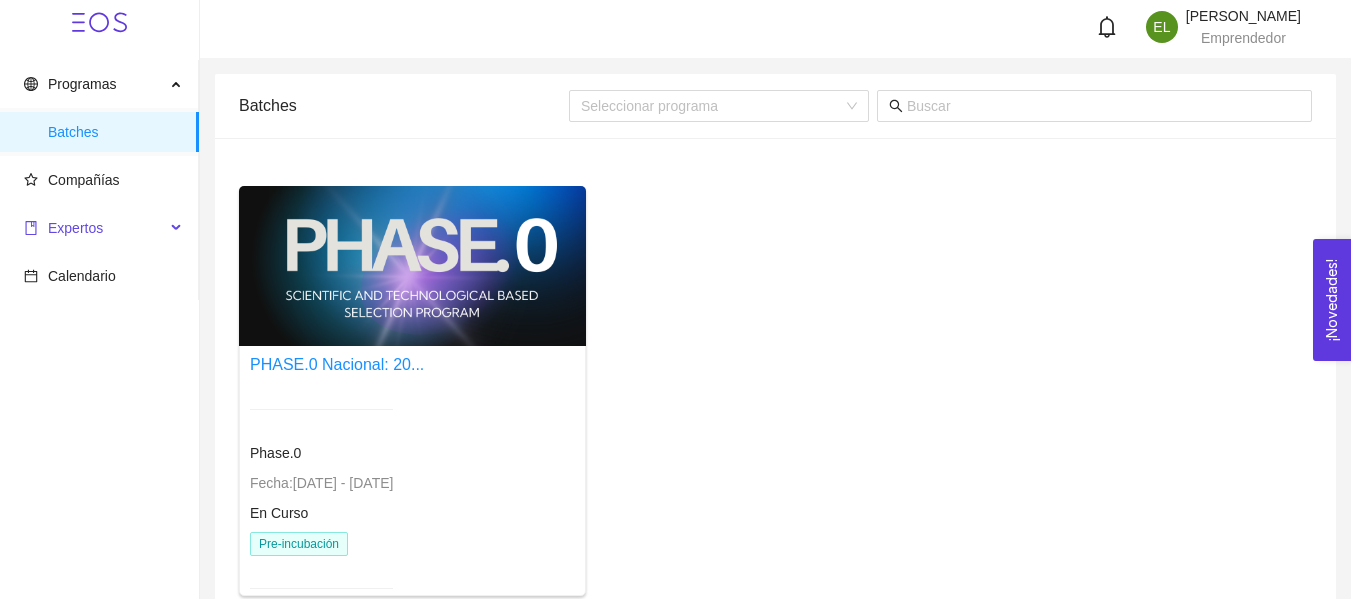 scroll, scrollTop: 0, scrollLeft: 0, axis: both 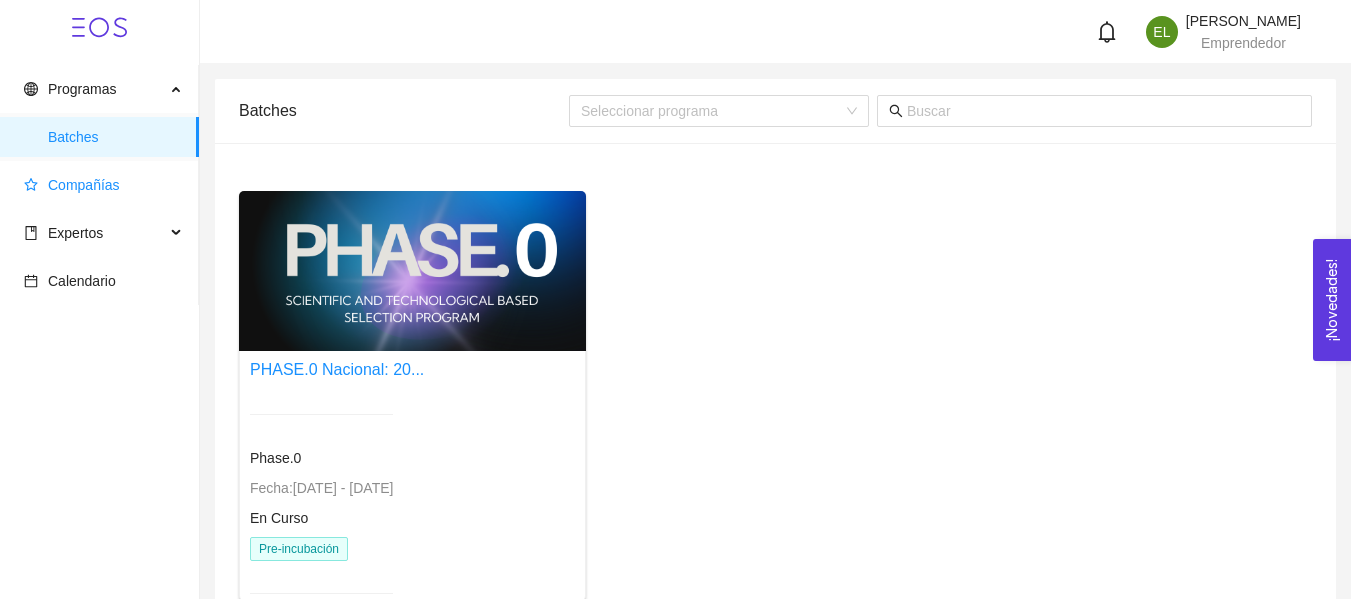click on "Compañías" at bounding box center [103, 185] 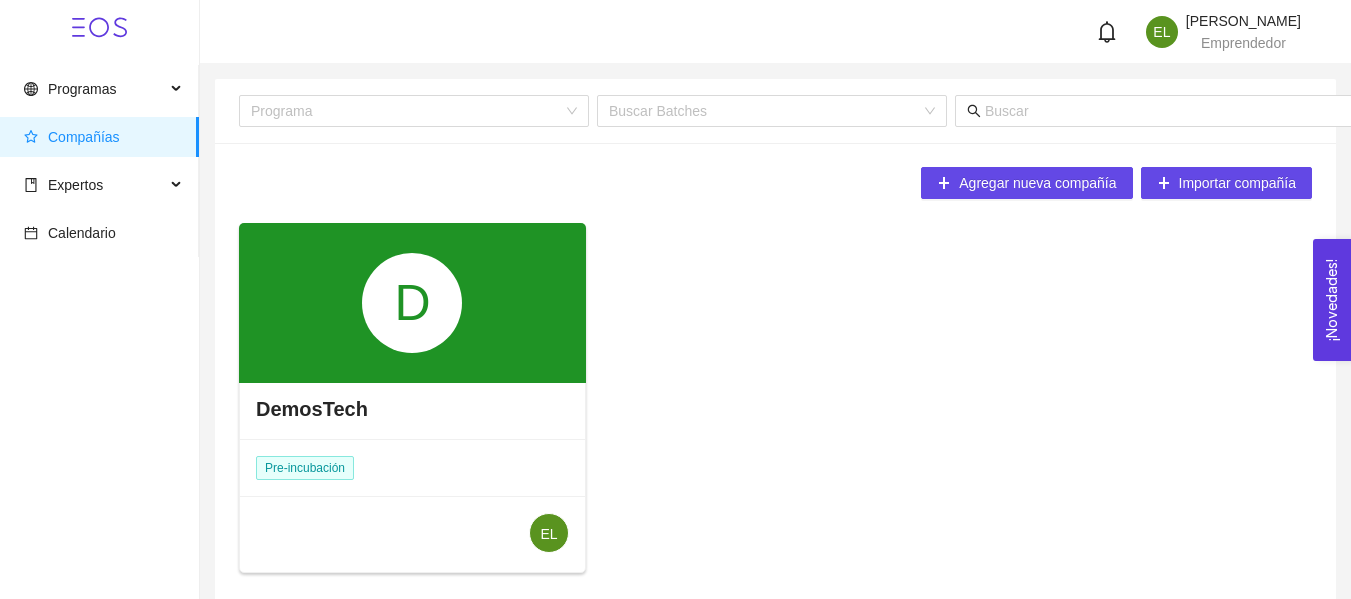 scroll, scrollTop: 85, scrollLeft: 0, axis: vertical 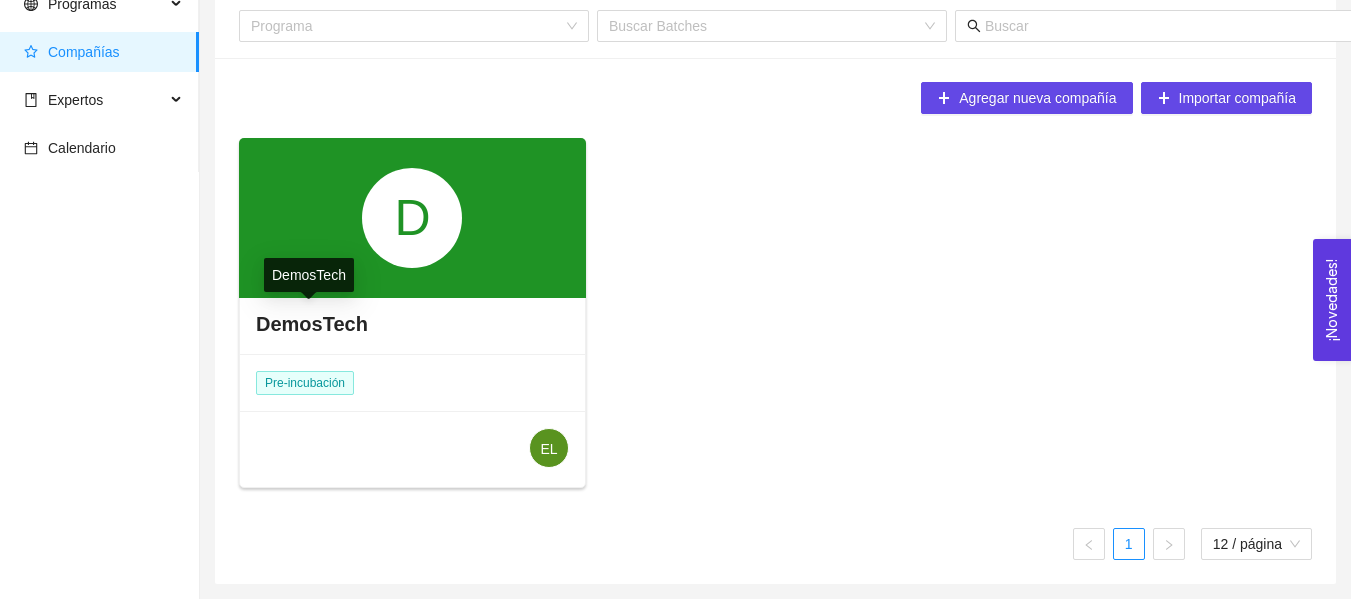 click on "DemosTech" at bounding box center (312, 324) 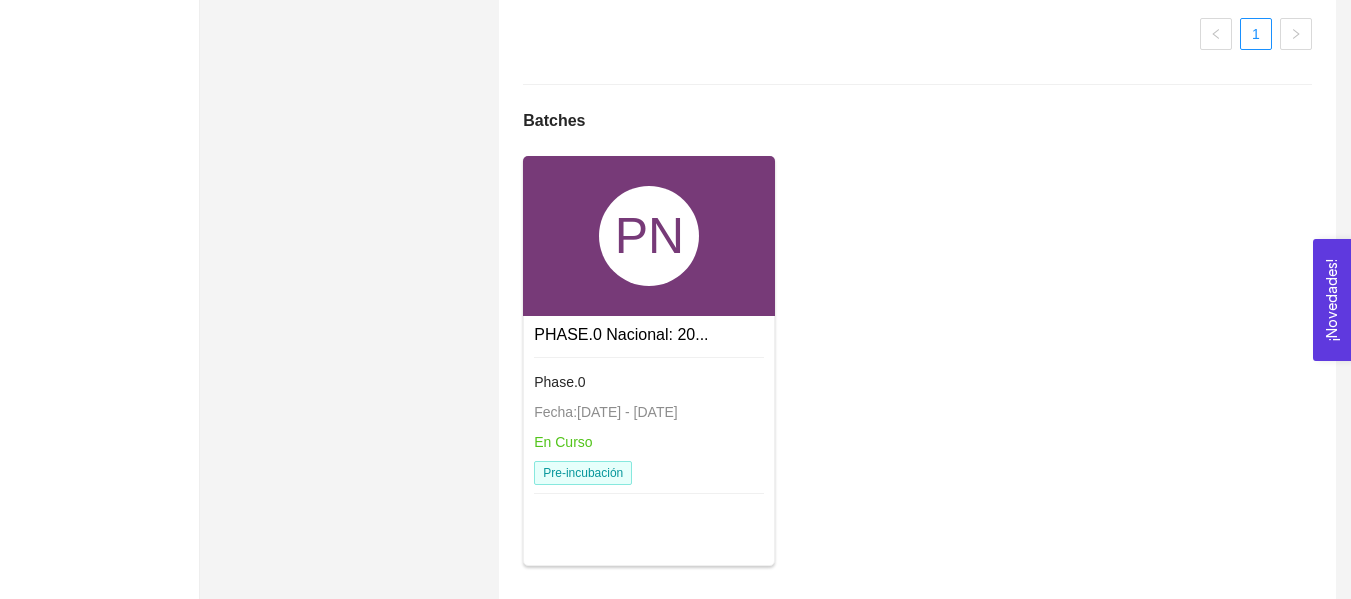 scroll, scrollTop: 1485, scrollLeft: 0, axis: vertical 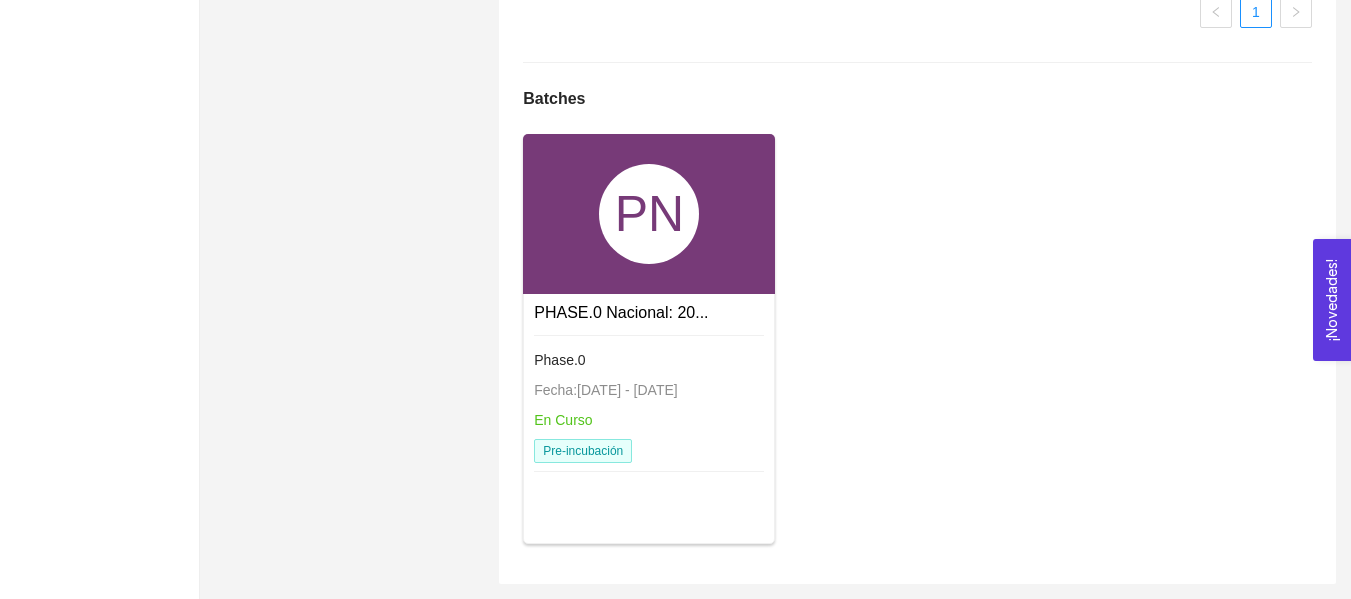 click on "Phase.0 Fecha:  24/01/2024 - 31/12/2026 En Curso Pre-incubación" at bounding box center [649, 401] 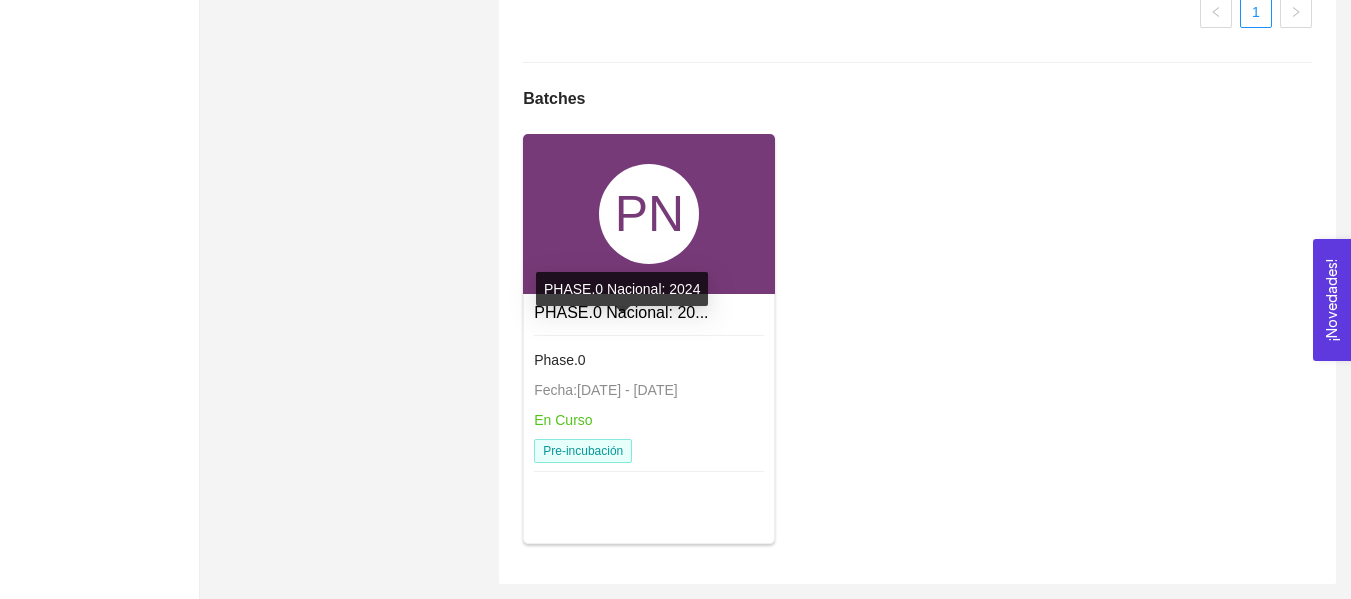 click on "PHASE.0 Nacional: 20..." at bounding box center (621, 312) 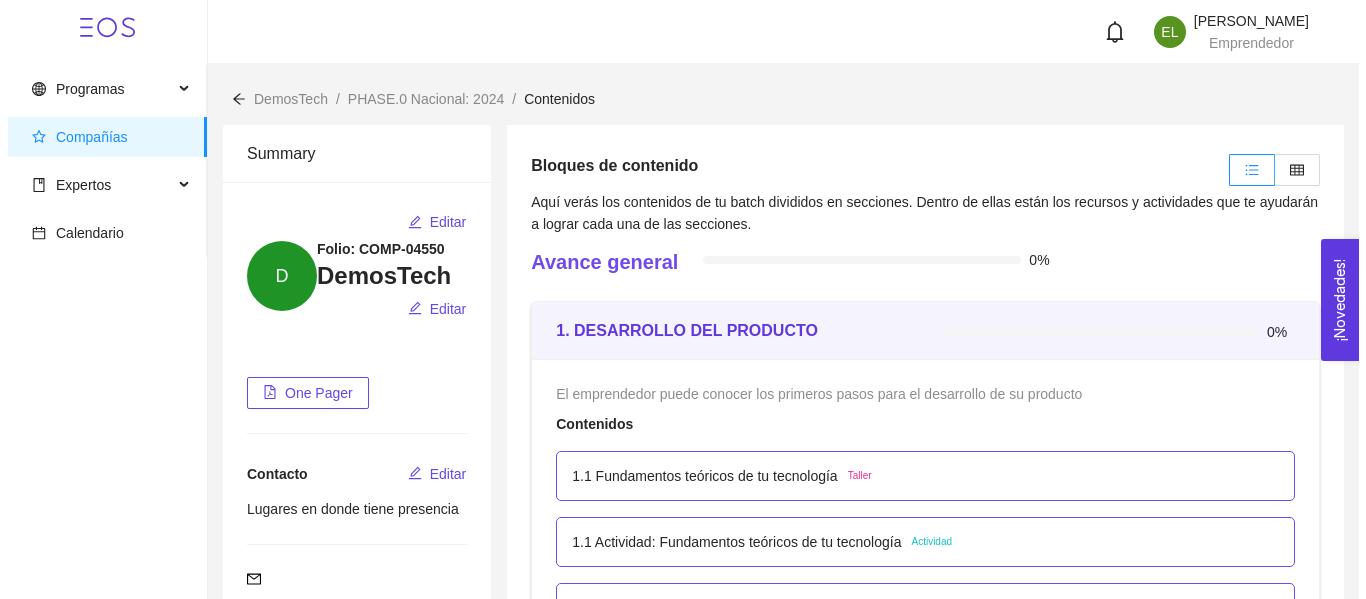 scroll, scrollTop: 100, scrollLeft: 0, axis: vertical 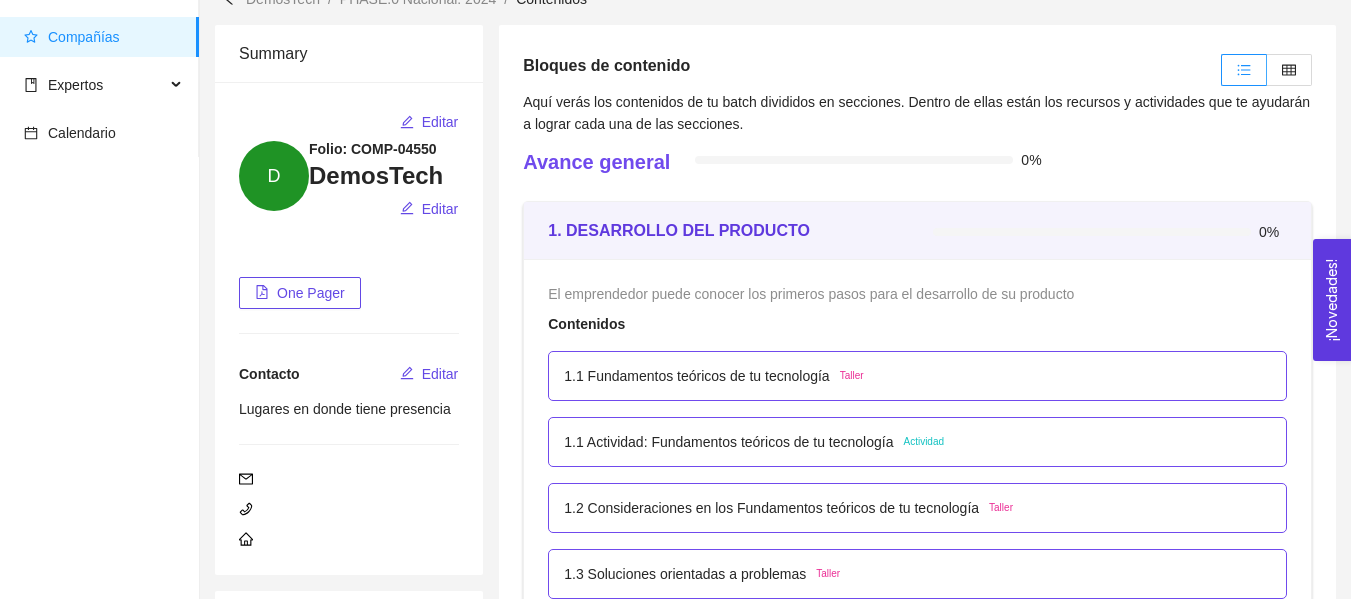 click on "1.1 Fundamentos teóricos de tu tecnología" at bounding box center [696, 376] 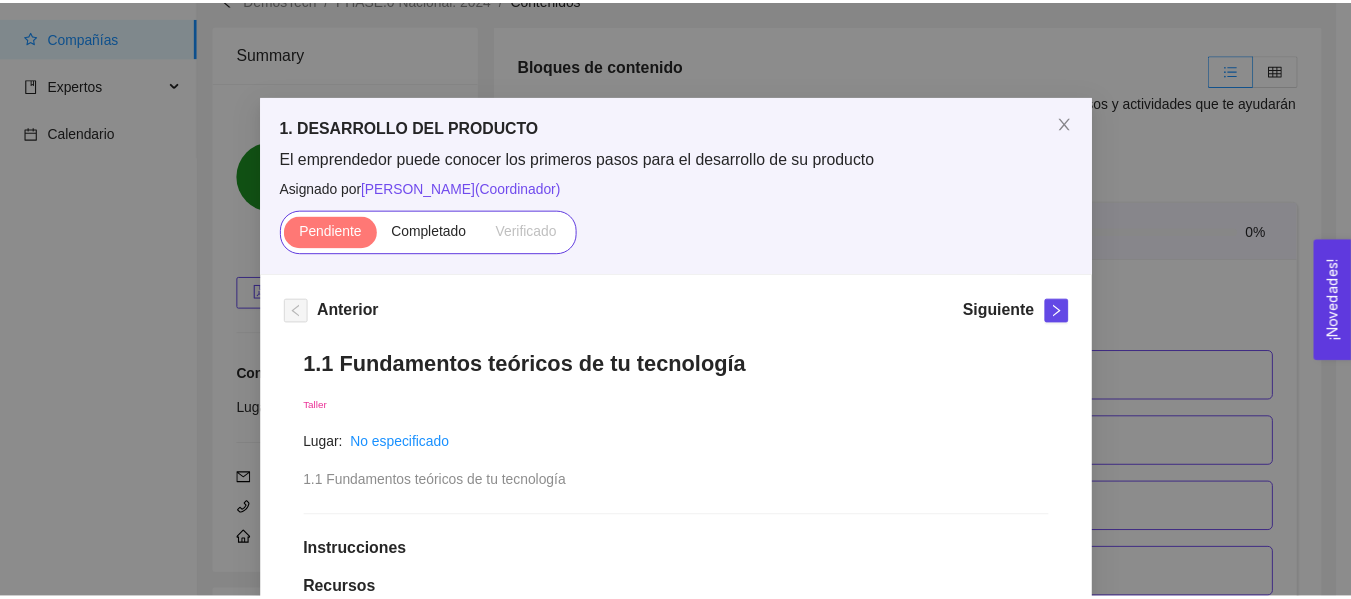 scroll, scrollTop: 0, scrollLeft: 0, axis: both 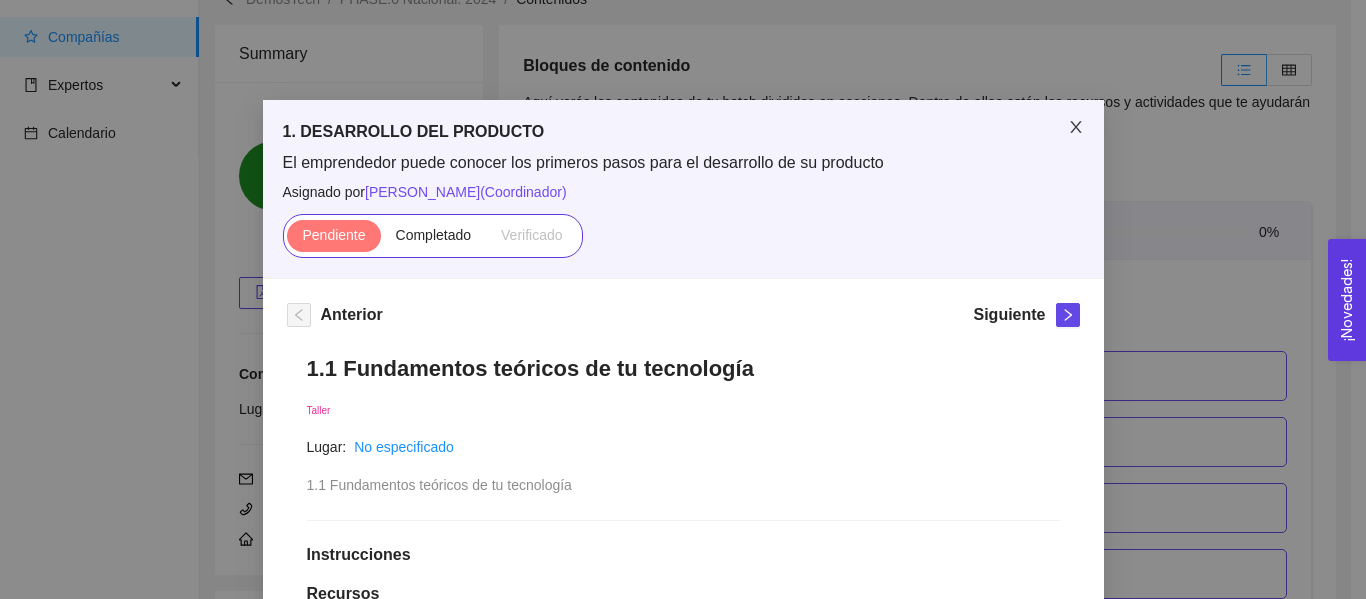 click at bounding box center [1076, 128] 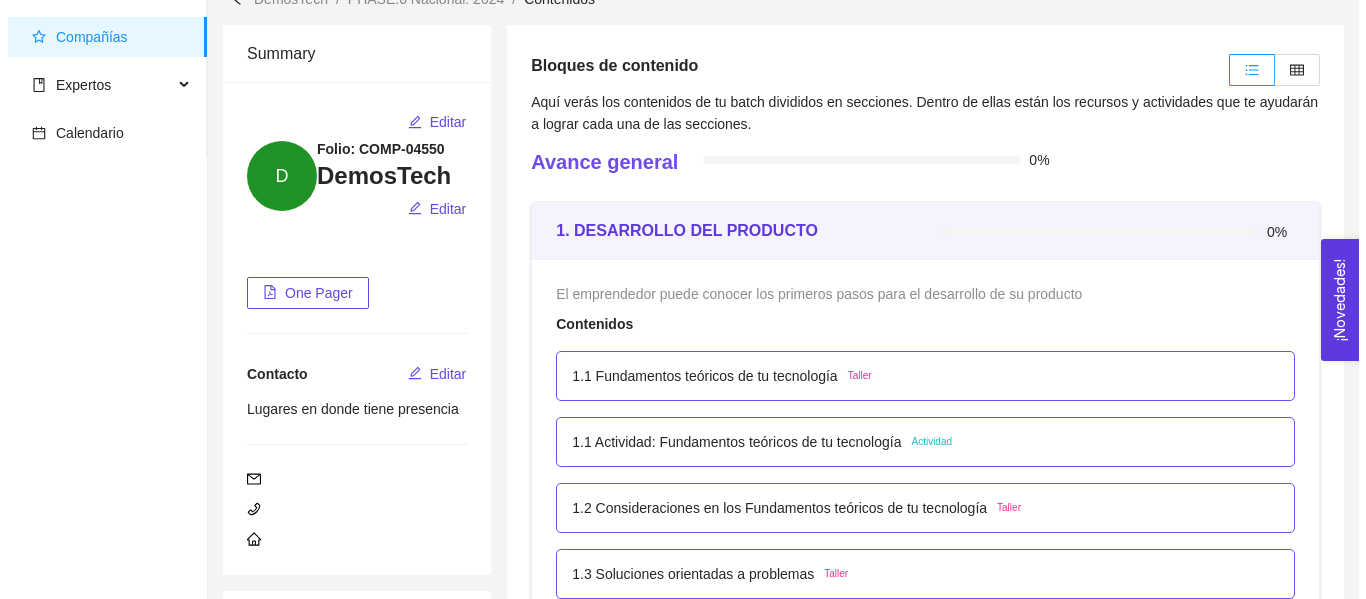 scroll, scrollTop: 200, scrollLeft: 0, axis: vertical 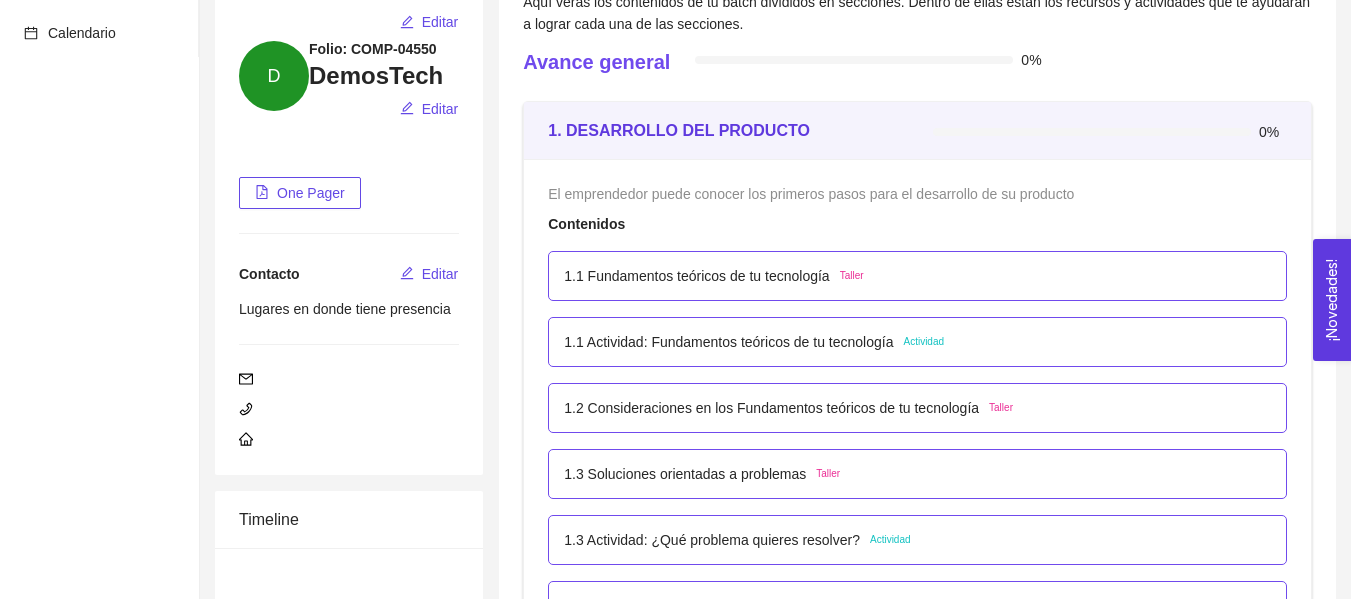 click on "1.1 Actividad: Fundamentos teóricos de tu tecnología Actividad" at bounding box center [917, 342] 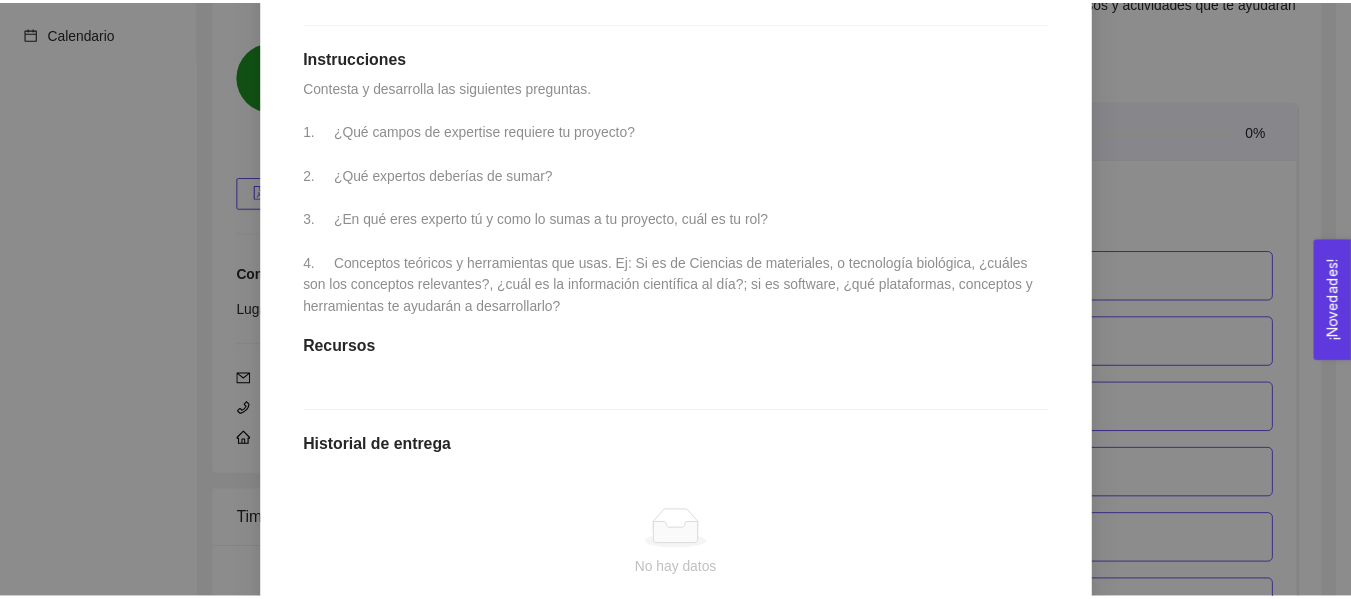 scroll, scrollTop: 500, scrollLeft: 0, axis: vertical 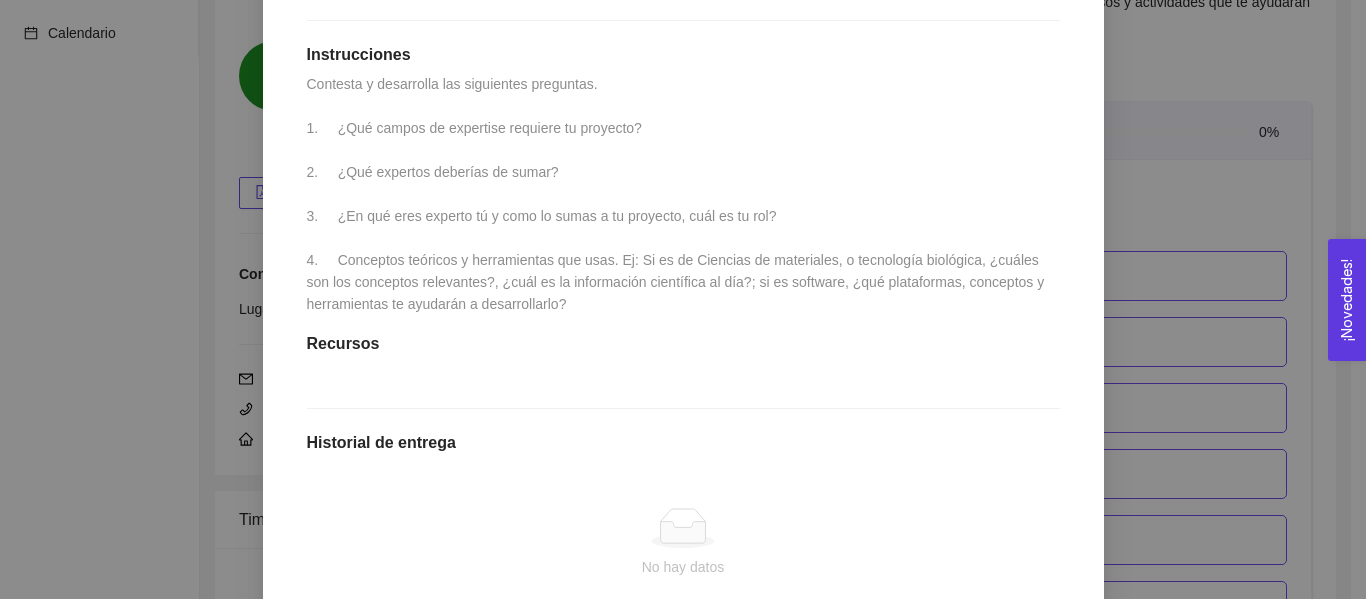 click on "1. DESARROLLO DEL PRODUCTO El emprendedor puede conocer los primeros pasos para el desarrollo de su producto
Asignado por  [PERSON_NAME]   ( Coordinador ) Pendiente Completado Verificado Anterior Siguiente 1.1 Actividad: Fundamentos teóricos de tu tecnología Actividad Lugar: No especificado Identifica las Leyes físicas que gobiernan el fenómeno o fenómenos implicados en tu proyecto.
Instrucciones Contesta y desarrolla las siguientes preguntas.
1.	¿Qué campos de expertise requiere tu proyecto?
2.	¿Qué expertos deberías de sumar?
3.	¿En qué eres experto tú y como lo sumas a tu proyecto, cuál es tu rol?
4.	Conceptos teóricos y herramientas que usas. Ej: Si es de Ciencias de materiales, o tecnología biológica, ¿cuáles son los conceptos relevantes?, ¿cuál es la información científica al día?; si es software, ¿qué plataformas, conceptos y herramientas te ayudarán a desarrollarlo?
Recursos Historial de entrega No hay datos Comentarios Enviar comentarios Cancelar" at bounding box center (683, 299) 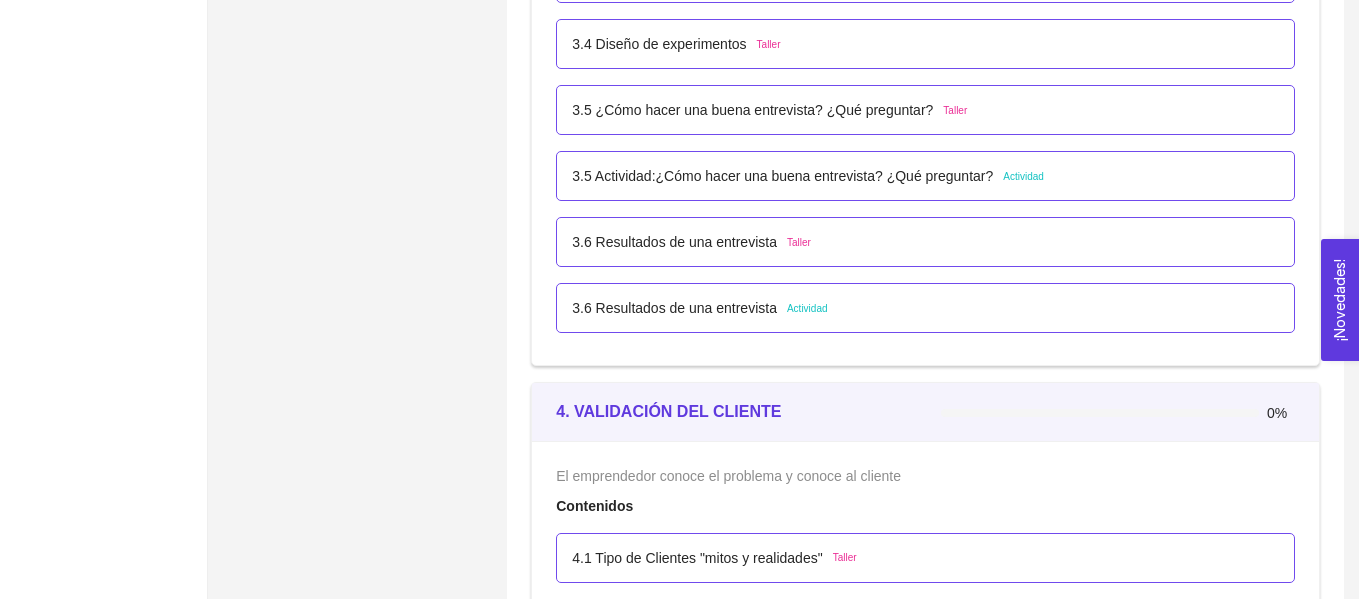 scroll, scrollTop: 2900, scrollLeft: 0, axis: vertical 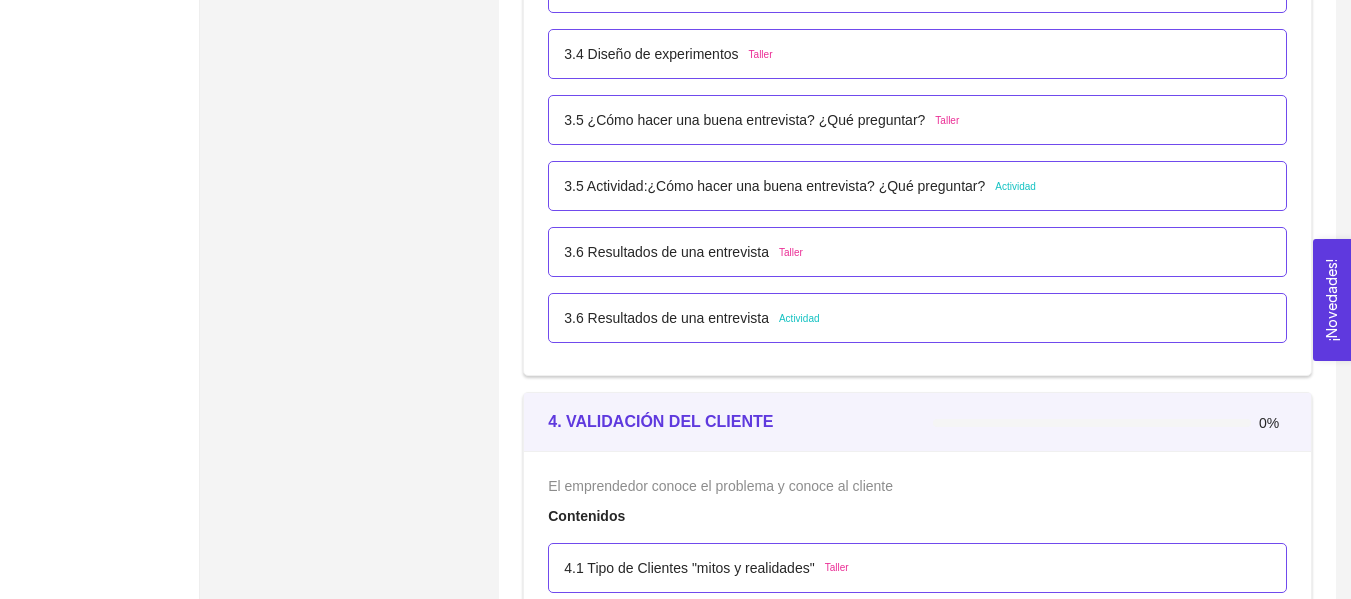 click on "3.6 Resultados de una entrevista Actividad" at bounding box center (917, 318) 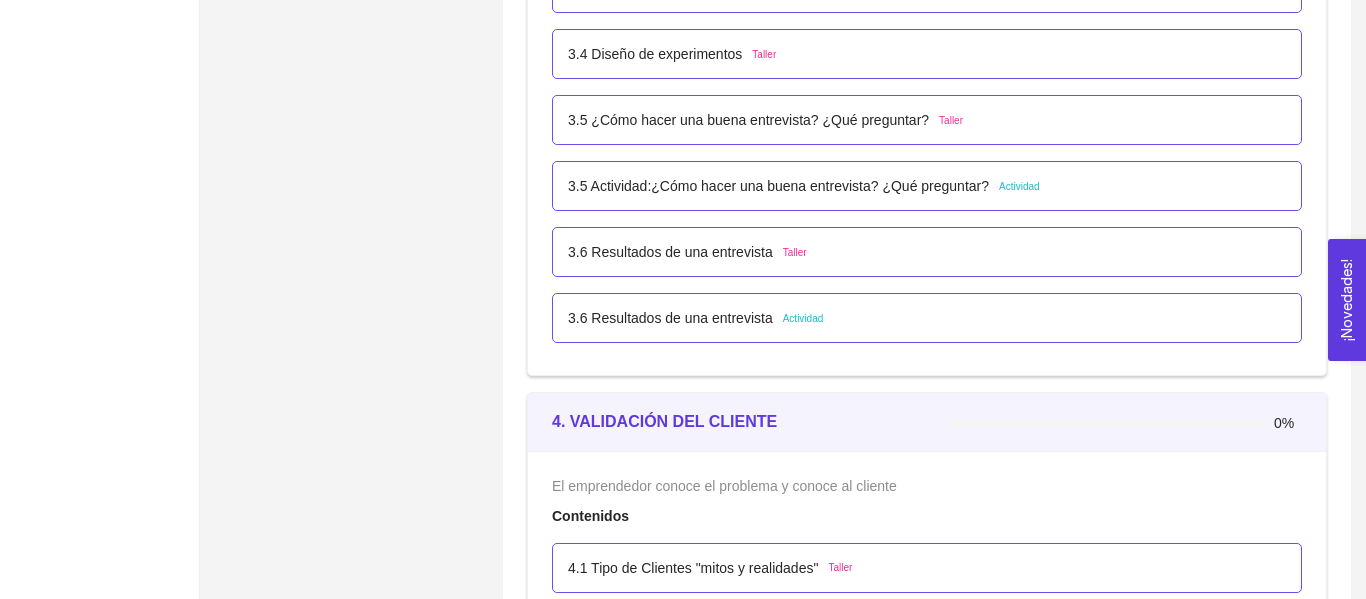 scroll, scrollTop: 0, scrollLeft: 0, axis: both 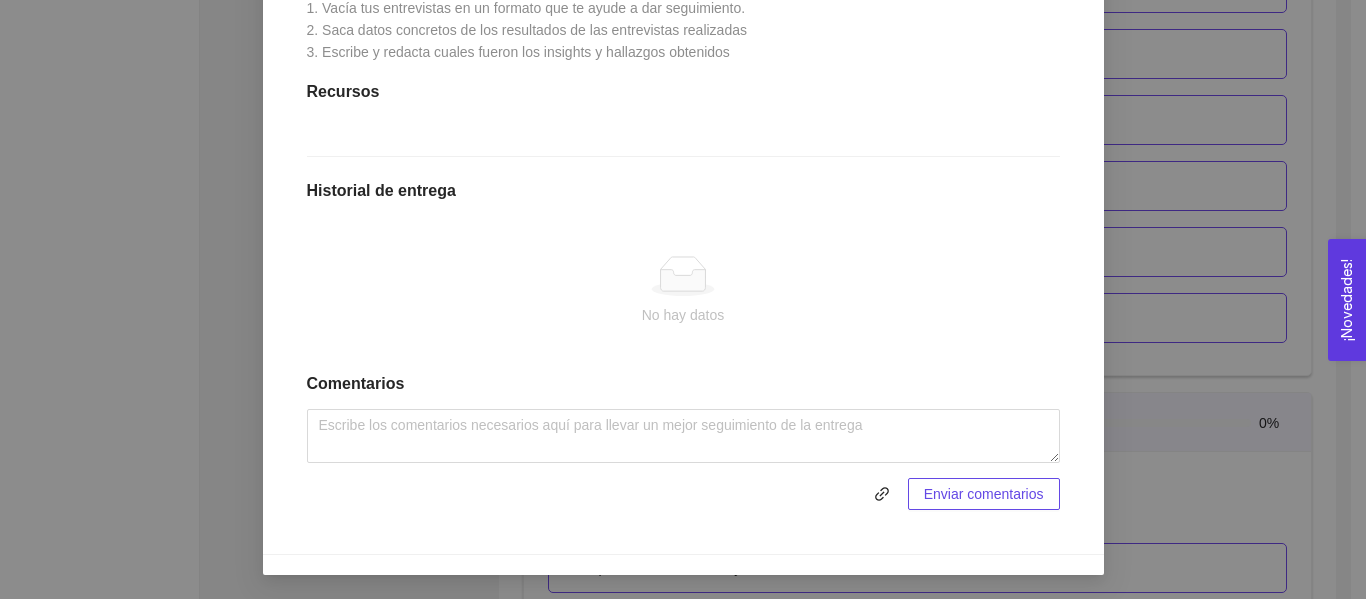 click on "3. VALIDACIÓN DEL PROBLEMA Validación del problema
Asignado por  Ana Sofia Contreras Córdova   ( Coordinador ) Pendiente Completado Verificado Anterior Siguiente 3.6 Resultados de una entrevista Actividad Lugar: No especificado Completa los siguientes puntos Instrucciones 1. Vacía tus entrevistas en un formato que te ayude a dar seguimiento.
2. Saca datos concretos de los resultados de las entrevistas realizadas
3. Escribe y redacta cuales fueron los insights y hallazgos obtenidos
Recursos Historial de entrega No hay datos Comentarios Enviar comentarios Cancelar Aceptar" at bounding box center (683, 299) 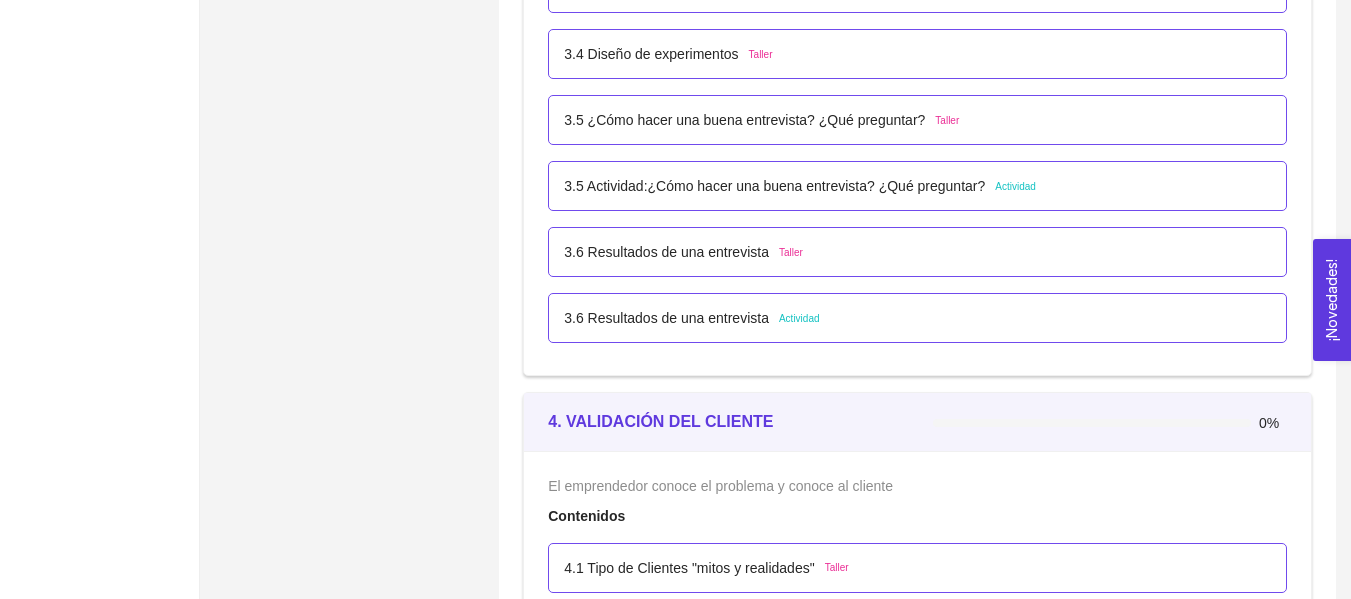 click on "3.6 Resultados de una entrevista Taller" at bounding box center (917, 252) 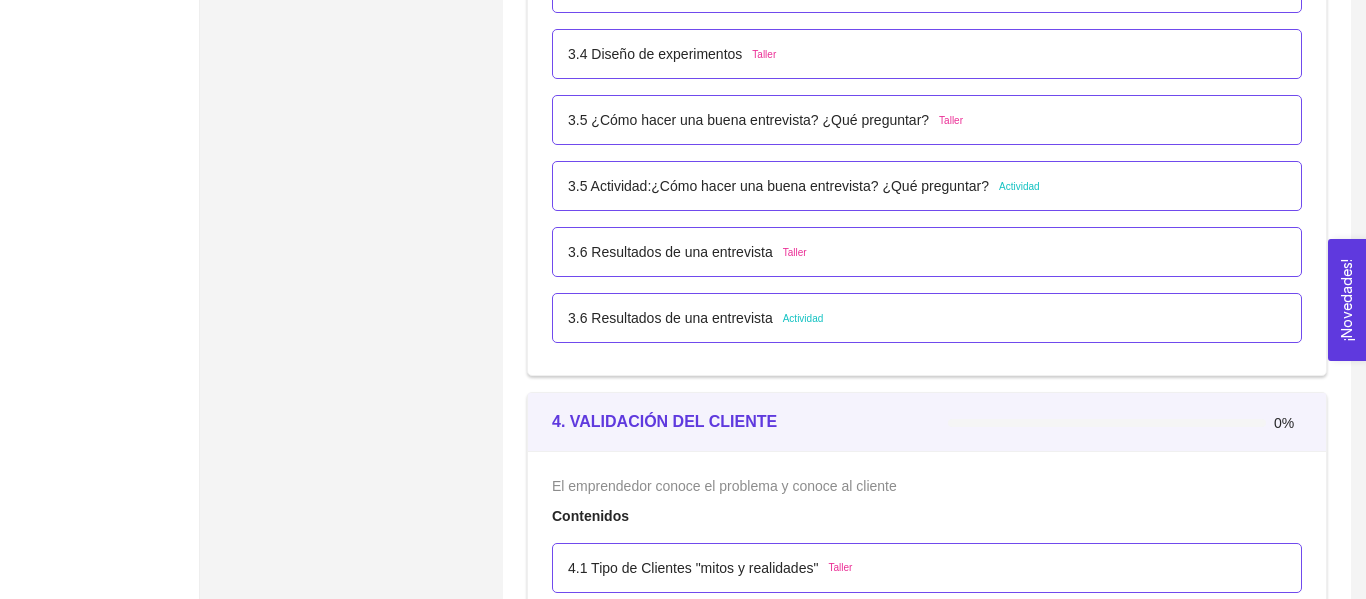 scroll, scrollTop: 0, scrollLeft: 0, axis: both 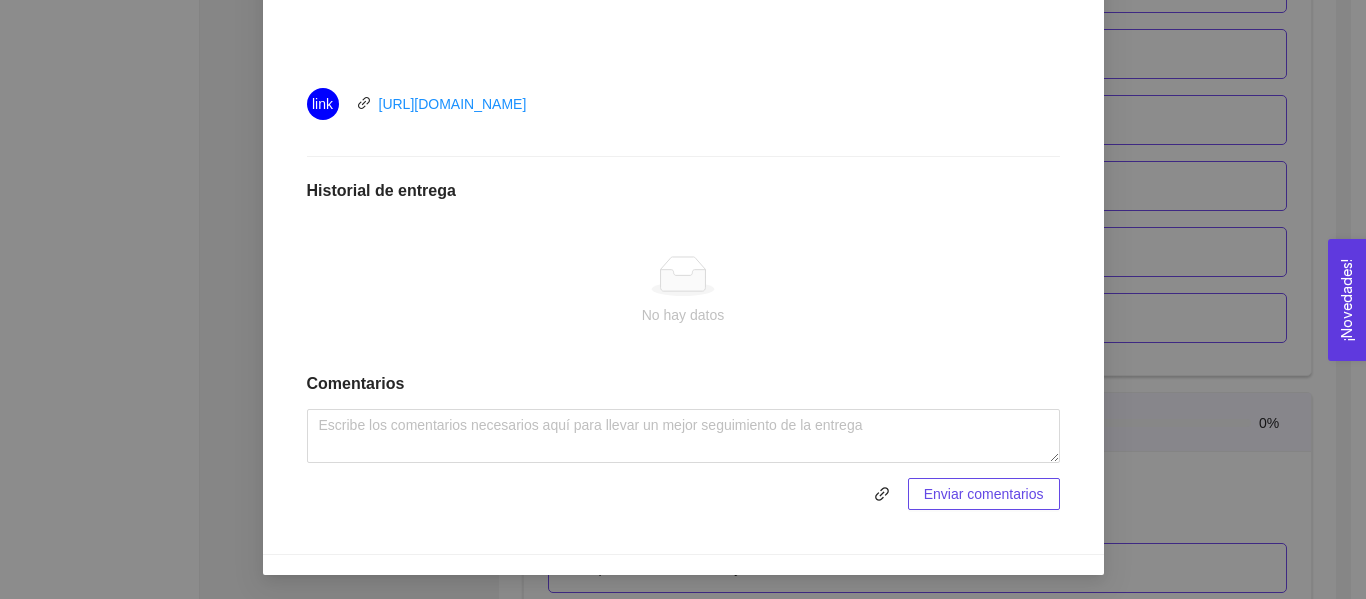 click on "3. VALIDACIÓN DEL PROBLEMA Validación del problema
Asignado por  Ana Sofia Contreras Córdova   ( Coordinador ) Pendiente Completado Verificado Anterior Siguiente 3.6 Resultados de una entrevista Taller Lugar: No especificado Completa el video Instrucciones Recursos link https://youtu.be/4agZPh8bz6Q Historial de entrega No hay datos Comentarios Enviar comentarios Cancelar Aceptar" at bounding box center (683, 299) 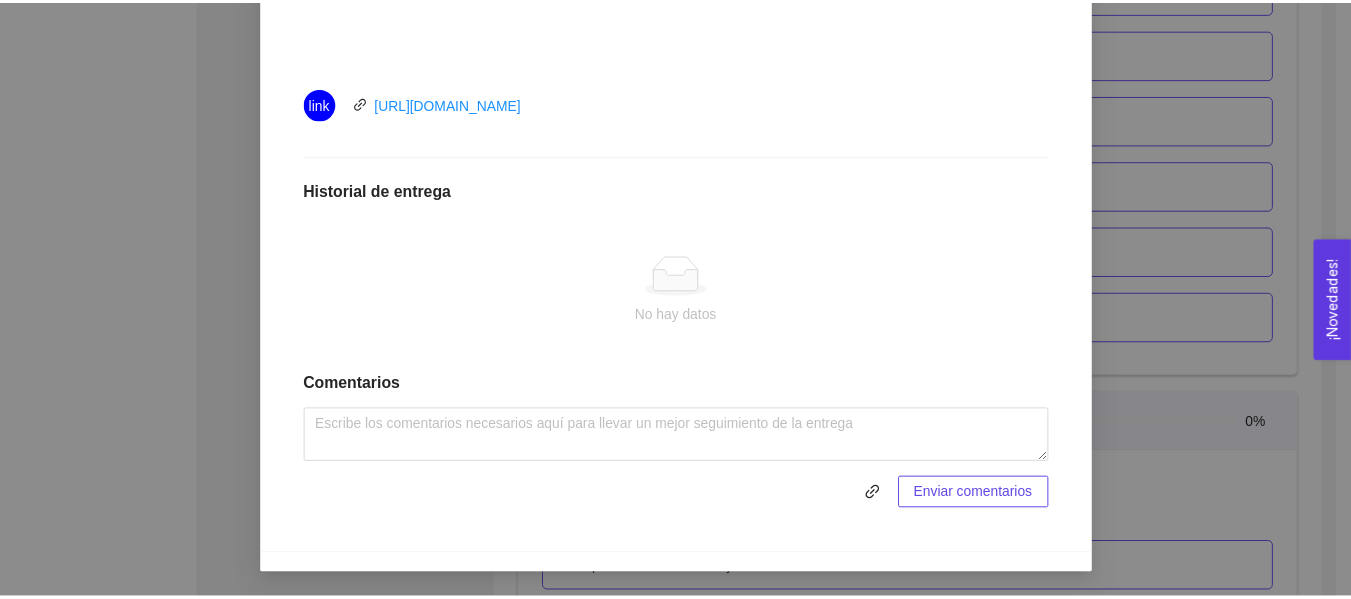 scroll, scrollTop: 820, scrollLeft: 0, axis: vertical 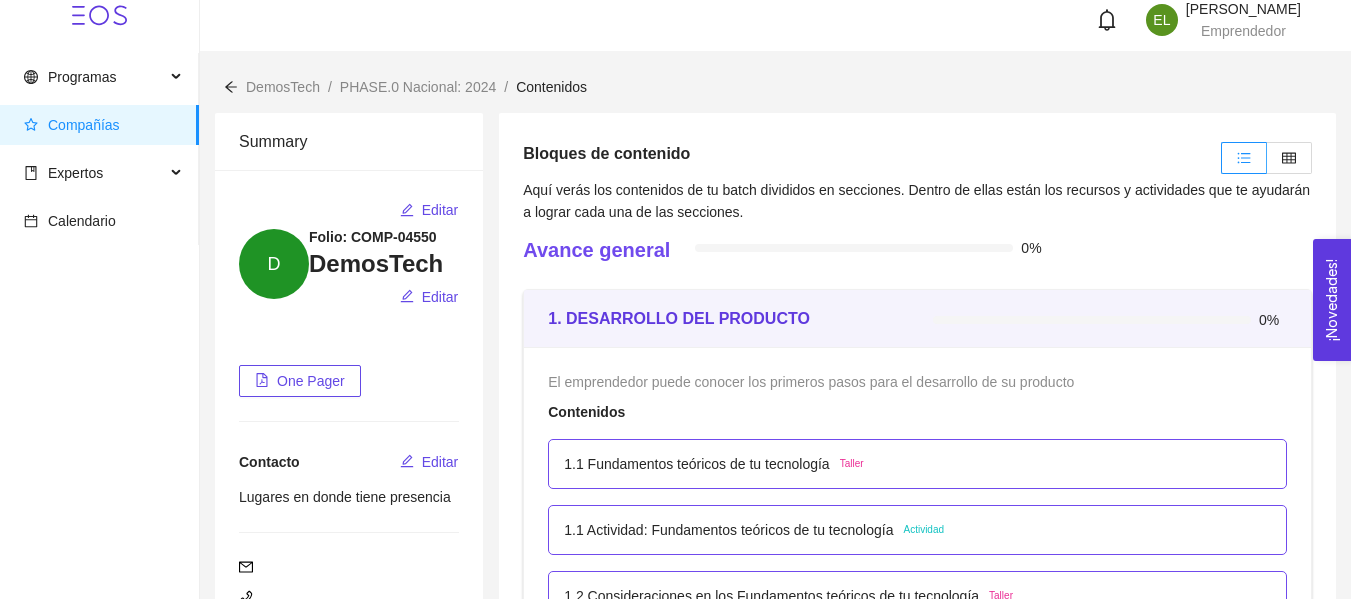 click on "1.1 Fundamentos teóricos de tu tecnología Taller" at bounding box center (713, 464) 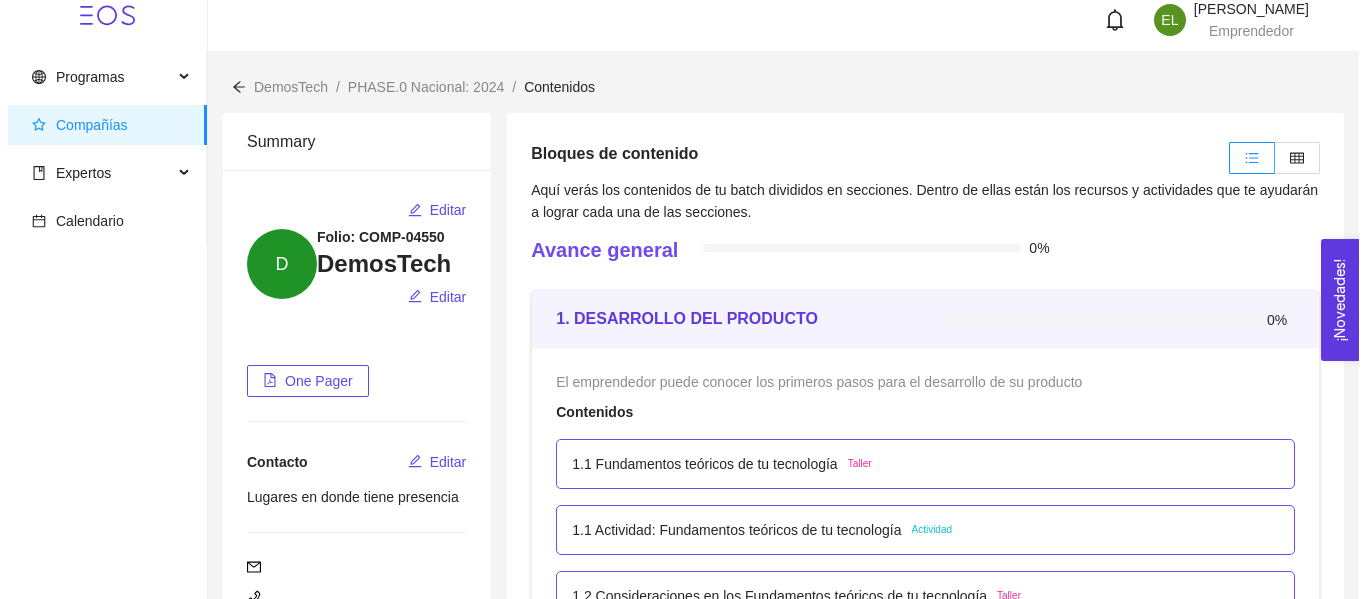 scroll, scrollTop: 0, scrollLeft: 0, axis: both 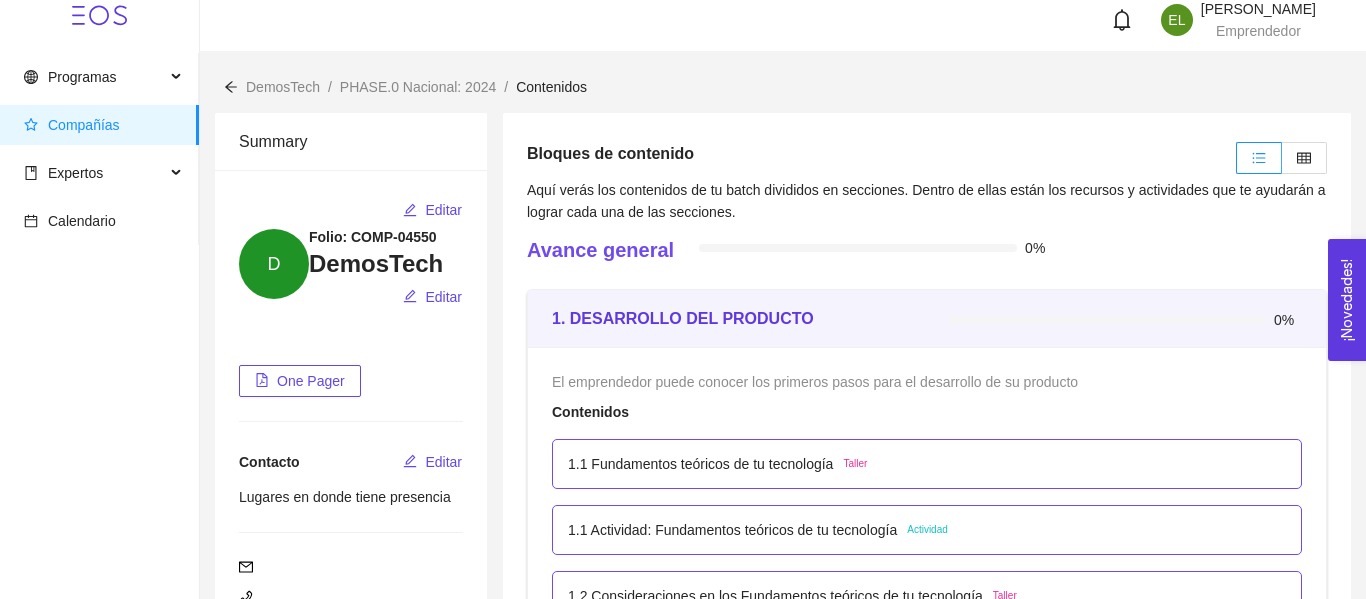 click on "3. VALIDACIÓN DEL PROBLEMA Validación del problema
Asignado por  Ana Sofia Contreras Córdova   ( Coordinador ) Pendiente Completado Verificado Anterior Siguiente 3.6 Resultados de una entrevista Taller Lugar: No especificado Completa el video Instrucciones Recursos link https://youtu.be/4agZPh8bz6Q Historial de entrega No hay datos Comentarios Enviar comentarios Cancelar Aceptar" at bounding box center (0, 0) 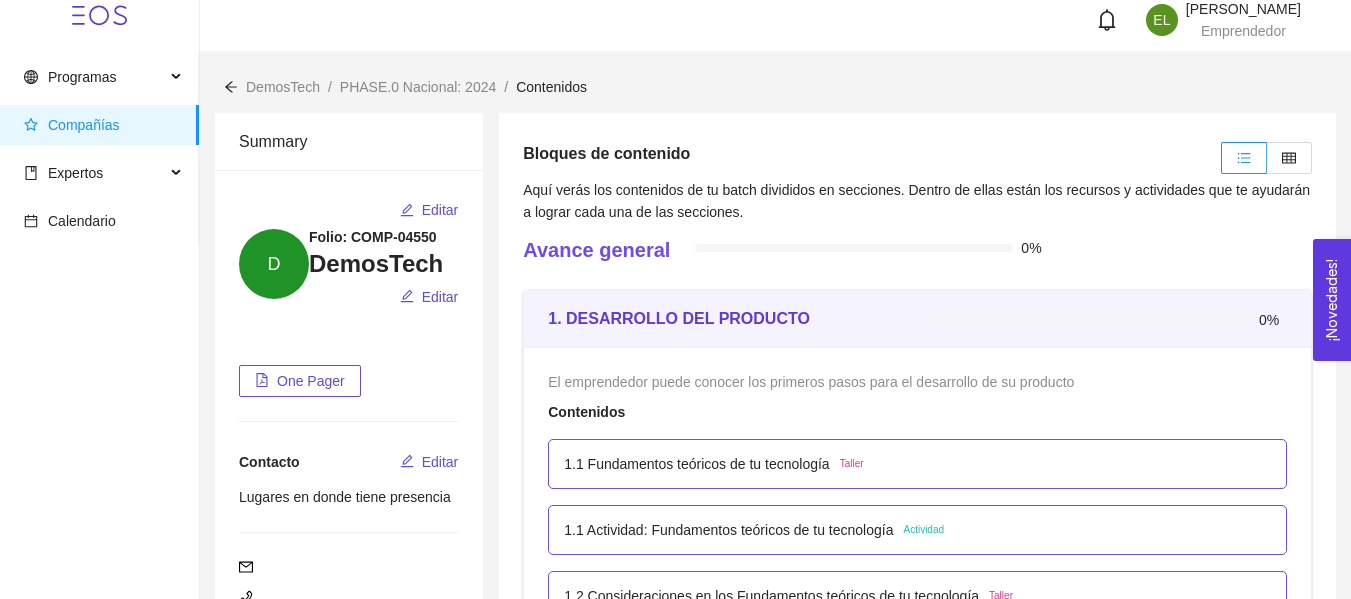 click on "1.1 Fundamentos teóricos de tu tecnología Taller" at bounding box center (713, 464) 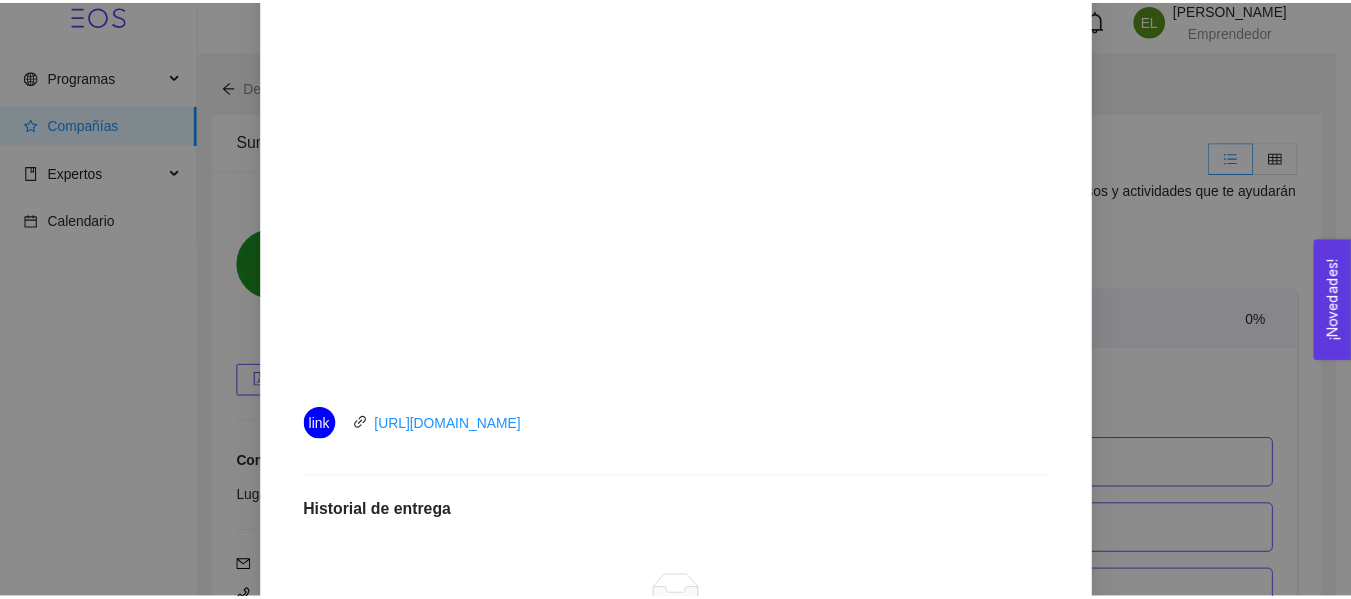scroll, scrollTop: 500, scrollLeft: 0, axis: vertical 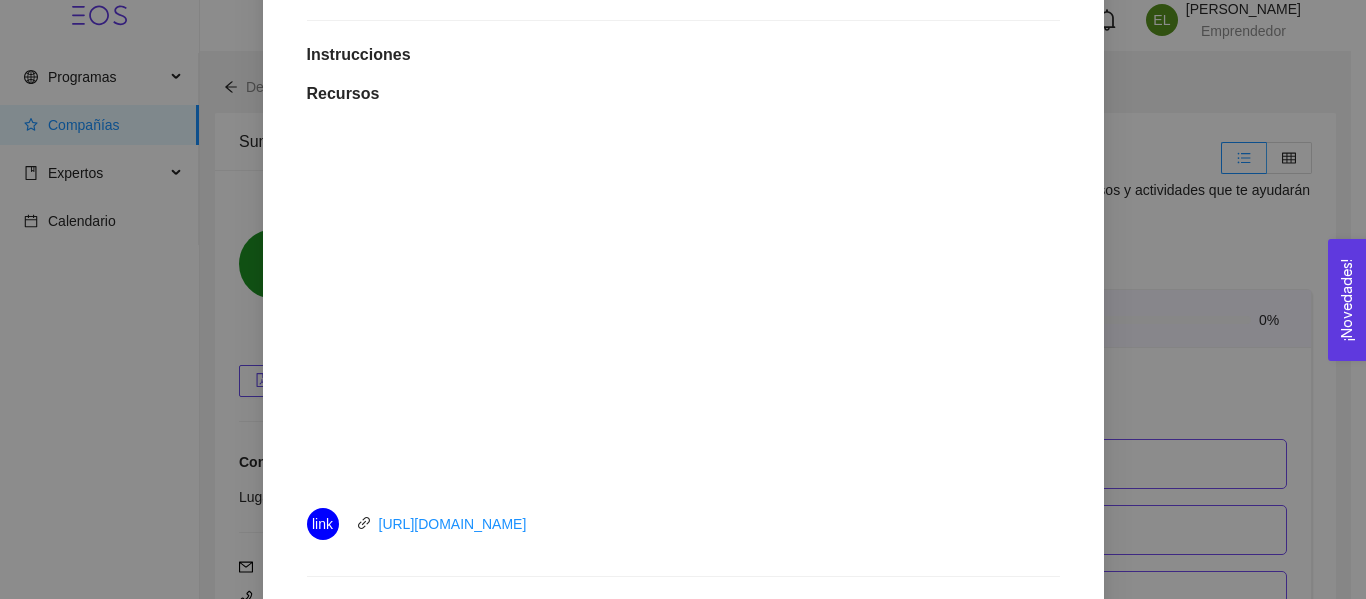 click on "1. DESARROLLO DEL PRODUCTO El emprendedor puede conocer los primeros pasos para el desarrollo de su producto
Asignado por  Ana Sofia Contreras Córdova   ( Coordinador ) Pendiente Completado Verificado Anterior Siguiente 1.1 Fundamentos teóricos de tu tecnología Taller Lugar: No especificado 1.1 Fundamentos teóricos de tu tecnología Instrucciones Recursos link https://youtu.be/o8IlJ8gNimw Historial de entrega No hay datos Comentarios Enviar comentarios Cancelar Aceptar" at bounding box center (683, 299) 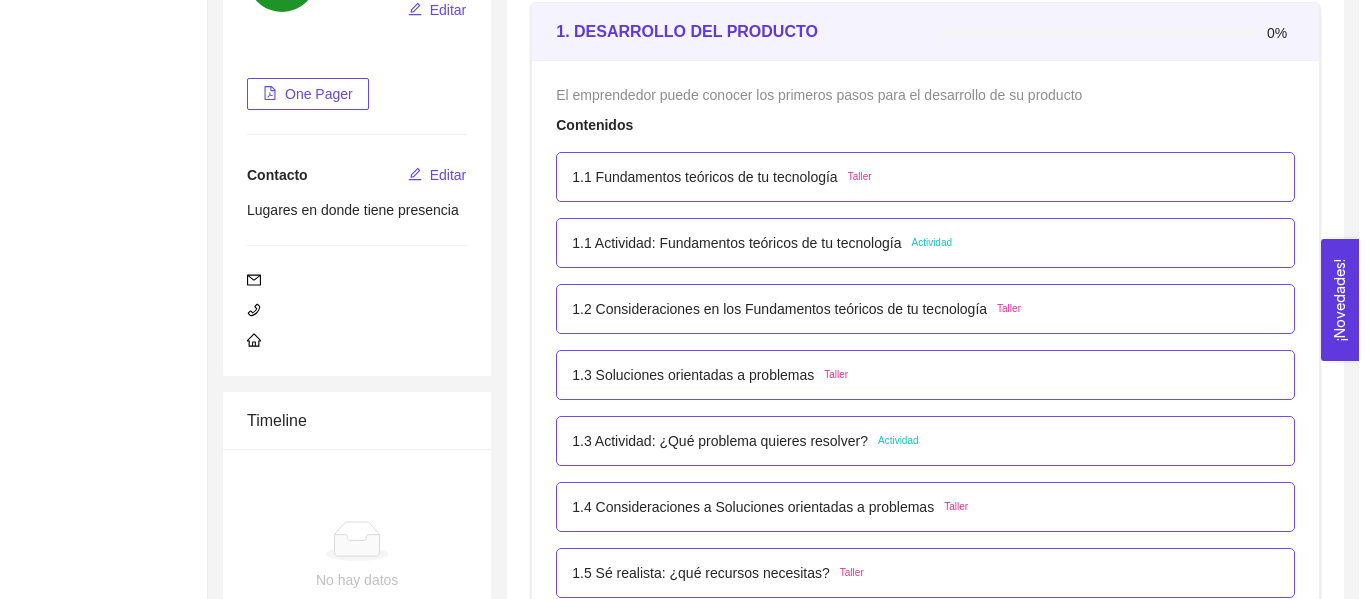 scroll, scrollTop: 300, scrollLeft: 0, axis: vertical 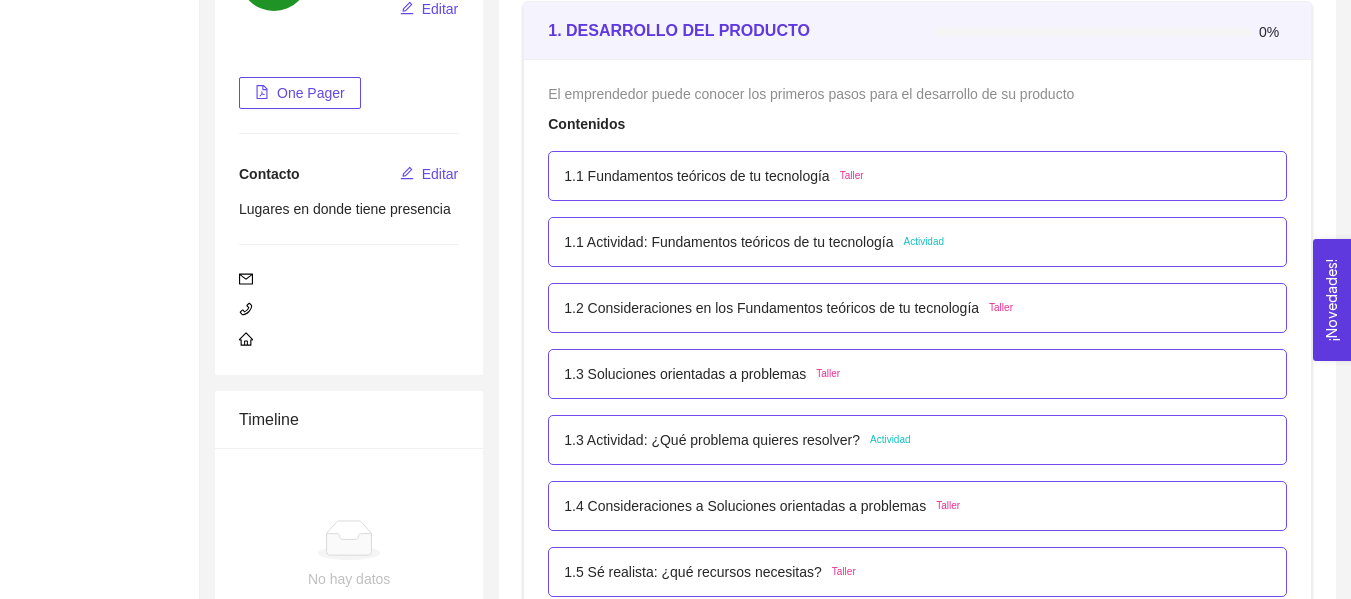 click on "1.1 Fundamentos teóricos de tu tecnología" at bounding box center [696, 176] 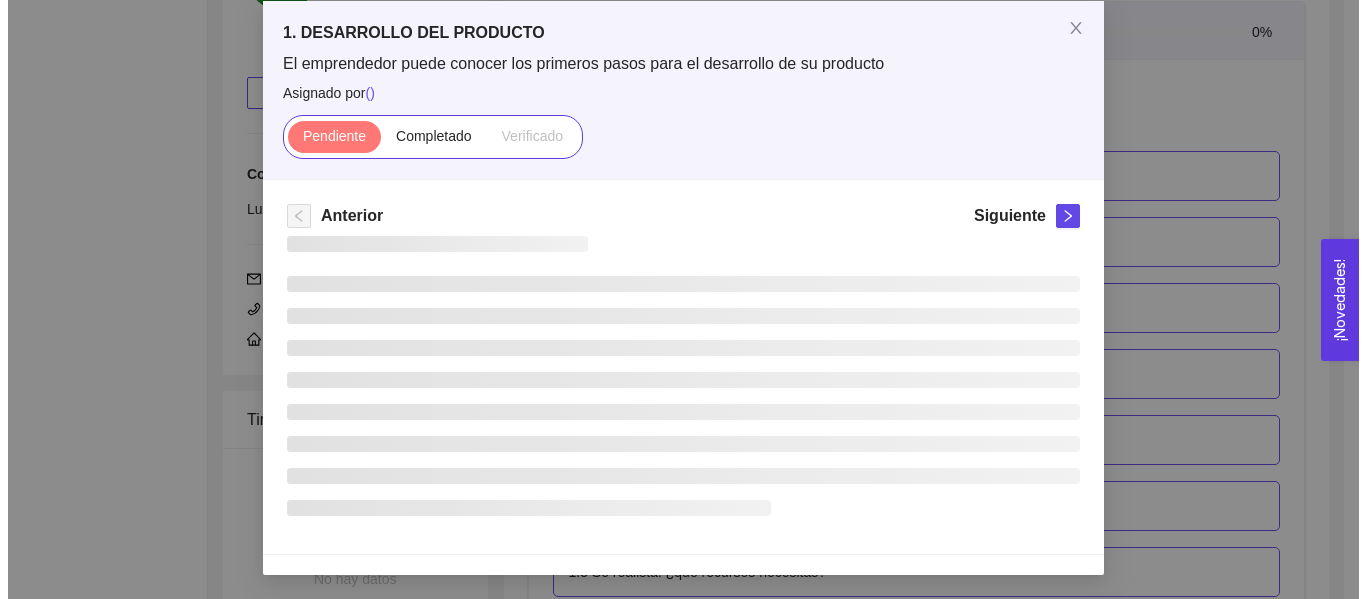scroll, scrollTop: 0, scrollLeft: 0, axis: both 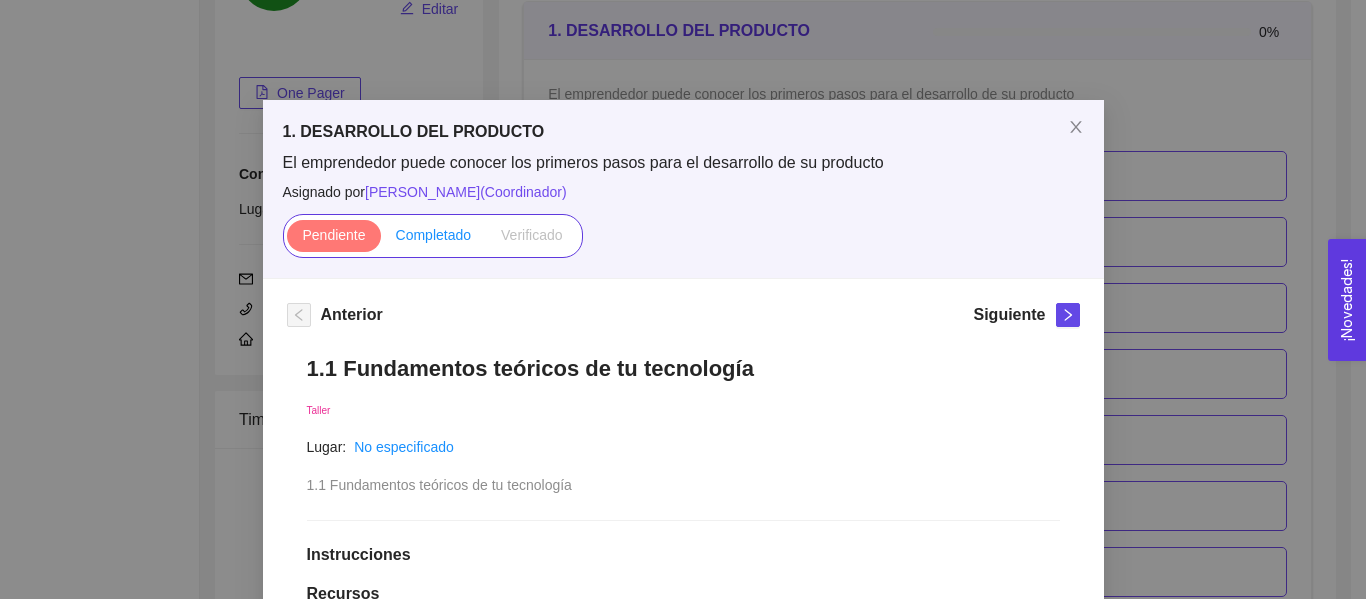 click on "Completado" at bounding box center (434, 235) 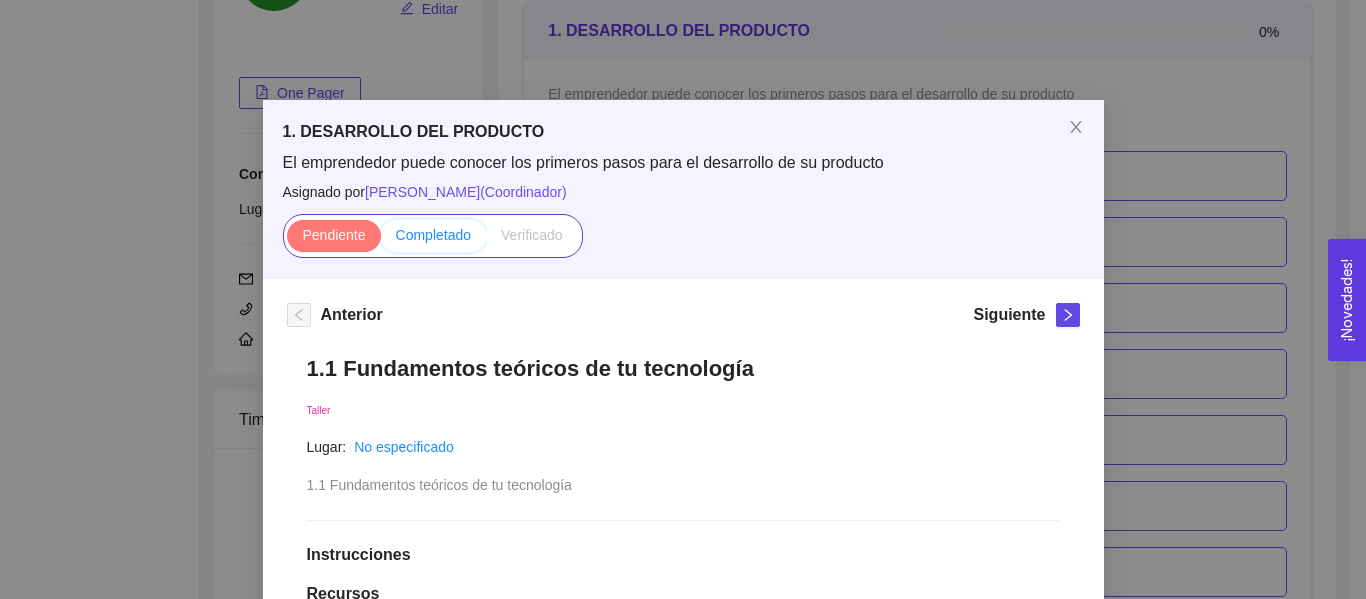 click on "Completado" at bounding box center [381, 240] 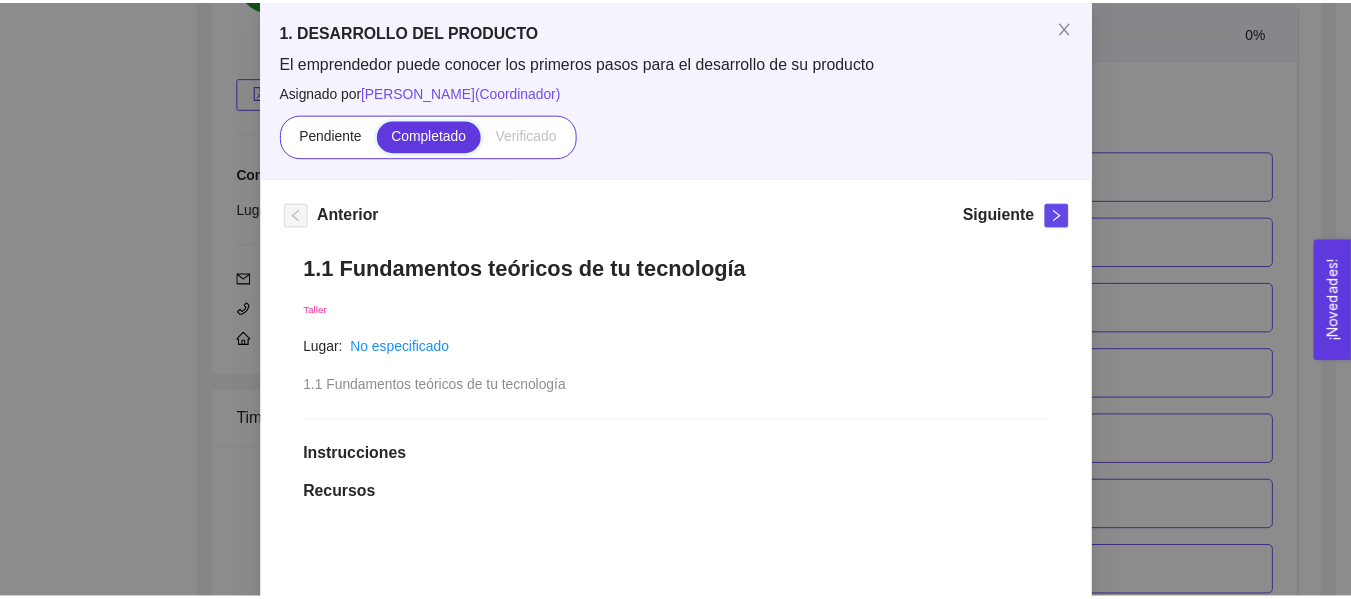 scroll, scrollTop: 0, scrollLeft: 0, axis: both 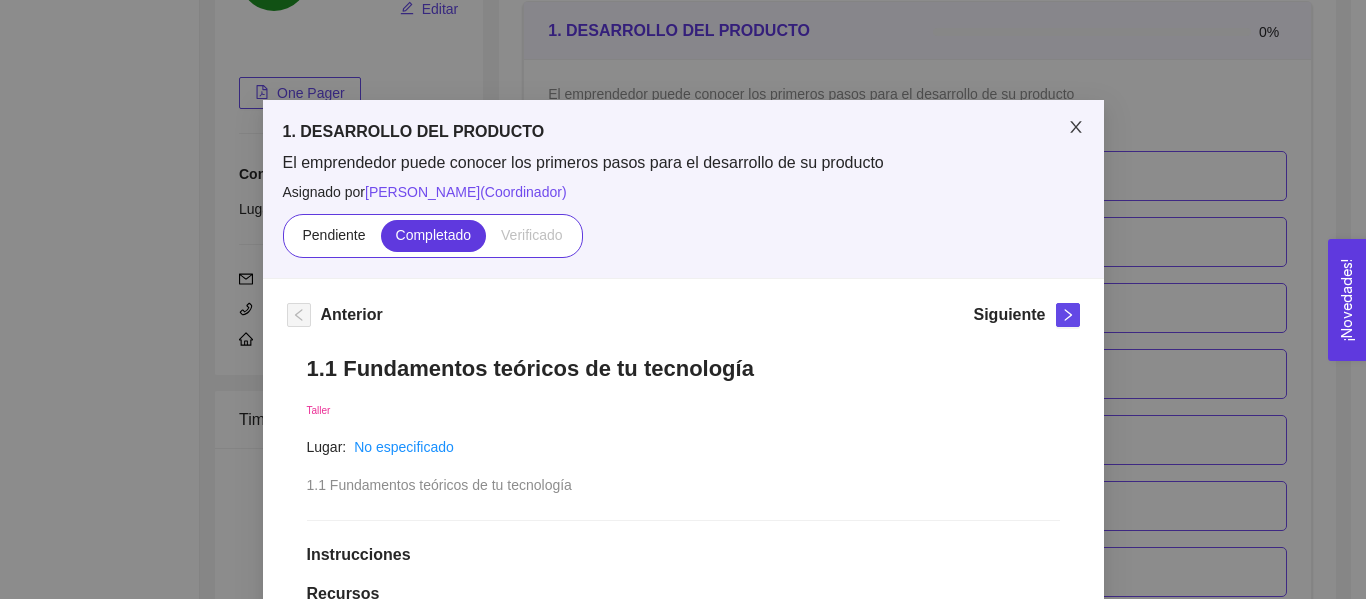 click at bounding box center (1076, 128) 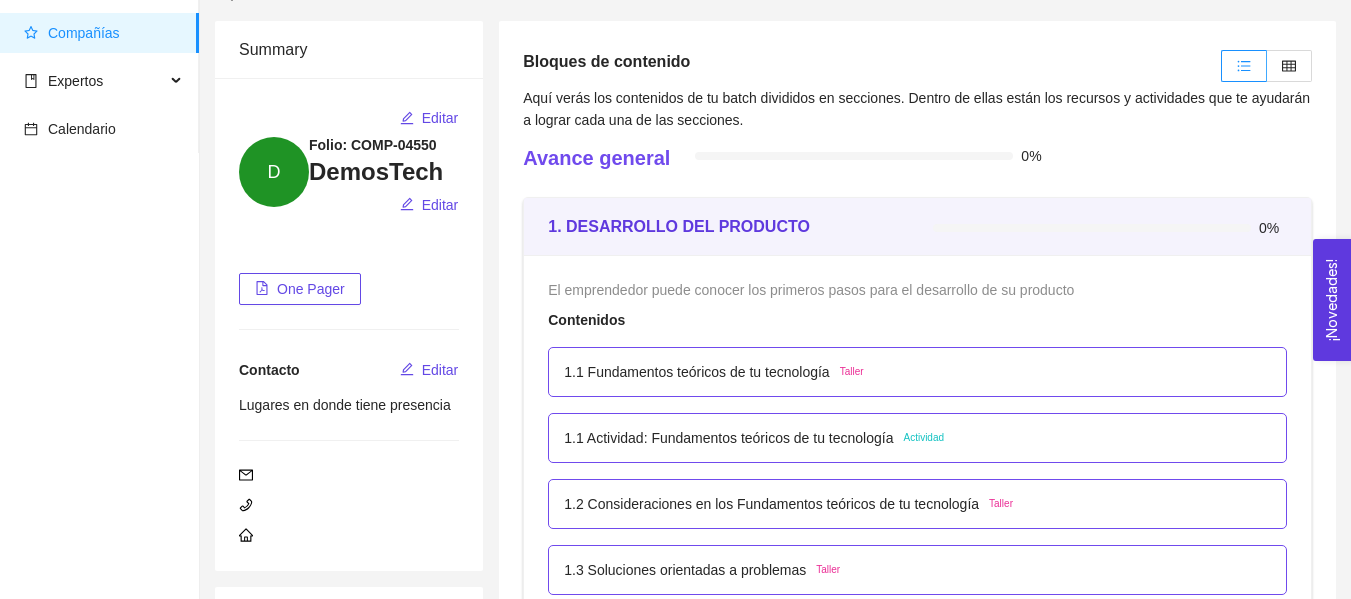 scroll, scrollTop: 100, scrollLeft: 0, axis: vertical 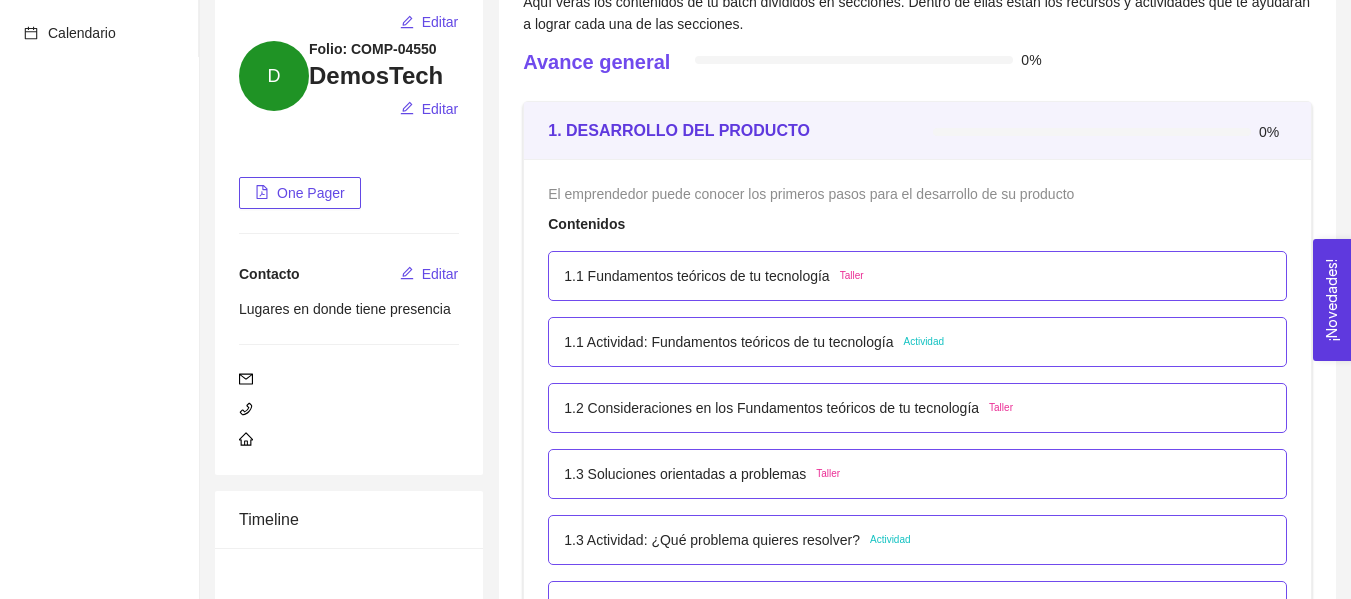 click on "1.1 Fundamentos teóricos de tu tecnología Taller" at bounding box center (917, 276) 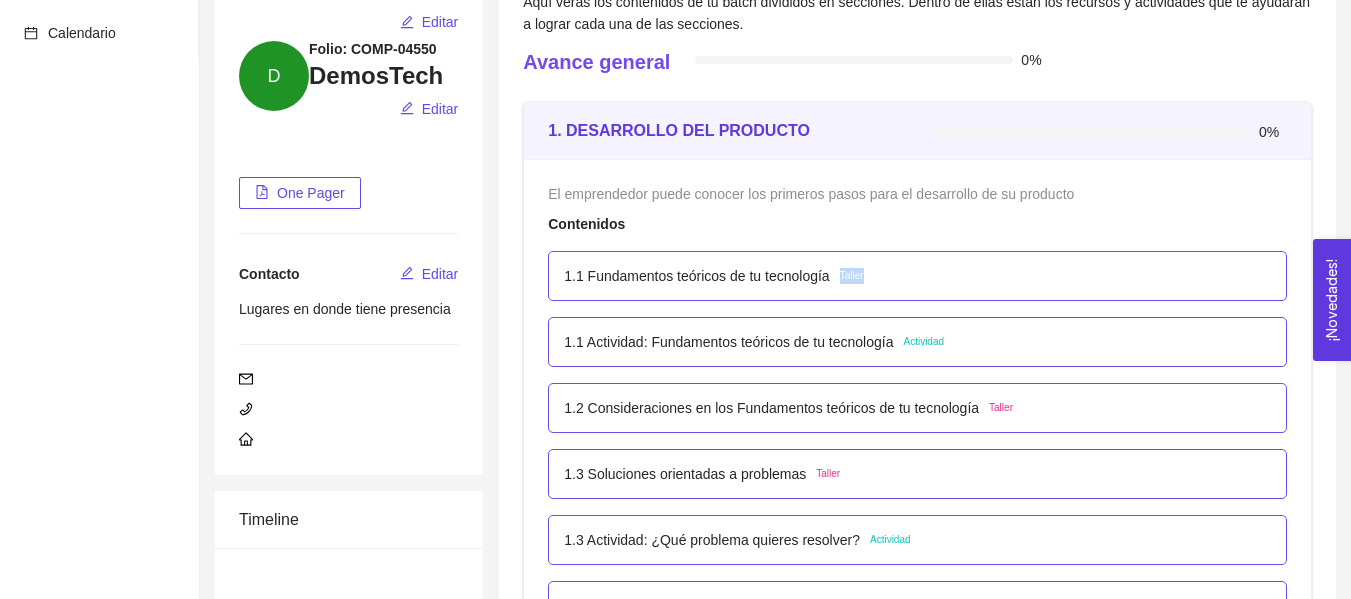 click on "1.1 Fundamentos teóricos de tu tecnología Taller" at bounding box center (917, 276) 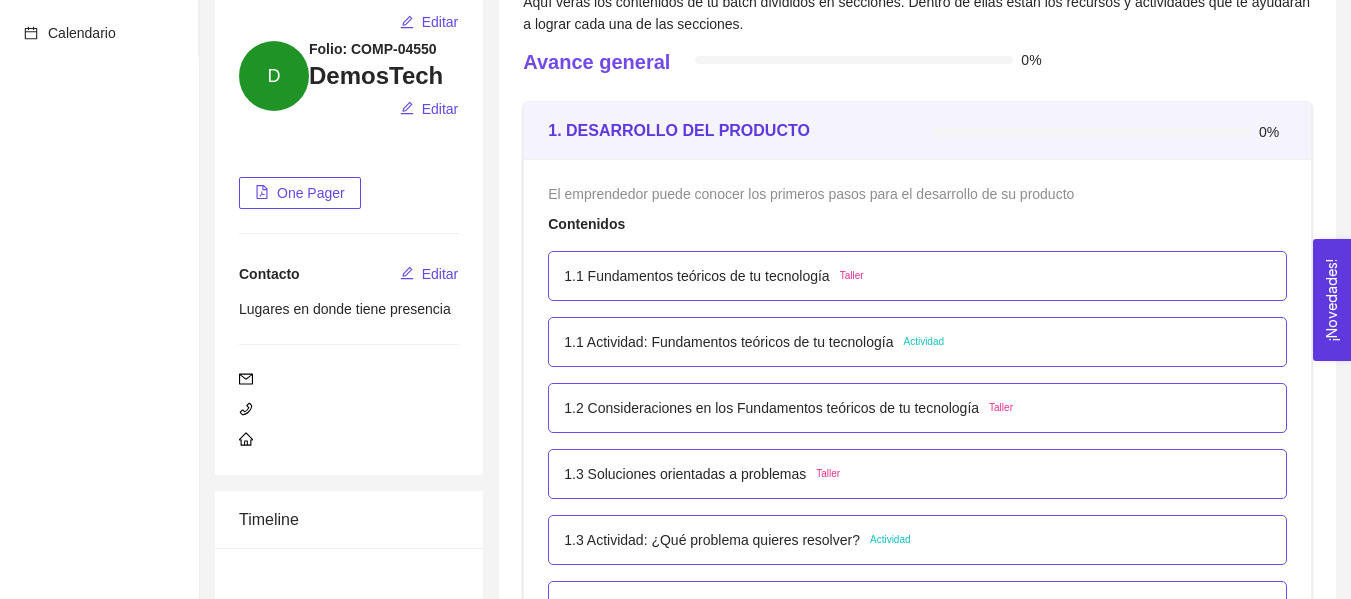 click on "1.1 Fundamentos teóricos de tu tecnología" at bounding box center (696, 276) 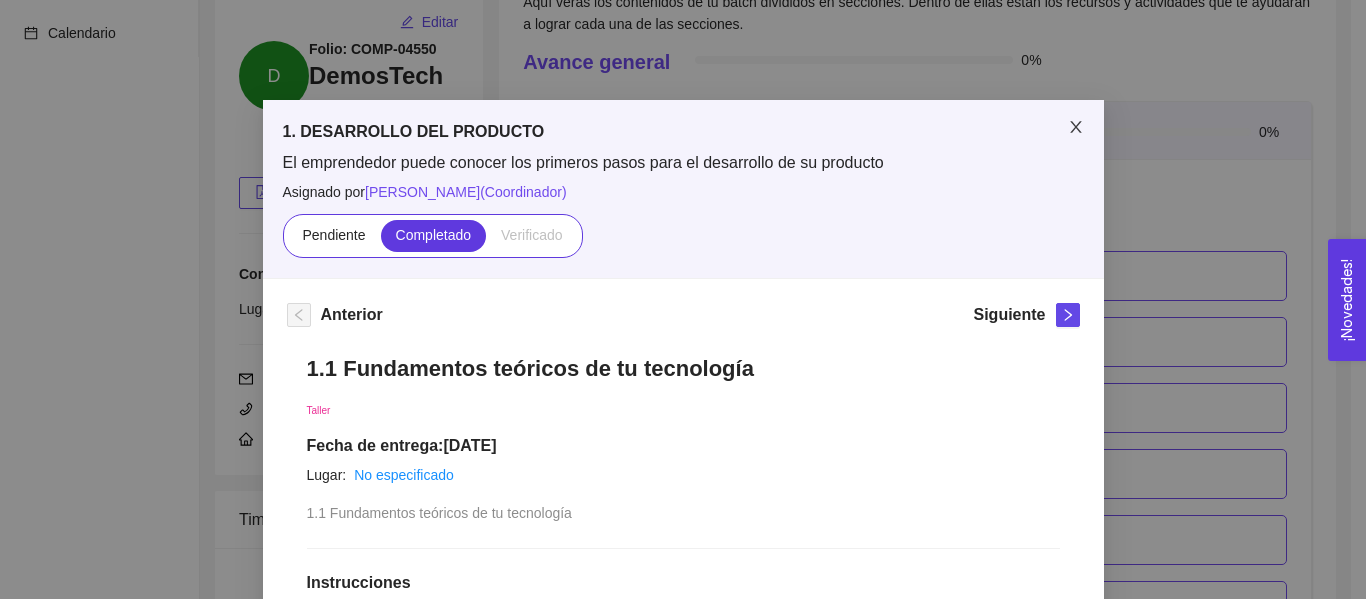 click 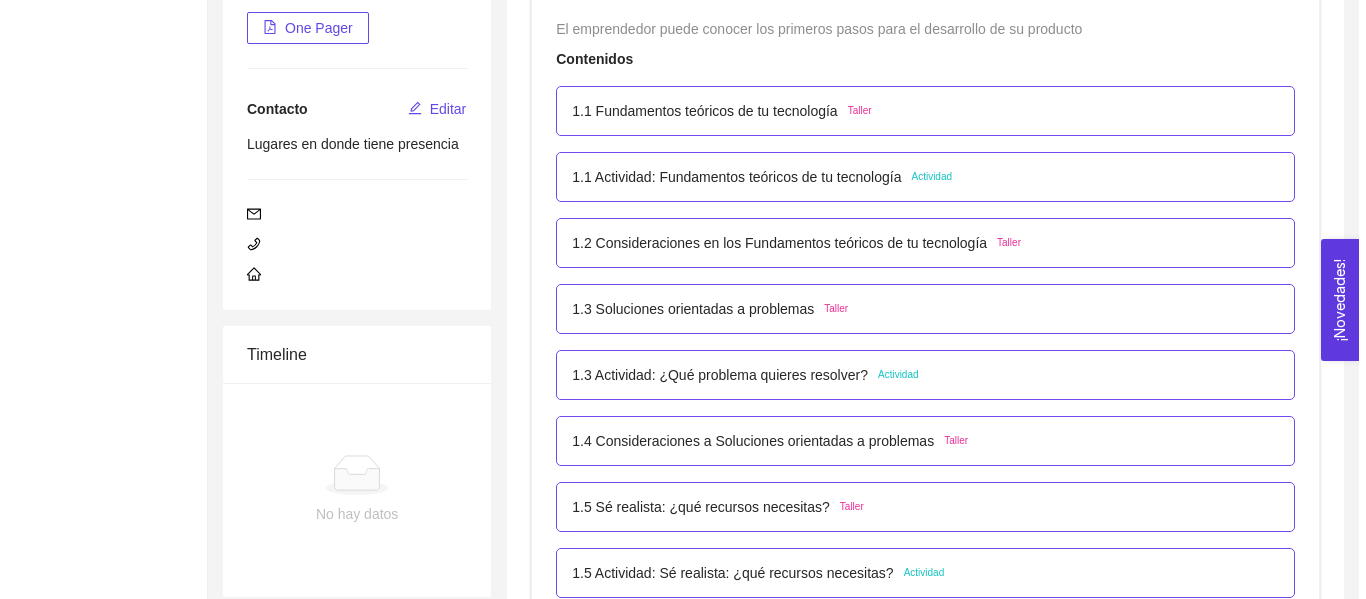 scroll, scrollTop: 400, scrollLeft: 0, axis: vertical 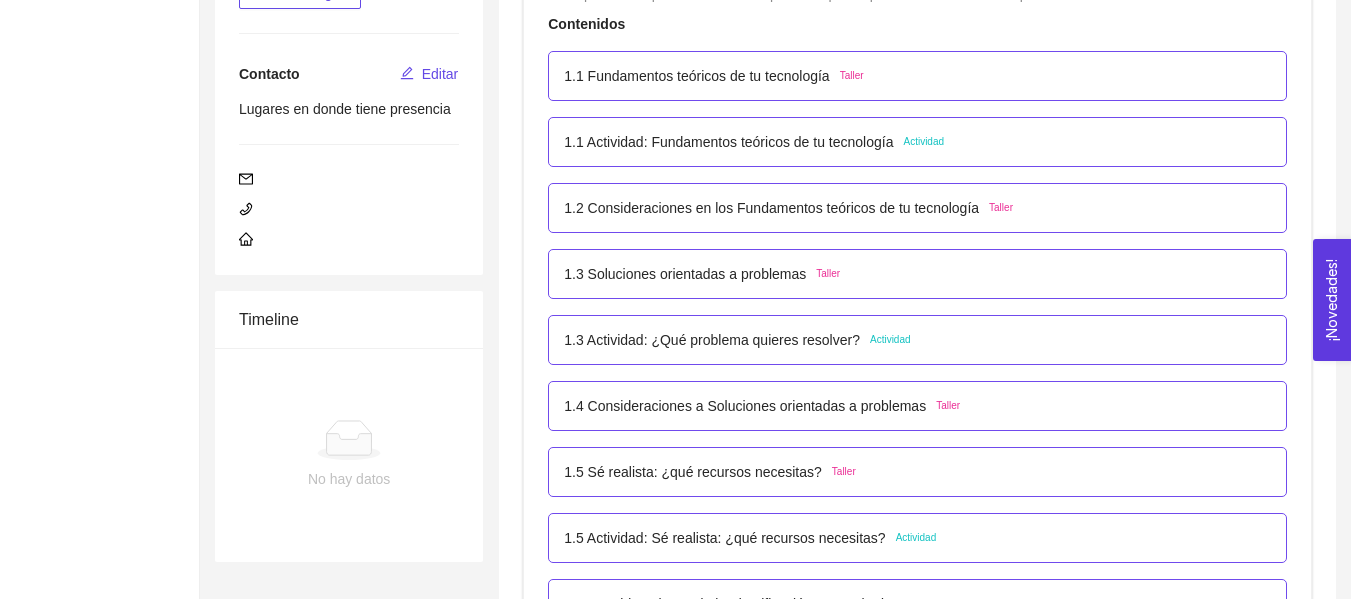 click on "Actividad" at bounding box center (890, 340) 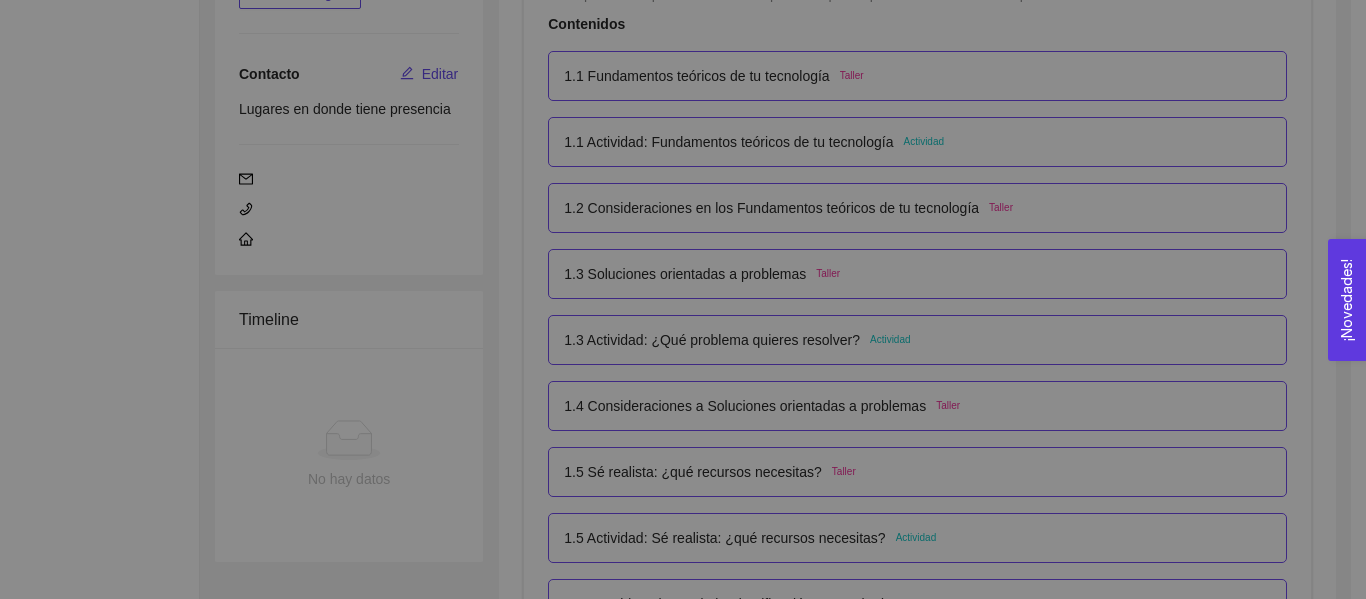click at bounding box center [683, 482] 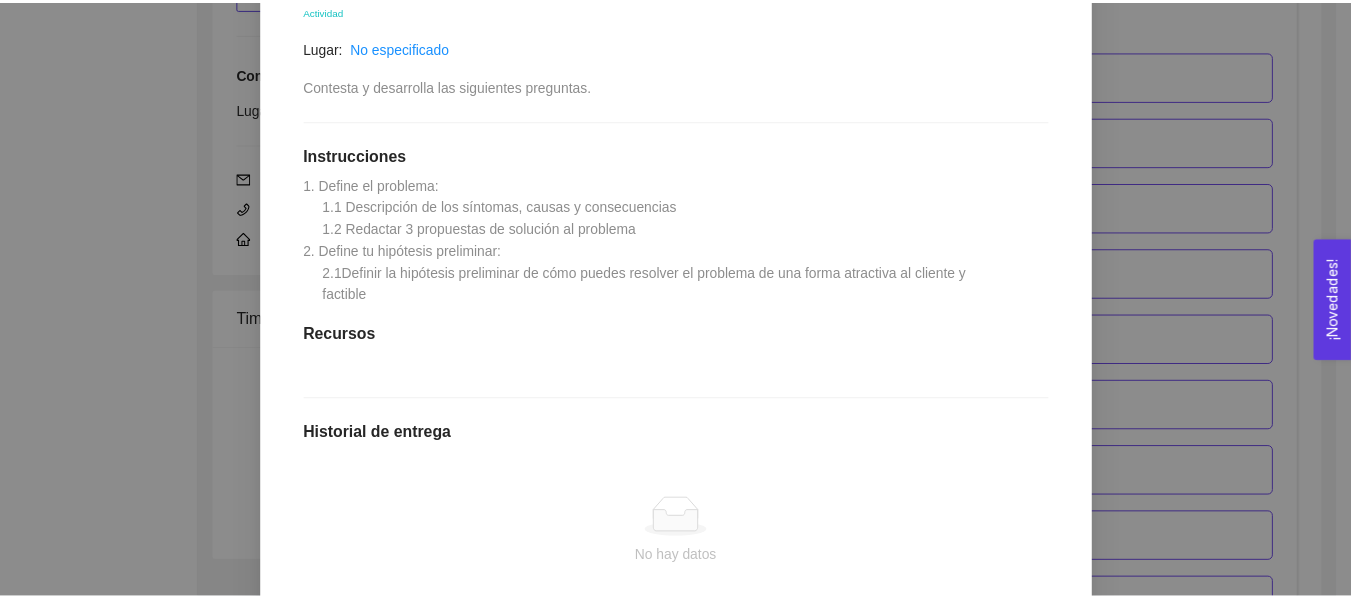 scroll, scrollTop: 400, scrollLeft: 0, axis: vertical 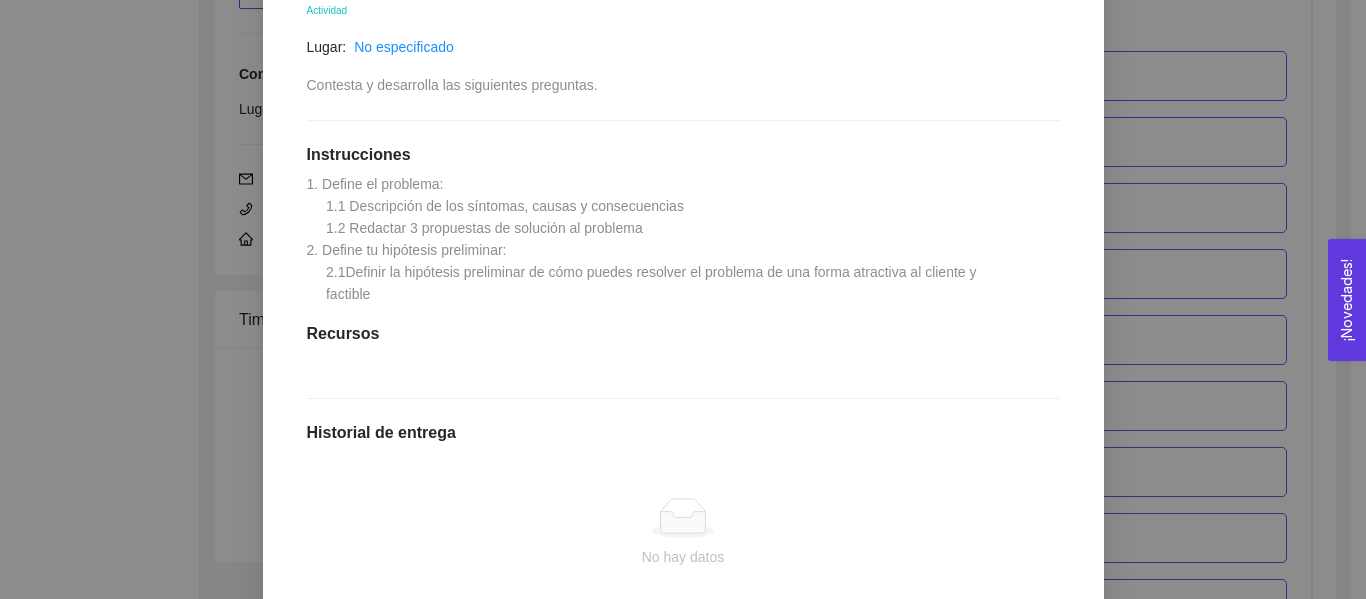 click on "1. DESARROLLO DEL PRODUCTO El emprendedor puede conocer los primeros pasos para el desarrollo de su producto
Asignado por  Ana Sofia Contreras Córdova   ( Coordinador ) Pendiente Completado Verificado Anterior Siguiente 1.3 Actividad: ¿Qué problema quieres resolver? Actividad Lugar: No especificado Contesta y desarrolla las siguientes preguntas.
Instrucciones 1. Define el problema:
1.1 Descripción de los síntomas, causas y consecuencias
1.2 Redactar 3 propuestas de solución al problema
2. Define tu hipótesis preliminar:
2.1Definir la hipótesis preliminar de cómo puedes resolver el problema de una forma atractiva al cliente y
factible
Recursos Historial de entrega No hay datos Comentarios Enviar comentarios Cancelar Aceptar" at bounding box center [683, 299] 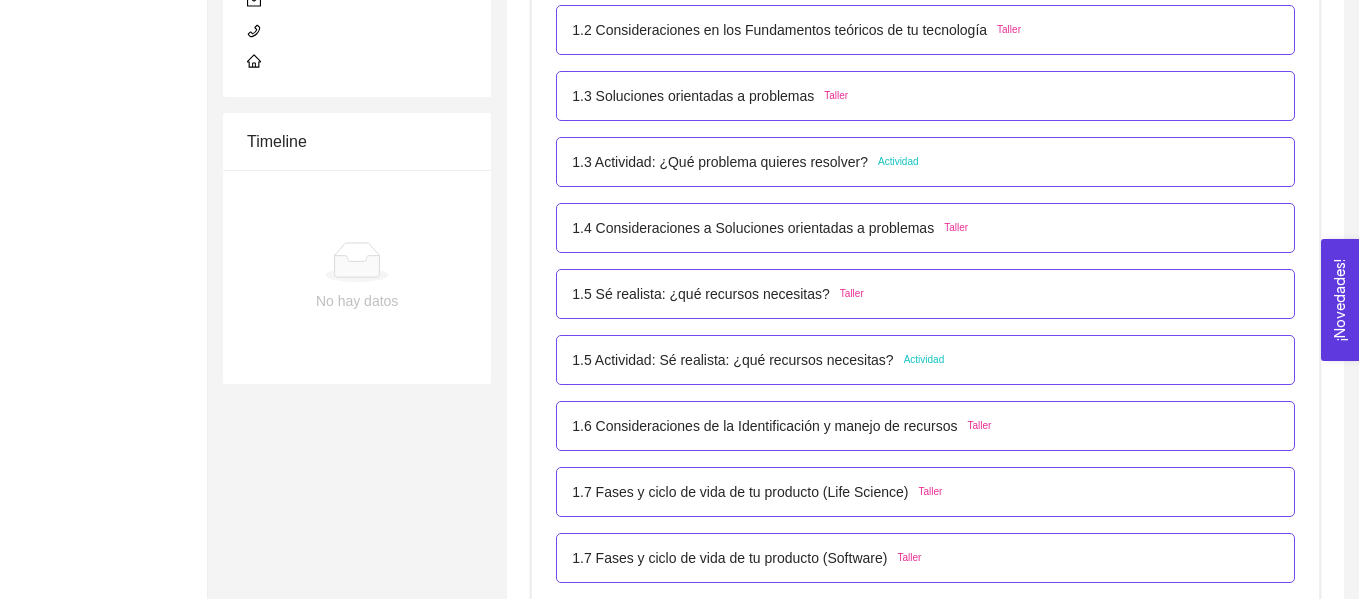 scroll, scrollTop: 600, scrollLeft: 0, axis: vertical 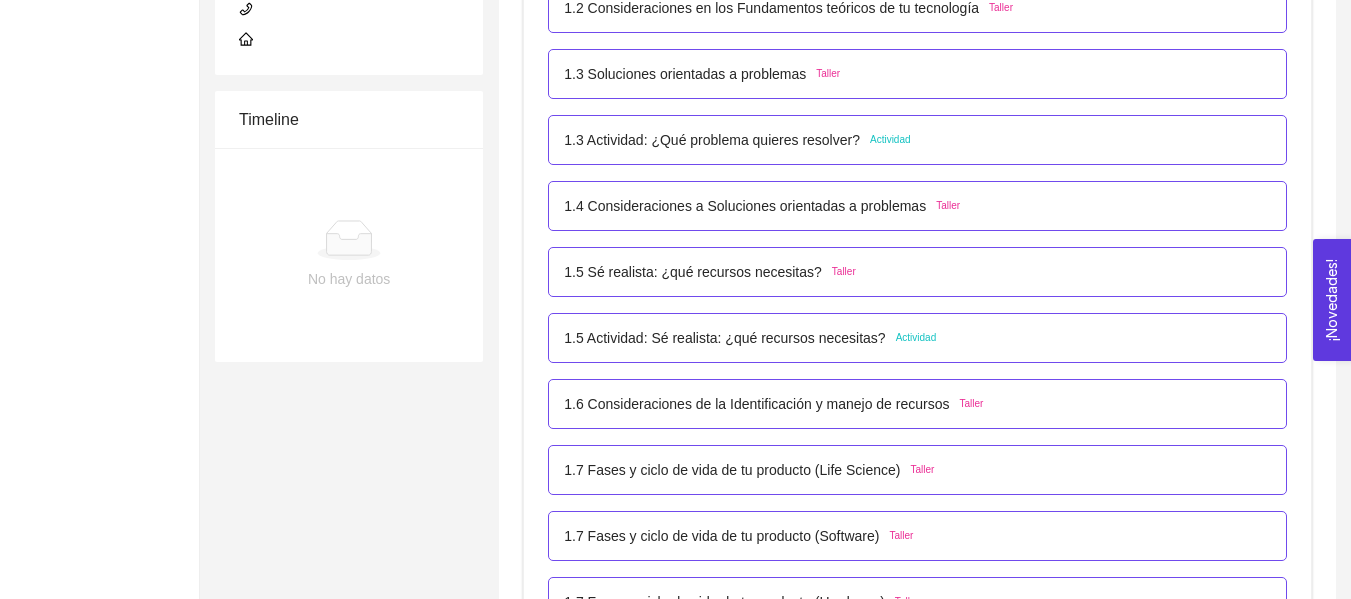 click on "1.5 Actividad: Sé realista: ¿qué recursos necesitas? Actividad" at bounding box center (917, 338) 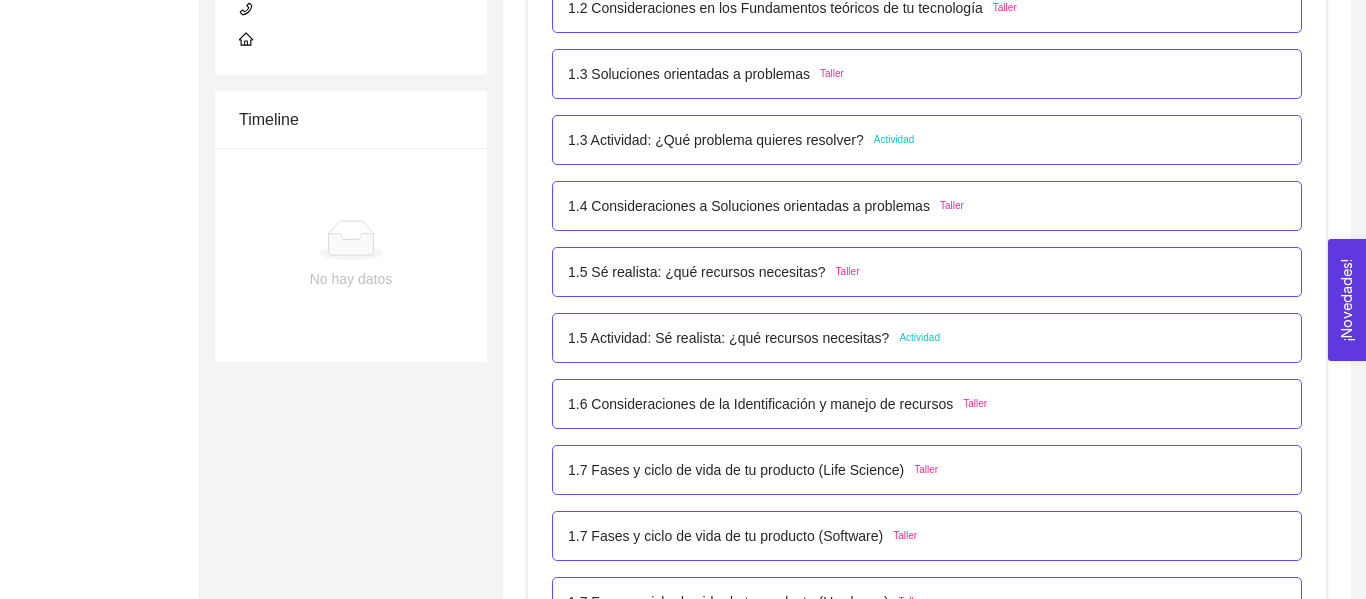scroll, scrollTop: 0, scrollLeft: 0, axis: both 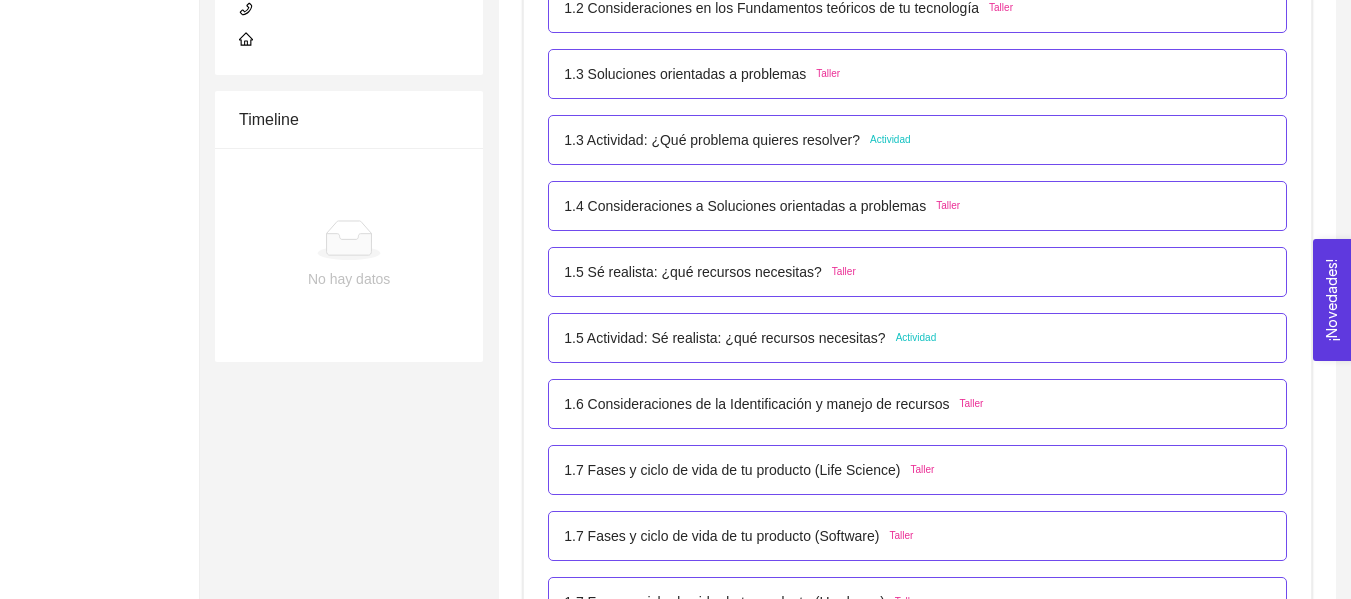click on "1.5 Actividad: Sé realista: ¿qué recursos necesitas? Actividad" at bounding box center [917, 338] 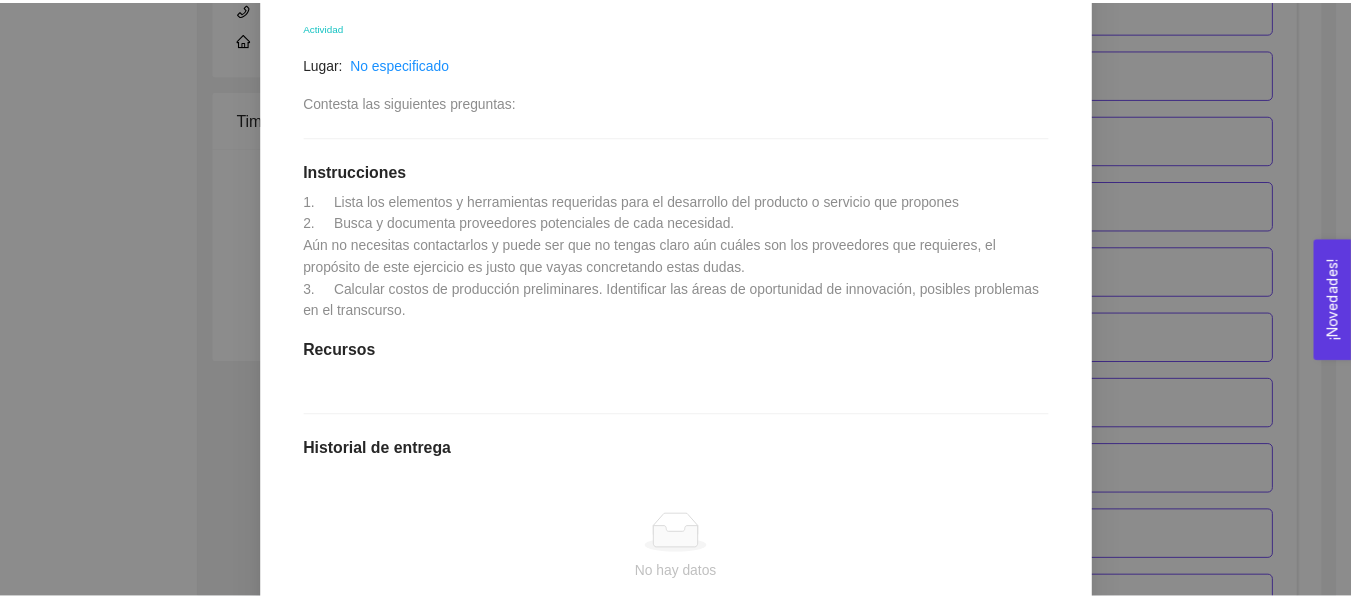 scroll, scrollTop: 400, scrollLeft: 0, axis: vertical 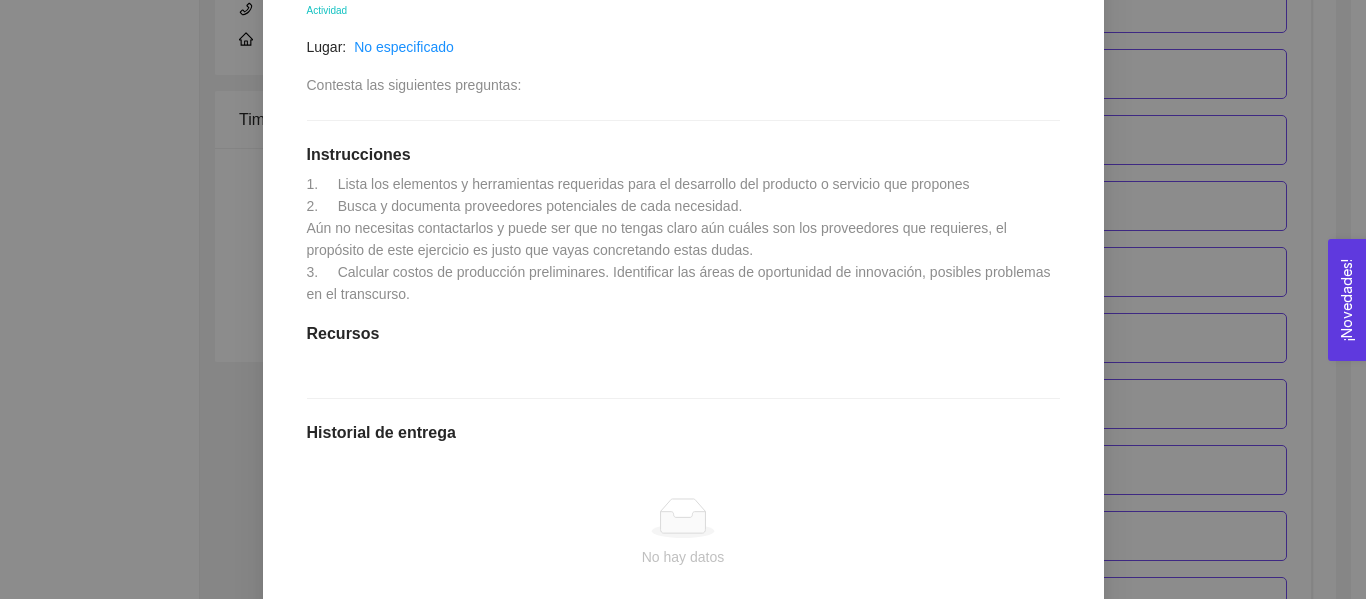 click on "1. DESARROLLO DEL PRODUCTO El emprendedor puede conocer los primeros pasos para el desarrollo de su producto
Asignado por  Ana Sofia Contreras Córdova   ( Coordinador ) Pendiente Completado Verificado Anterior Siguiente 1.5 Actividad: Sé realista: ¿qué recursos necesitas? Actividad Lugar: No especificado Contesta las siguientes preguntas: Instrucciones 1.	Lista los elementos y herramientas requeridas para el desarrollo del producto o servicio que propones
2.	Busca y documenta proveedores potenciales de cada necesidad.
Aún no necesitas contactarlos y puede ser que no tengas claro aún cuáles son los proveedores que requieres, el propósito de este ejercicio es justo que vayas concretando estas dudas.
3.	Calcular costos de producción preliminares. Identificar las áreas de oportunidad de innovación, posibles problemas en el transcurso.
Recursos Historial de entrega No hay datos Comentarios Enviar comentarios Cancelar Aceptar" at bounding box center (683, 299) 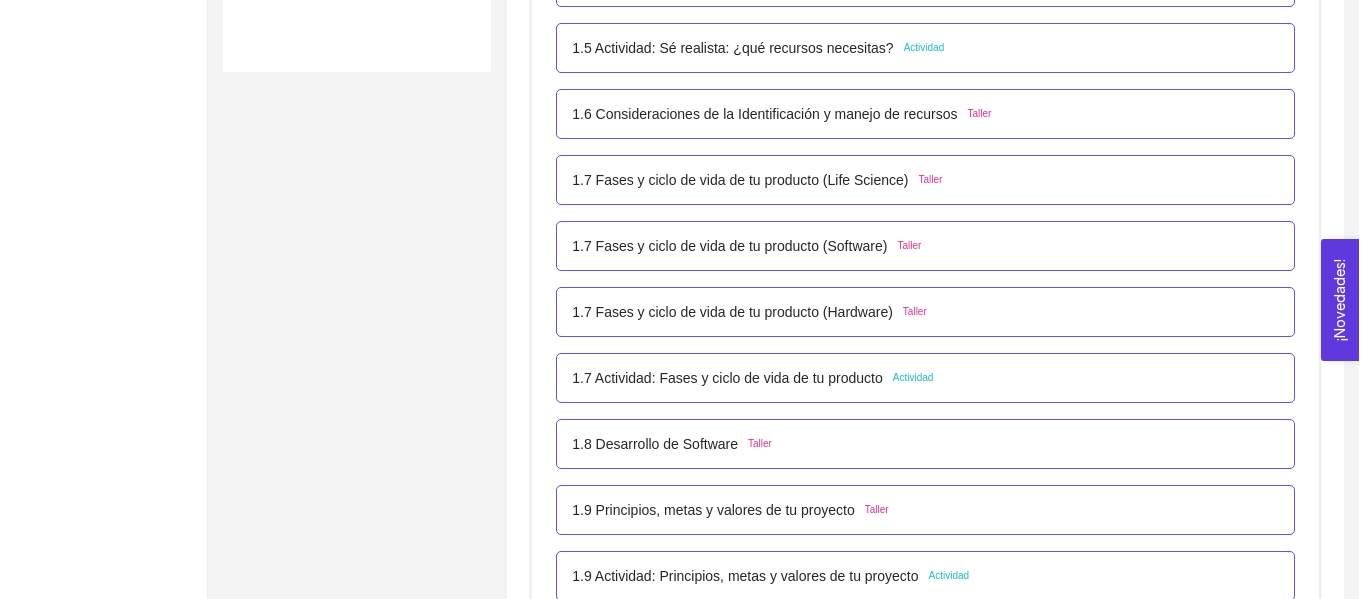 scroll, scrollTop: 900, scrollLeft: 0, axis: vertical 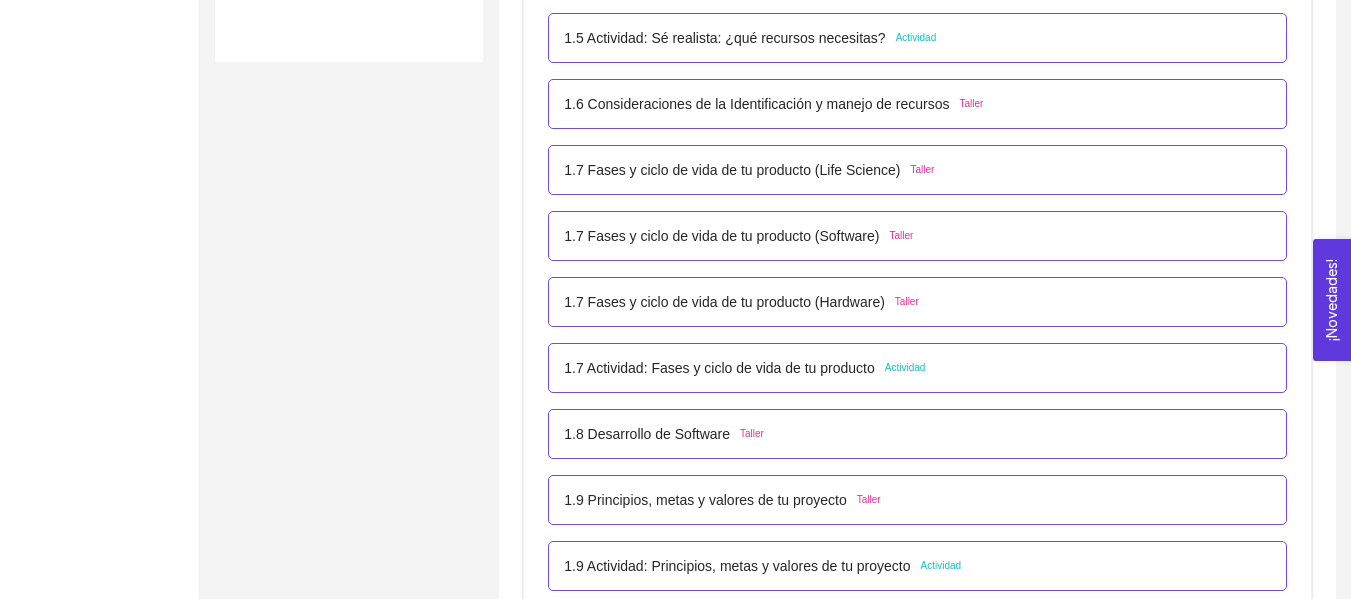 click on "1.7 Actividad: Fases y ciclo de vida de tu producto Actividad" at bounding box center (917, 368) 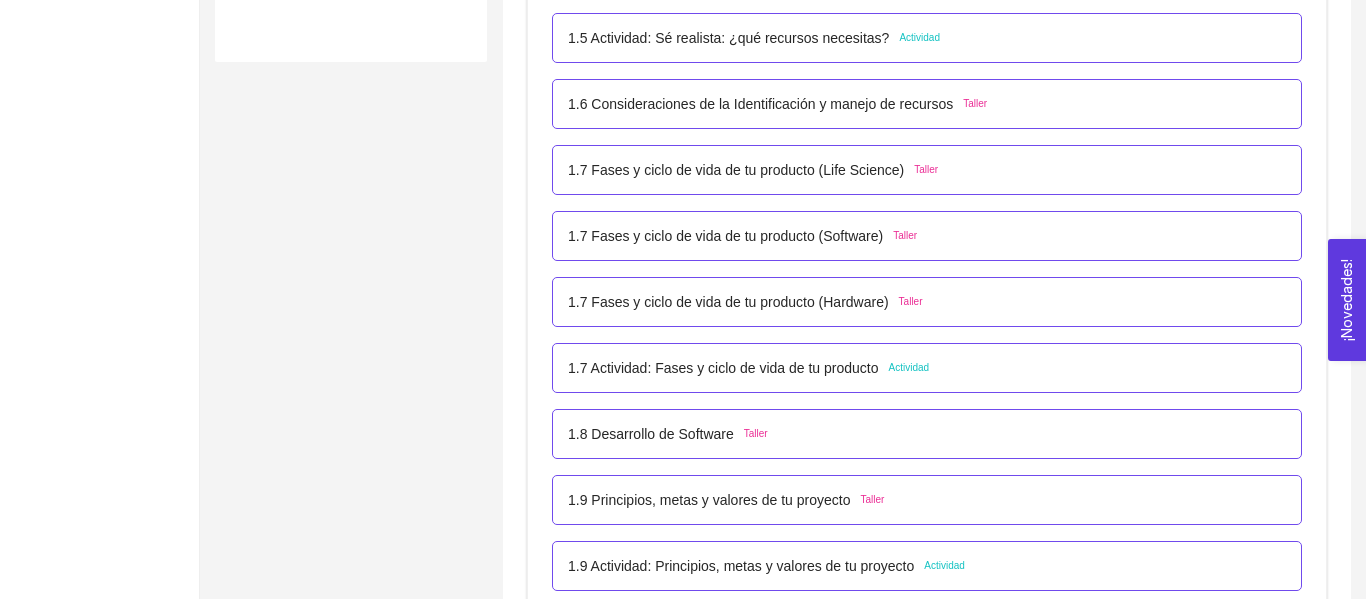scroll, scrollTop: 0, scrollLeft: 0, axis: both 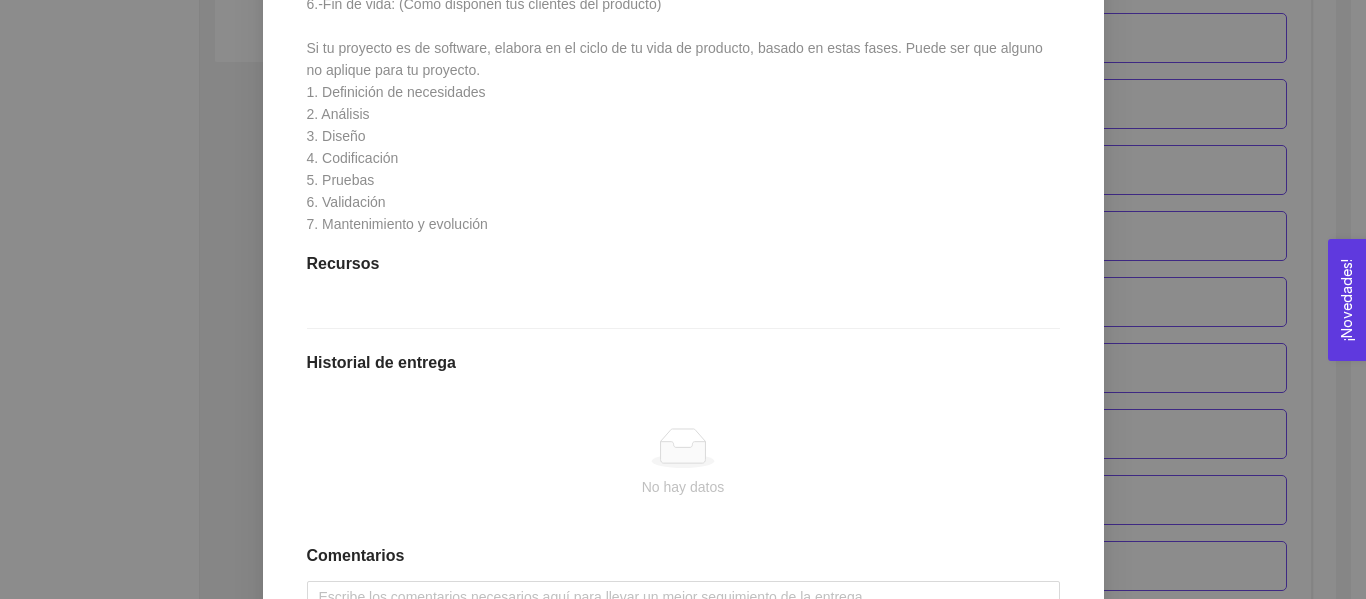 click on "1. DESARROLLO DEL PRODUCTO El emprendedor puede conocer los primeros pasos para el desarrollo de su producto
Asignado por  Ana Sofia Contreras Córdova   ( Coordinador ) Pendiente Completado Verificado Anterior Siguiente 1.7 Actividad: Fases y ciclo de vida de tu producto Actividad Lugar: No especificado Descripción del ciclo de vida del producto o servicio.
Instrucciones Recursos Historial de entrega No hay datos Comentarios Enviar comentarios Cancelar Aceptar" at bounding box center (683, 299) 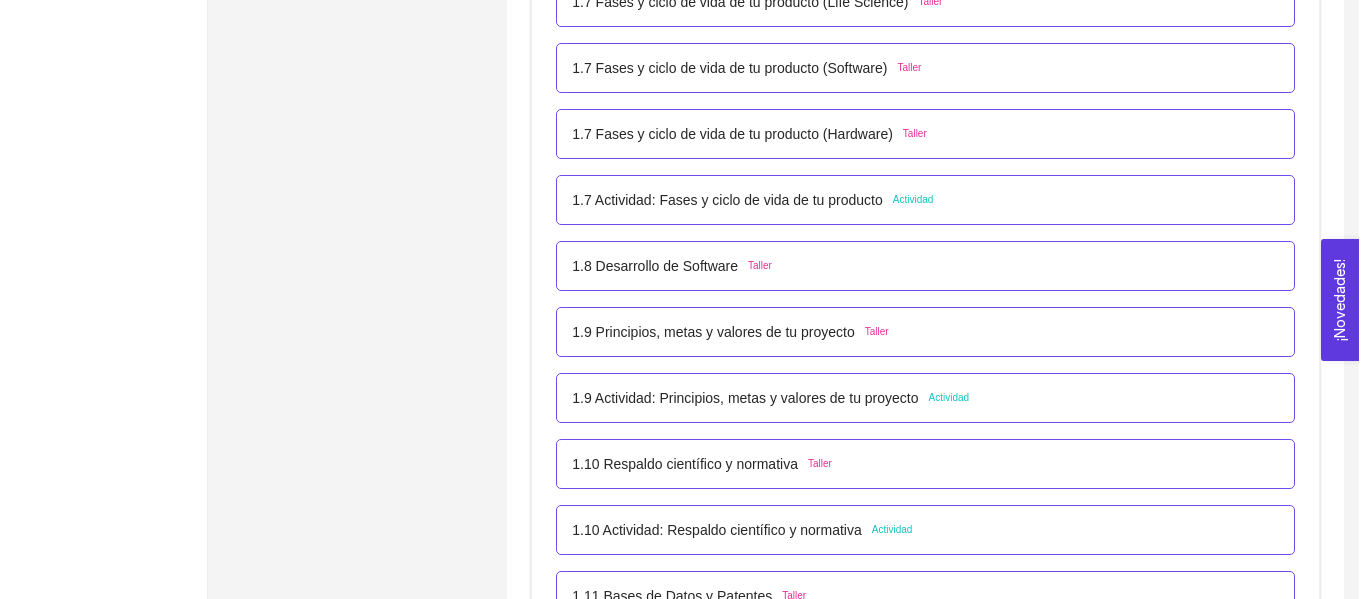 scroll, scrollTop: 1200, scrollLeft: 0, axis: vertical 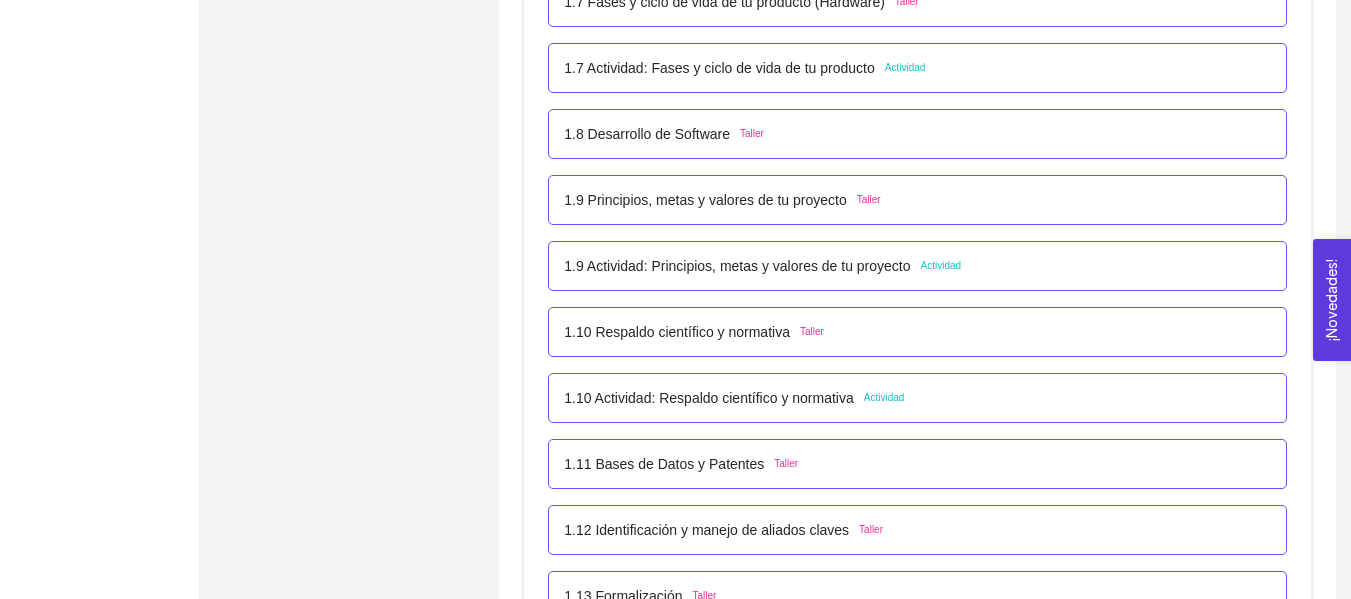 click on "1.9 Actividad: Principios, metas y valores de tu proyecto Actividad" at bounding box center [917, 266] 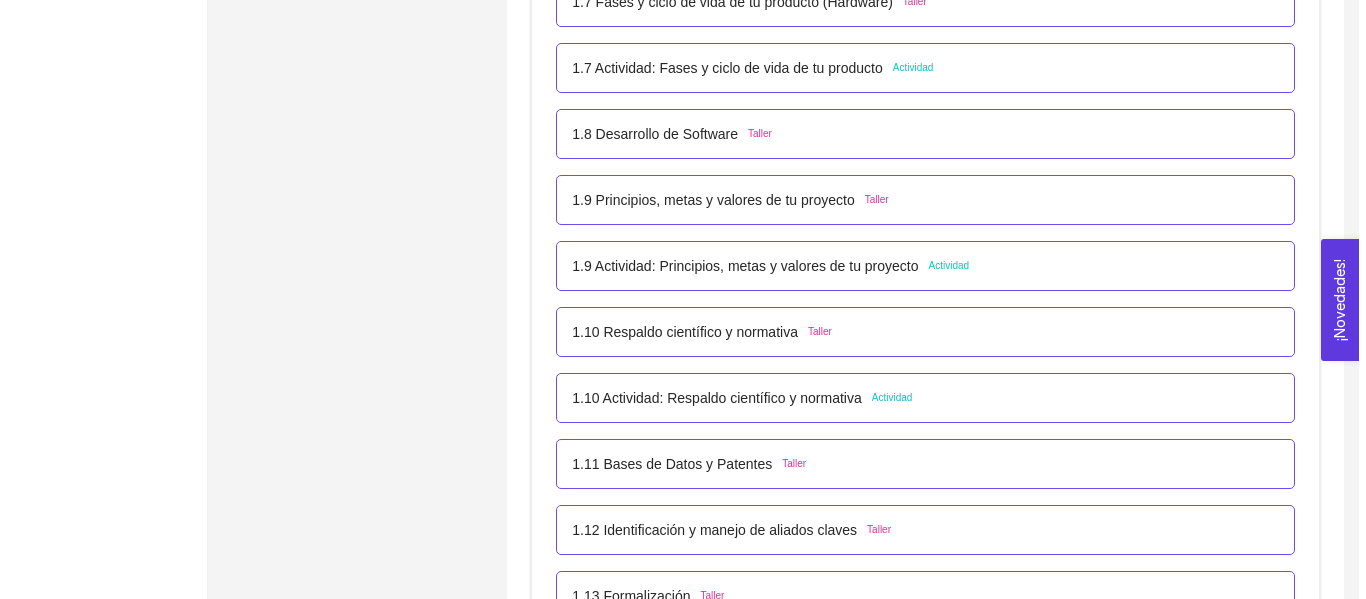 scroll, scrollTop: 0, scrollLeft: 0, axis: both 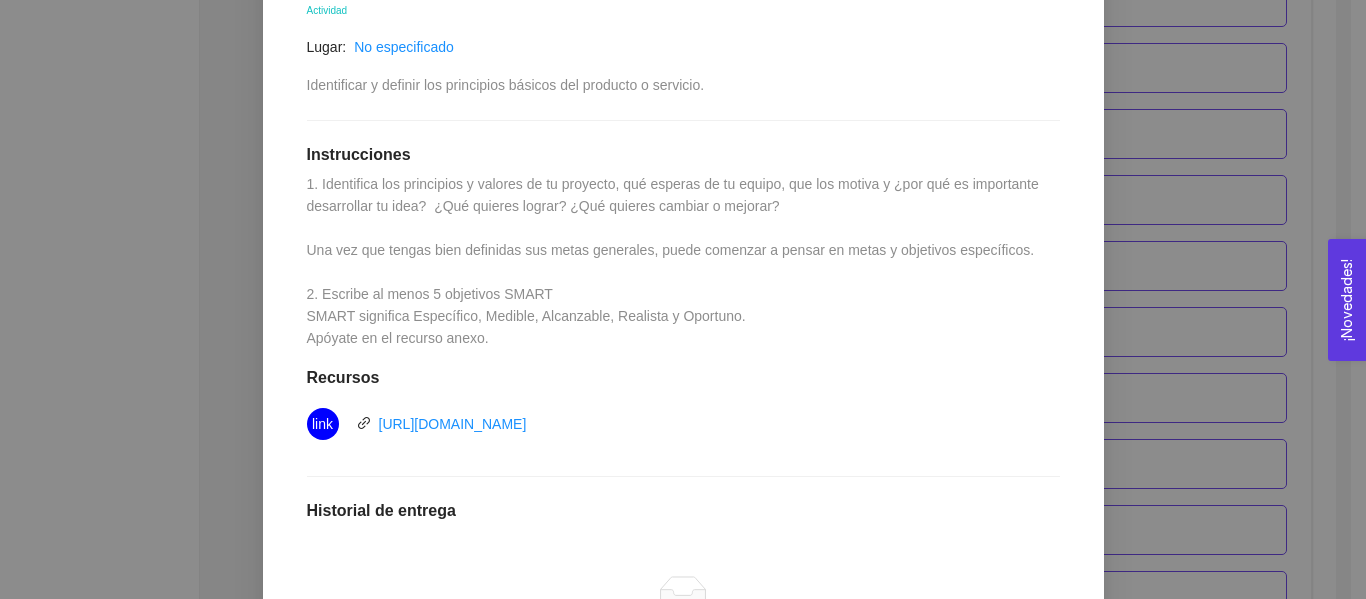 click on "1. DESARROLLO DEL PRODUCTO El emprendedor puede conocer los primeros pasos para el desarrollo de su producto
Asignado por  Ana Sofia Contreras Córdova   ( Coordinador ) Pendiente Completado Verificado Anterior Siguiente 1.9 Actividad: Principios, metas y valores de tu proyecto Actividad Lugar: No especificado Identificar y definir los principios básicos del producto o servicio. Instrucciones 1. Identifica los principios y valores de tu proyecto, qué esperas de tu equipo, que los motiva y ¿por qué es importante desarrollar tu idea?  ¿Qué quieres lograr? ¿Qué quieres cambiar o mejorar?
Una vez que tengas bien definidas sus metas generales, puede comenzar a pensar en metas y objetivos específicos.
2. Escribe al menos 5 objetivos SMART
SMART significa Específico, Medible, Alcanzable, Realista y Oportuno.
Apóyate en el recurso anexo.
Recursos link https://asana.com/es/resources/smart-goals Historial de entrega No hay datos Comentarios Enviar comentarios Cancelar Aceptar" at bounding box center (683, 299) 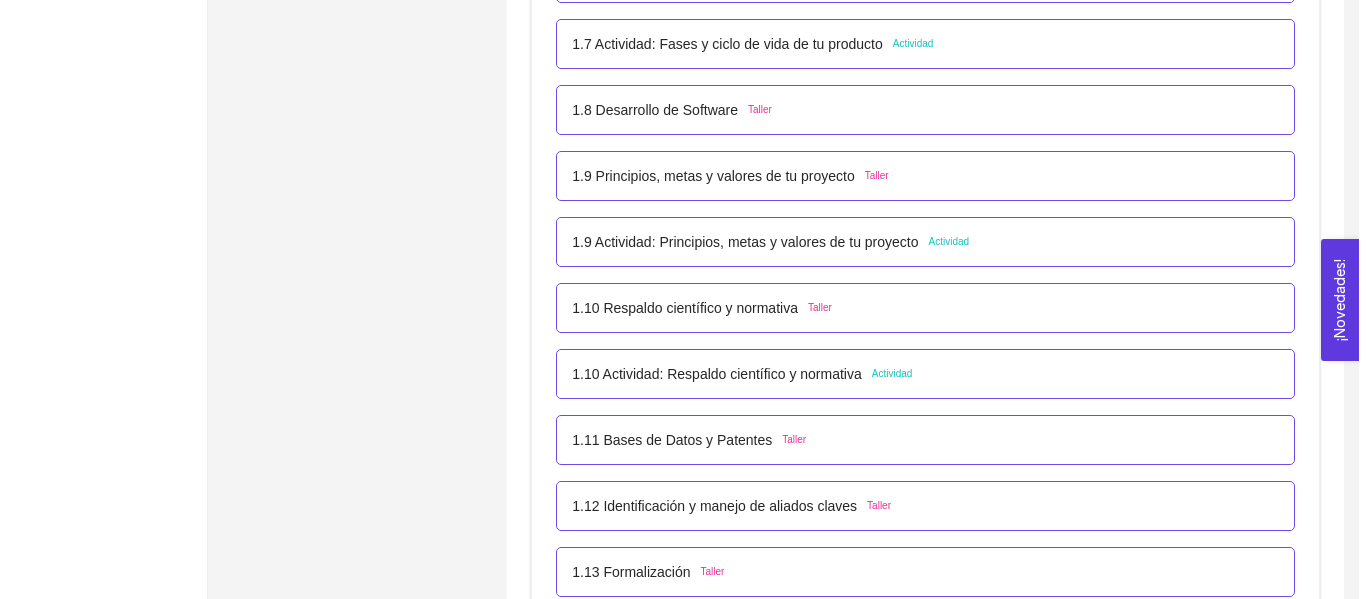 scroll, scrollTop: 1300, scrollLeft: 0, axis: vertical 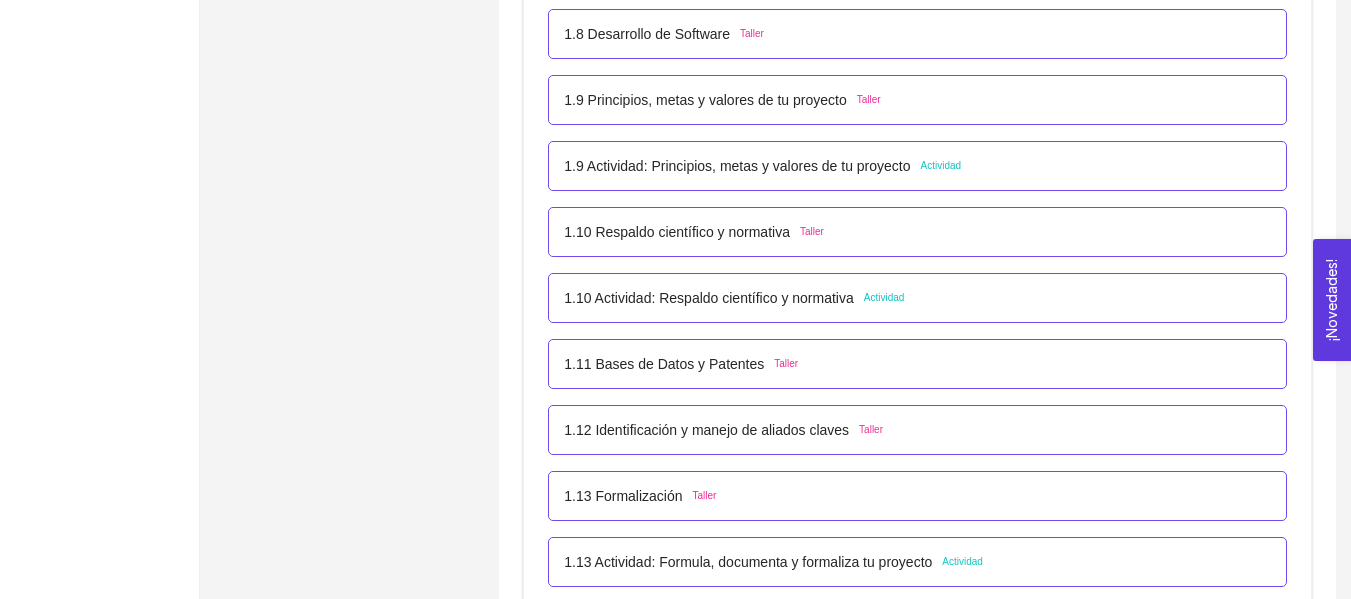 click on "1.10 Actividad: Respaldo científico y normativa Actividad" at bounding box center [917, 298] 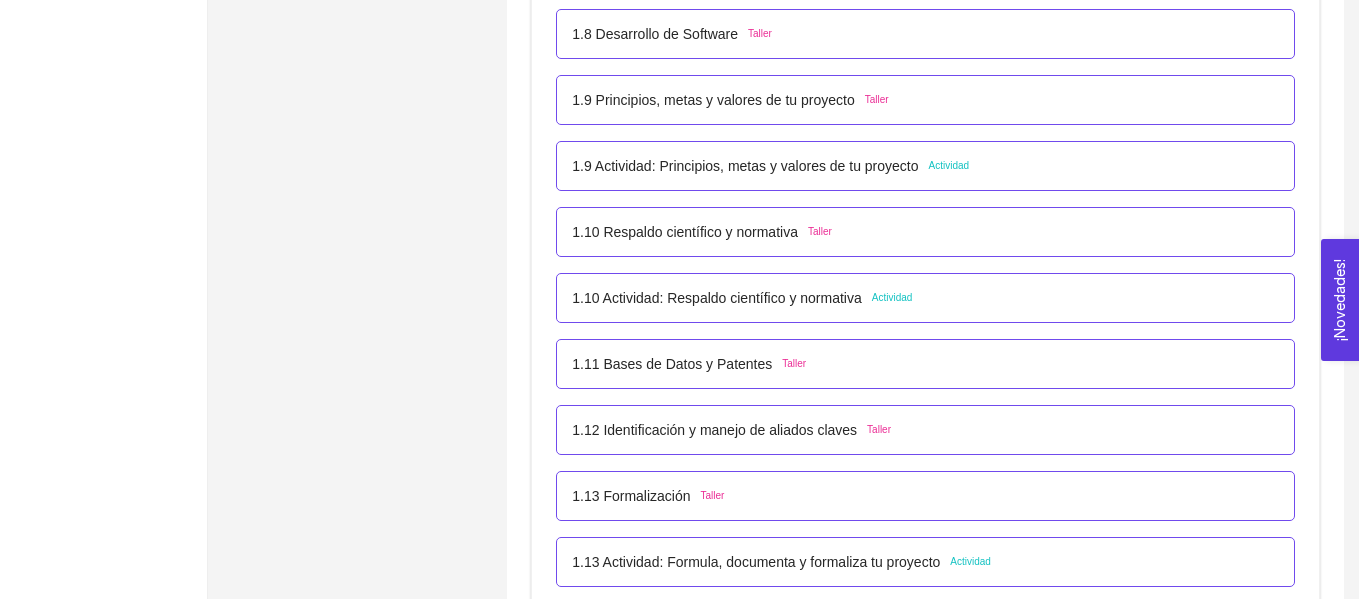 scroll, scrollTop: 0, scrollLeft: 0, axis: both 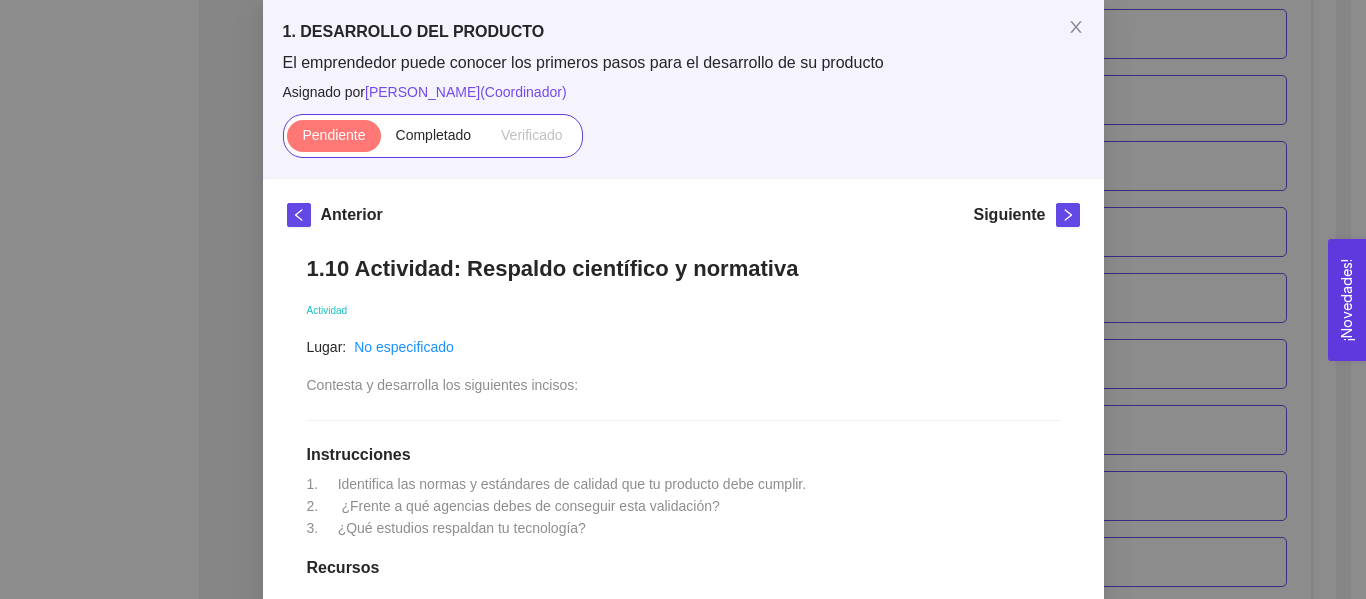 click on "1. DESARROLLO DEL PRODUCTO El emprendedor puede conocer los primeros pasos para el desarrollo de su producto
Asignado por  Ana Sofia Contreras Córdova   ( Coordinador ) Pendiente Completado Verificado Anterior Siguiente 1.10 Actividad: Respaldo científico y normativa Actividad Lugar: No especificado Contesta y desarrolla los siguientes incisos:  Instrucciones 1.	Identifica las normas y estándares de calidad que tu producto debe cumplir.
2.	 ¿Frente a qué agencias debes de conseguir esta validación?
3.	¿Qué estudios respaldan tu tecnología?
Recursos Historial de entrega No hay datos Comentarios Enviar comentarios Cancelar Aceptar" at bounding box center (683, 299) 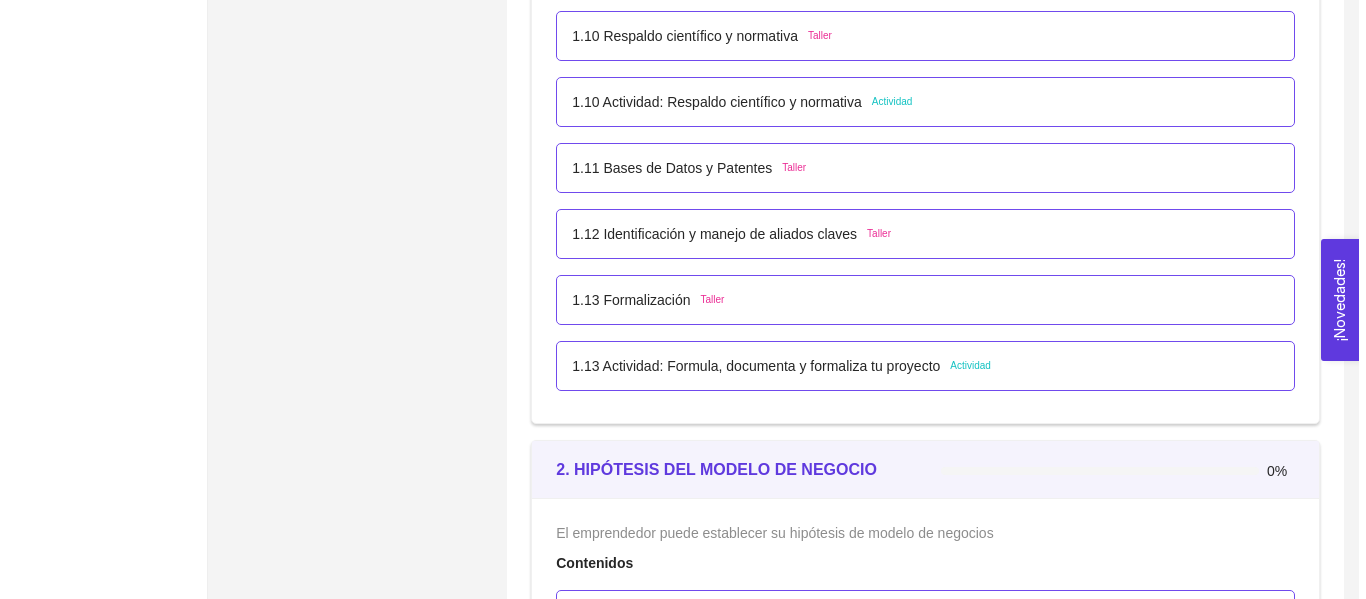 scroll, scrollTop: 1500, scrollLeft: 0, axis: vertical 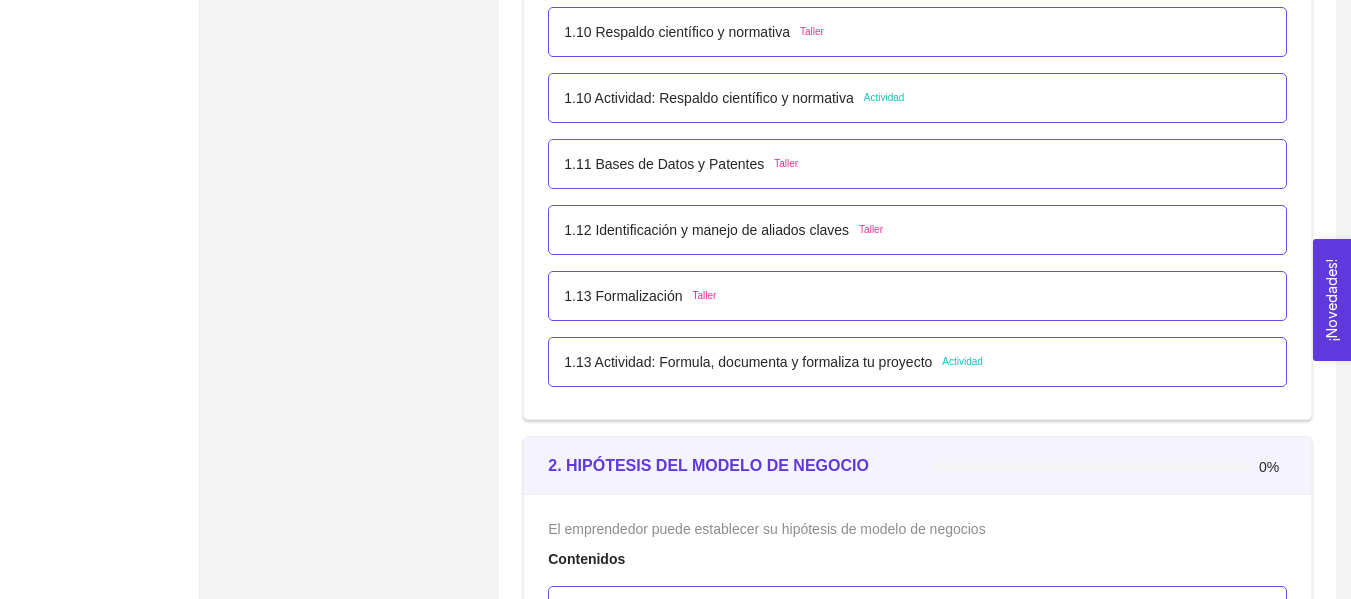 click on "1.13 Actividad: Formula, documenta y formaliza tu proyecto Actividad" at bounding box center [917, 362] 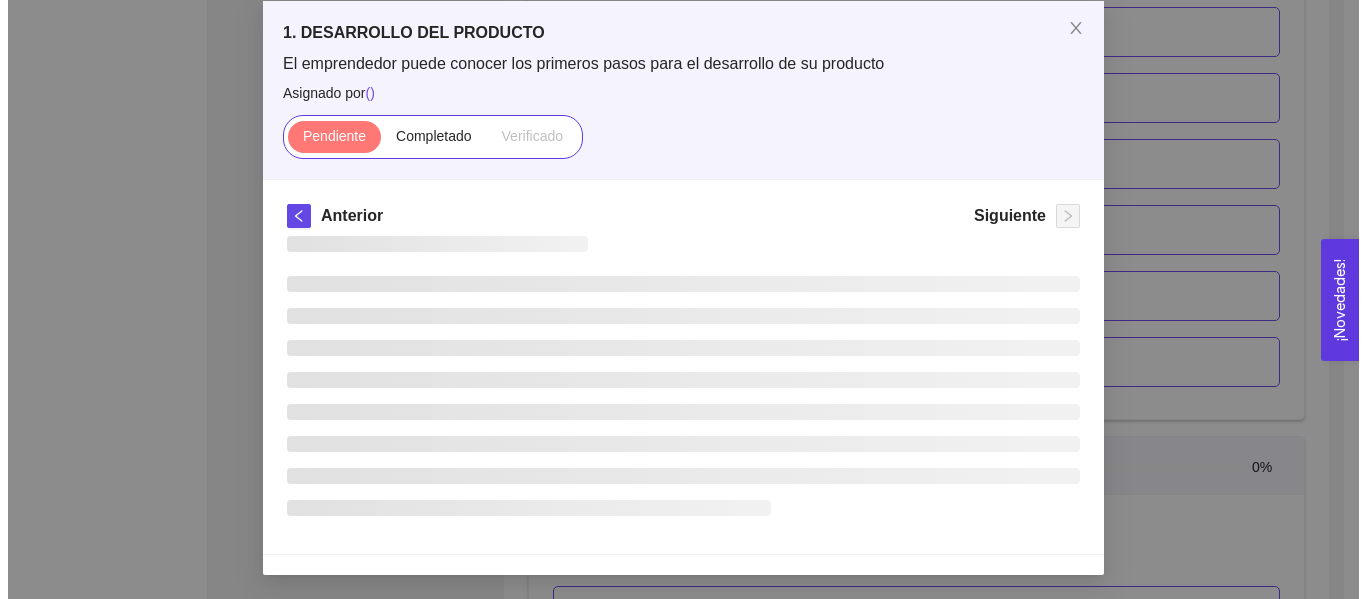 scroll, scrollTop: 0, scrollLeft: 0, axis: both 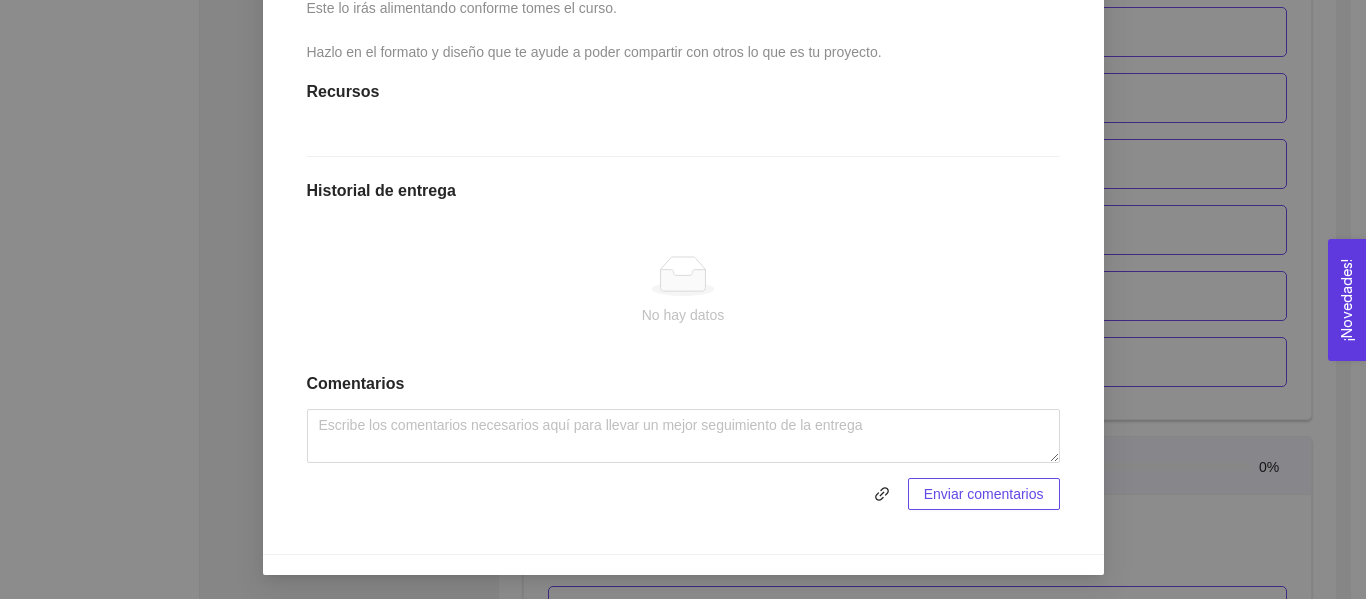 click on "1. DESARROLLO DEL PRODUCTO El emprendedor puede conocer los primeros pasos para el desarrollo de su producto
Asignado por  Ana Sofia Contreras Córdova   ( Coordinador ) Pendiente Completado Verificado Anterior Siguiente 1.13 Actividad: Formula, documenta y formaliza tu proyecto Actividad Lugar: No especificado Con base a todo lo que has visto hasta ahora, y todas las actividades que has realizado de momento, documenta y formaliza todos los detalles que has planteado para tu proyecto. Instrucciones Haz un documento en el cual puedas vaciar toda la información que tienes hasta el momento, problemática, necesidades, fases, objetivos, etc.
Este lo irás alimentando conforme tomes el curso.
Hazlo en el formato y diseño que te ayude a poder compartir con otros lo que es tu proyecto. Recursos Historial de entrega No hay datos Comentarios Enviar comentarios Cancelar Aceptar" at bounding box center [683, 299] 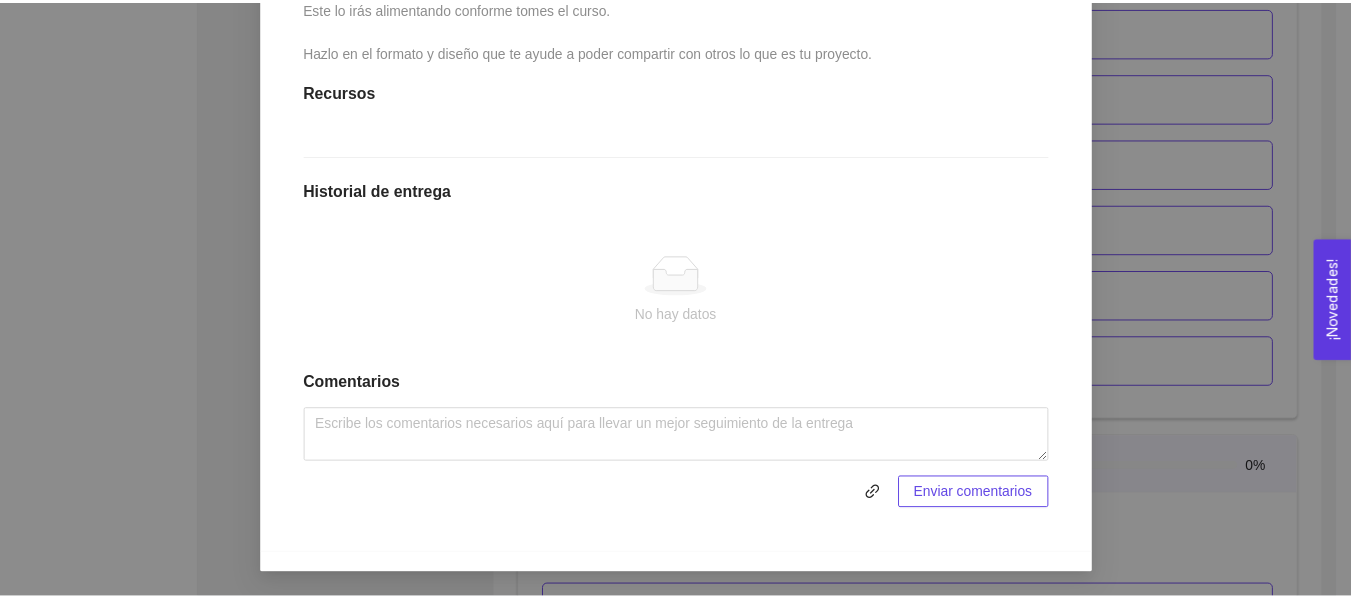 scroll, scrollTop: 564, scrollLeft: 0, axis: vertical 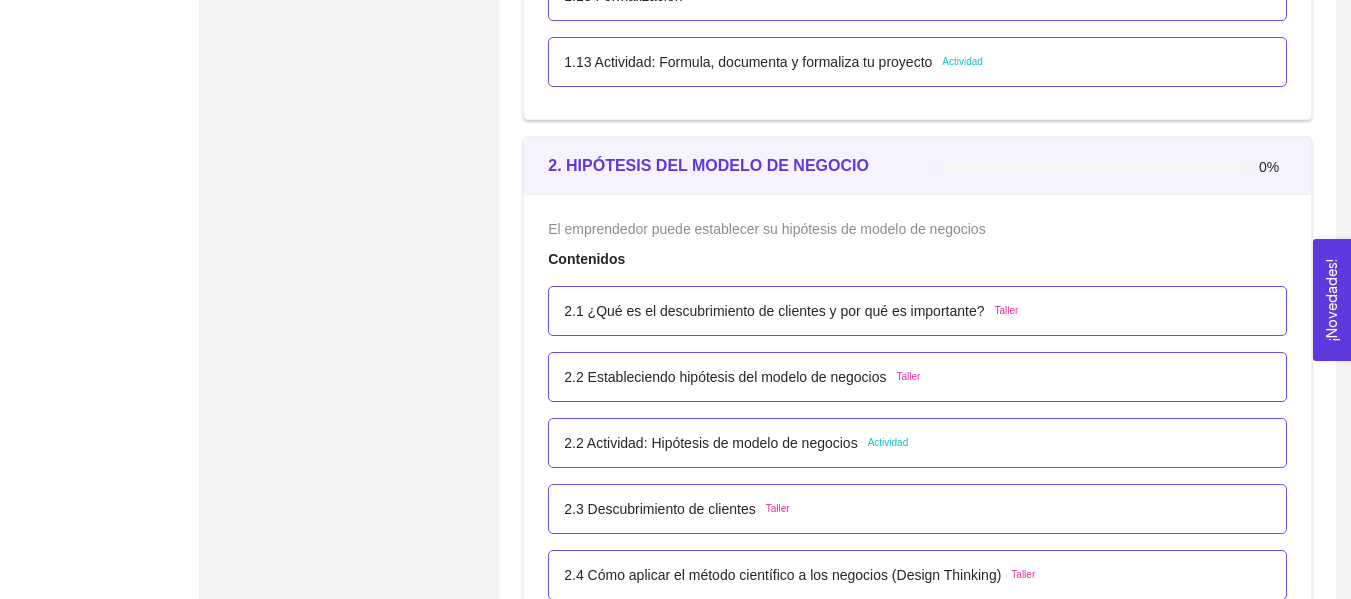 click on "2.2 Actividad: Hipótesis de modelo de negocios Actividad" at bounding box center [917, 443] 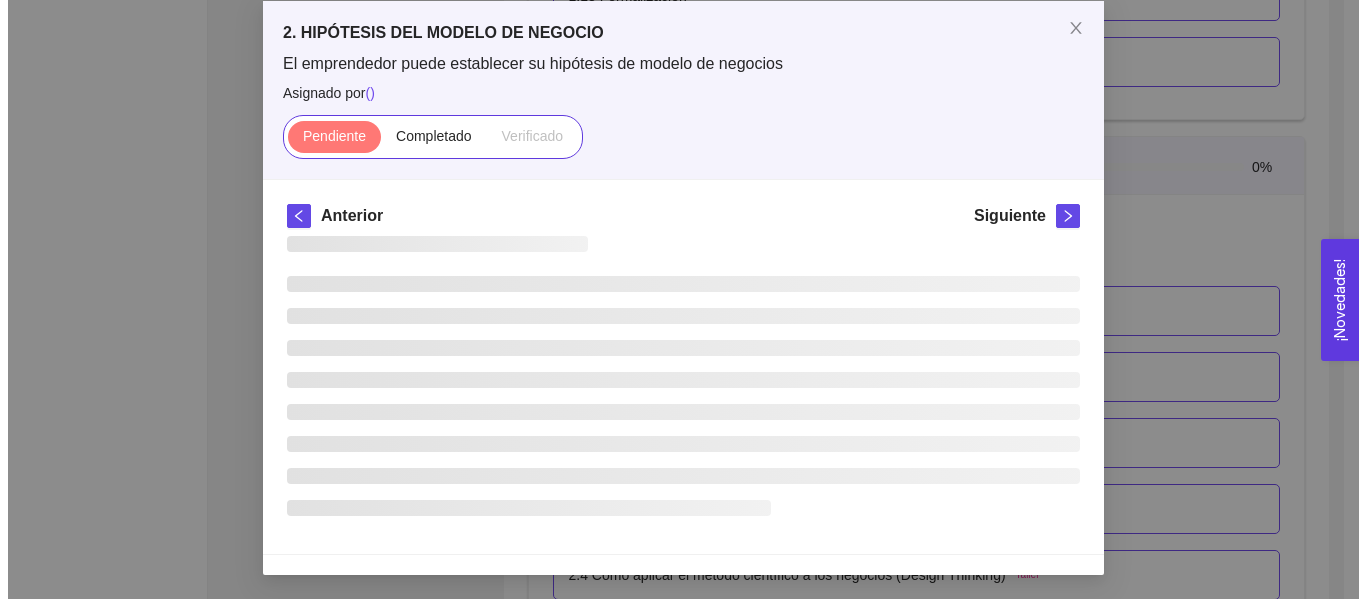 scroll, scrollTop: 0, scrollLeft: 0, axis: both 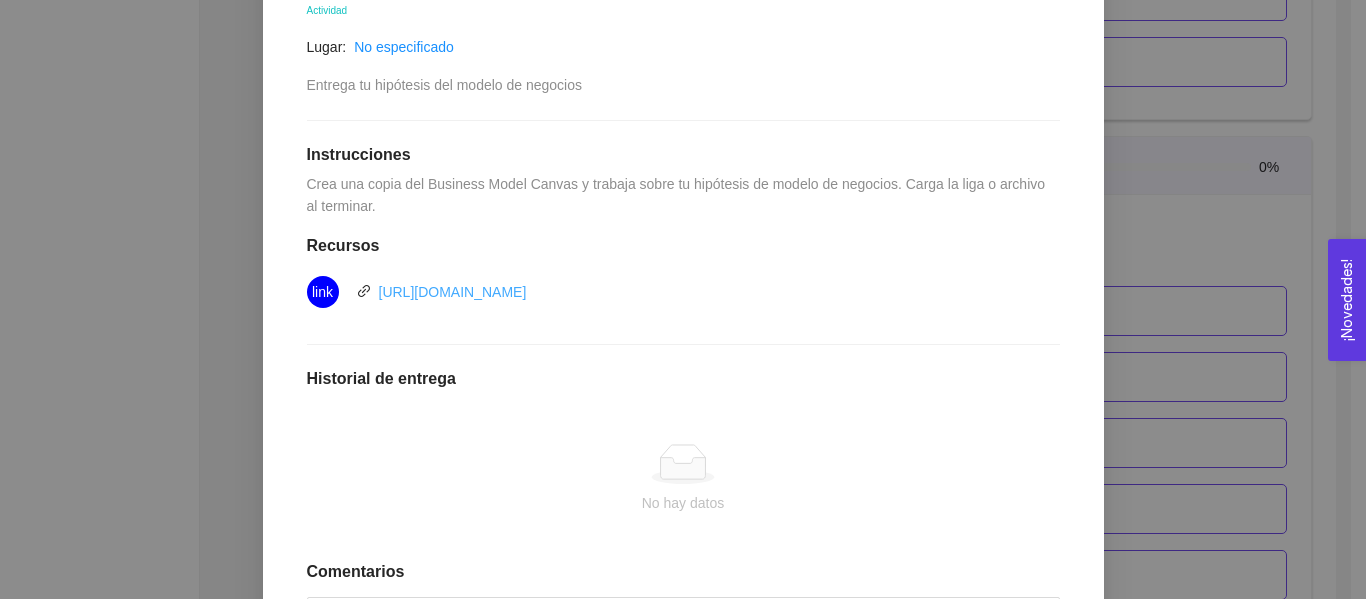 click on "https://docs.google.com/drawings/d/1ZimNRIi0HIFO8GUOuU9We13lOrFR1-s9m-0Ft_hnb8U/edit?usp=sharing" at bounding box center [453, 292] 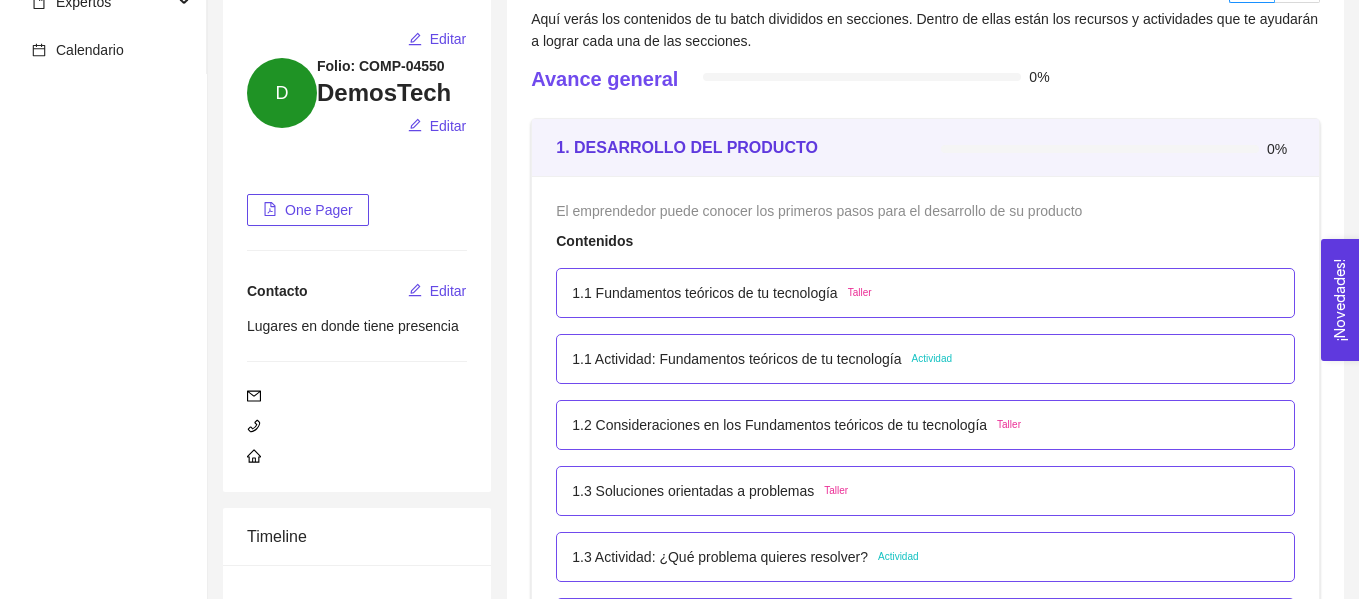 scroll, scrollTop: 200, scrollLeft: 0, axis: vertical 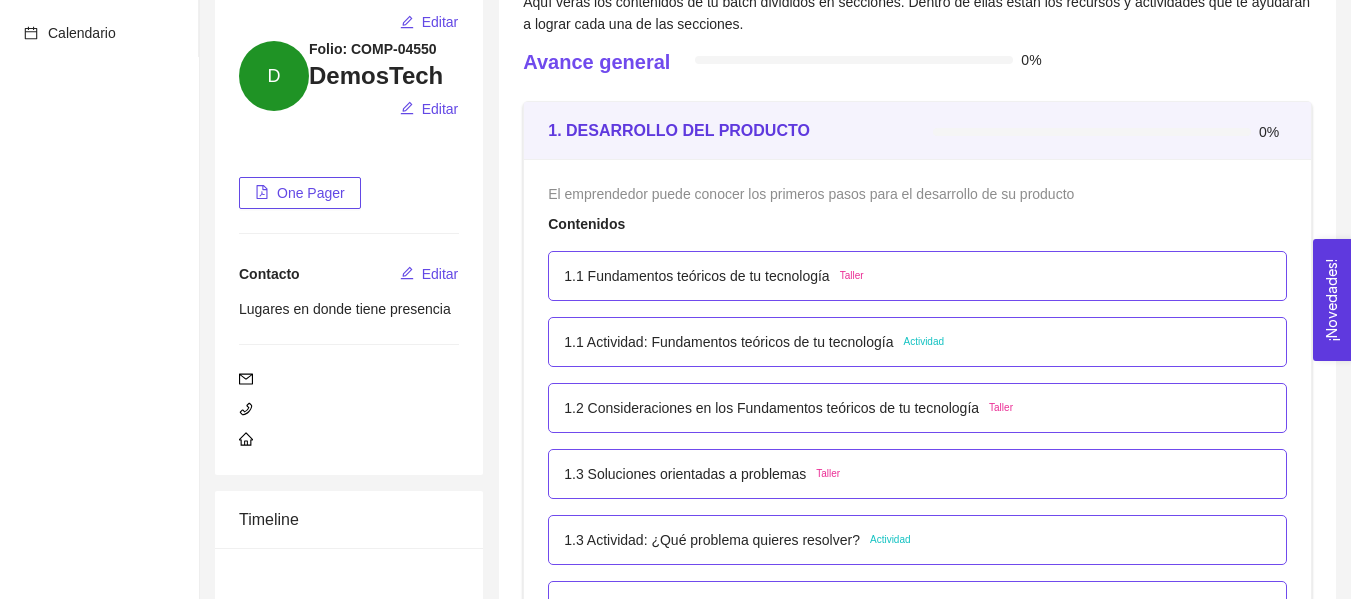 click on "1.1 Actividad: Fundamentos teóricos de tu tecnología Actividad" at bounding box center (917, 342) 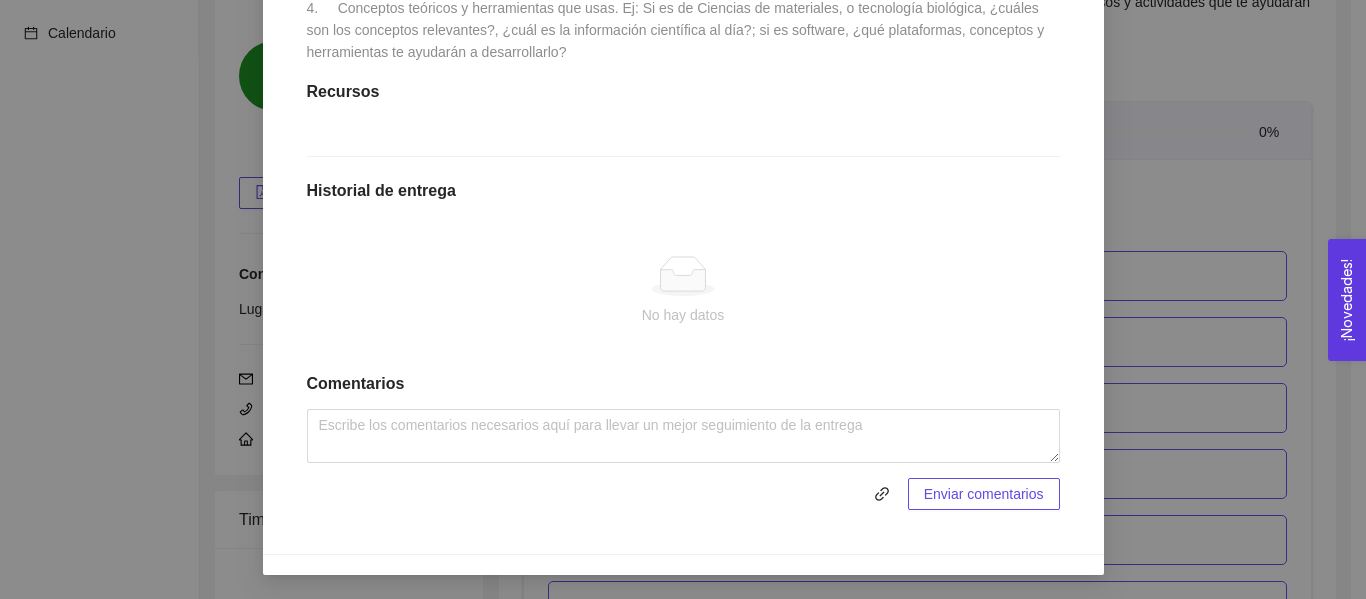 scroll, scrollTop: 774, scrollLeft: 0, axis: vertical 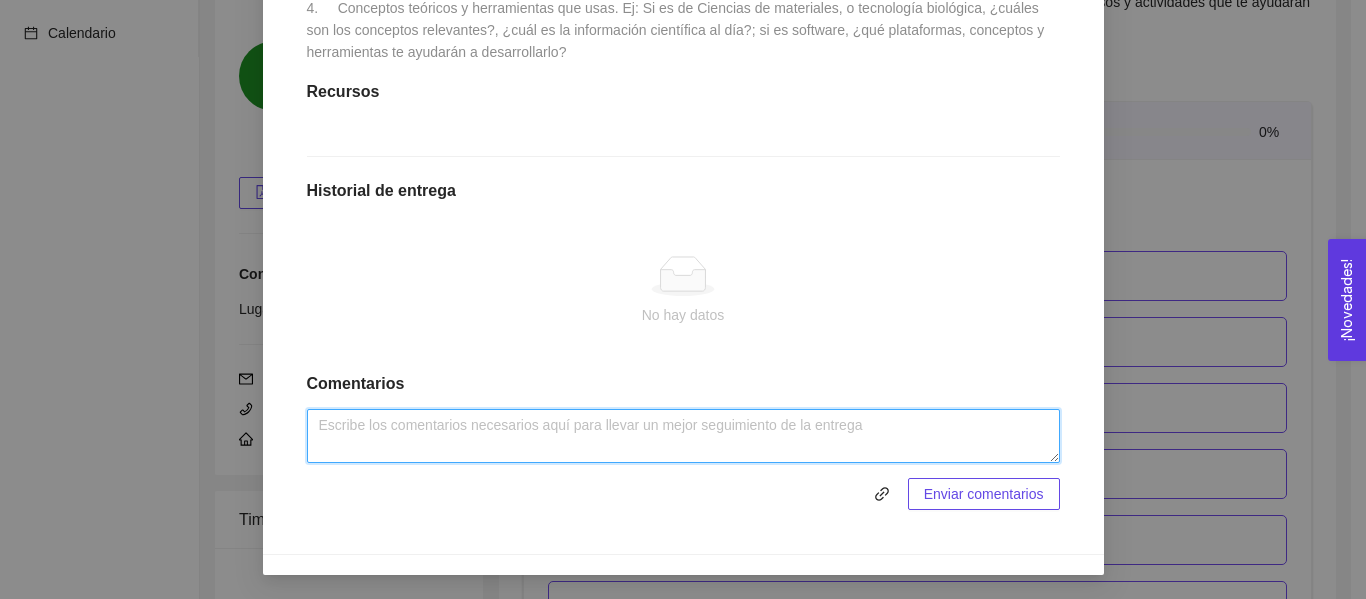 click at bounding box center (683, 436) 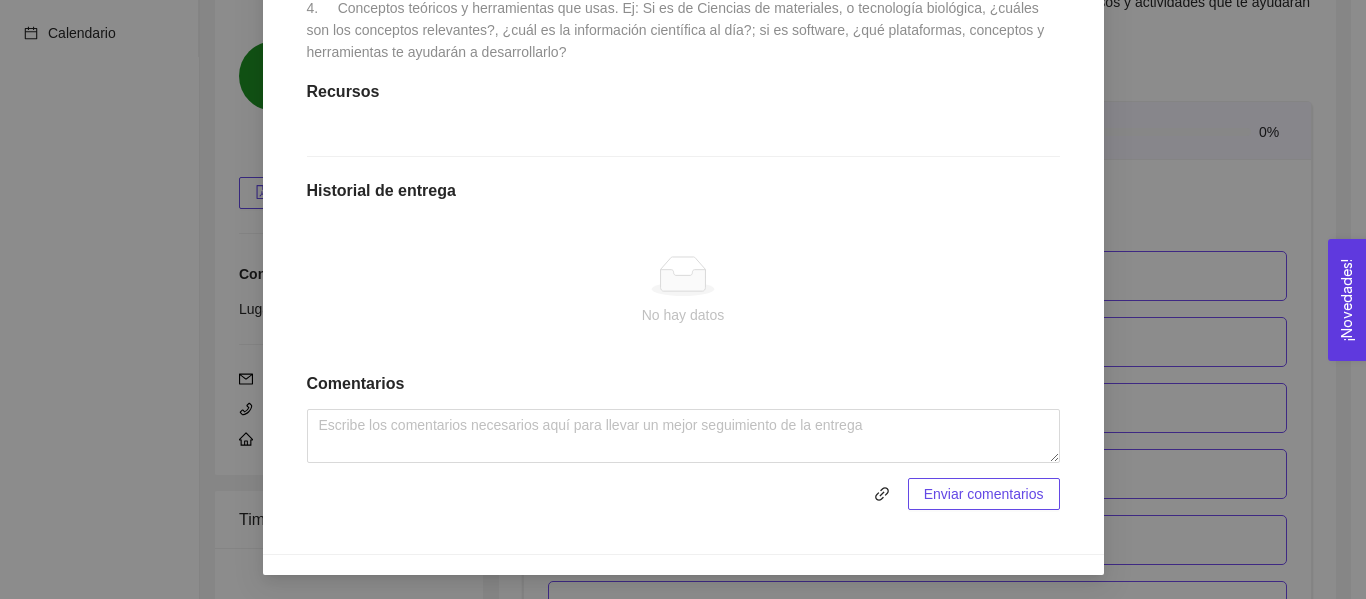 click on "No hay datos" at bounding box center (683, 291) 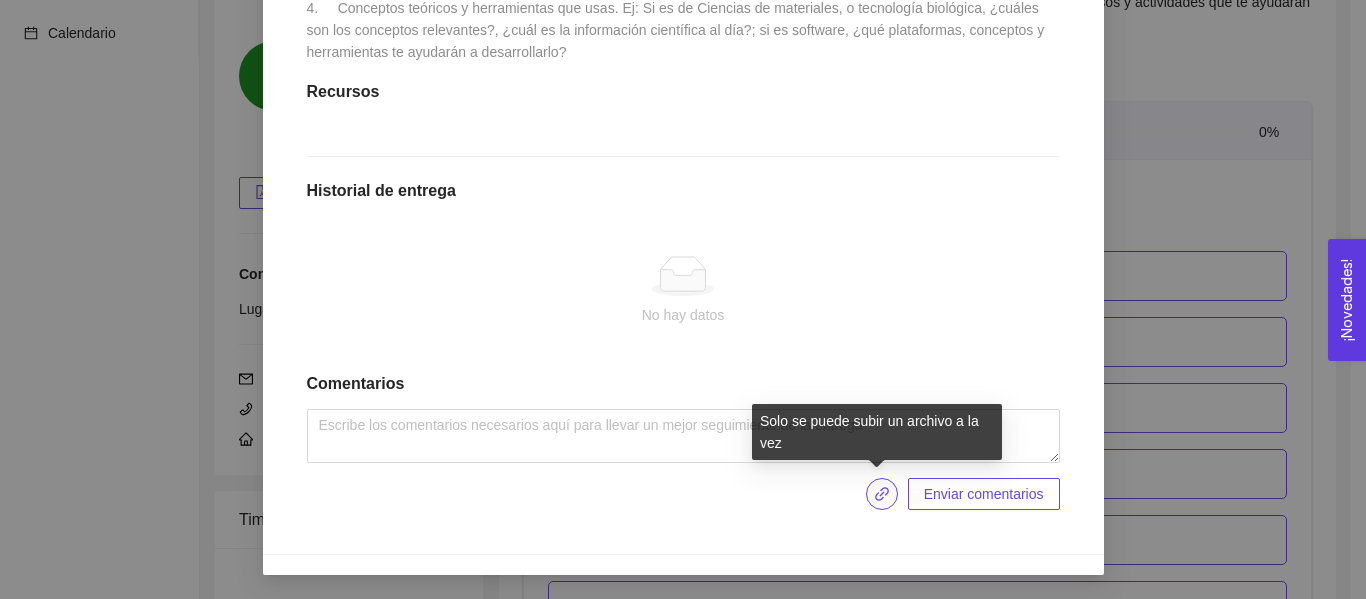 click at bounding box center (882, 494) 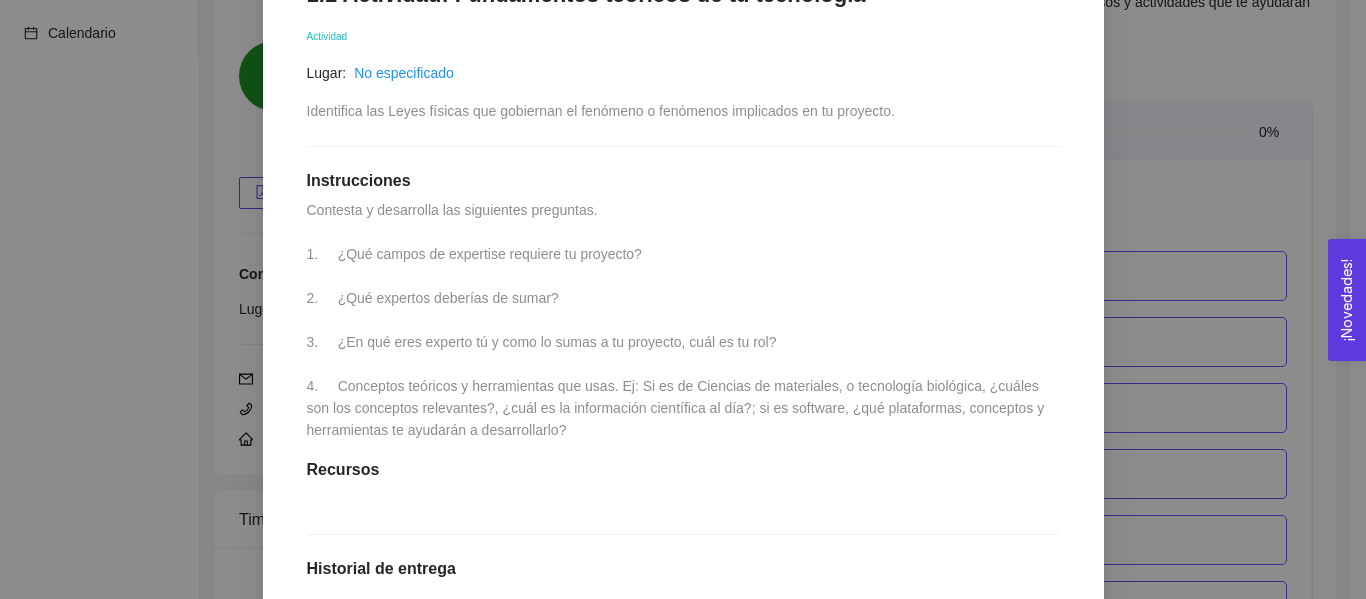 scroll, scrollTop: 274, scrollLeft: 0, axis: vertical 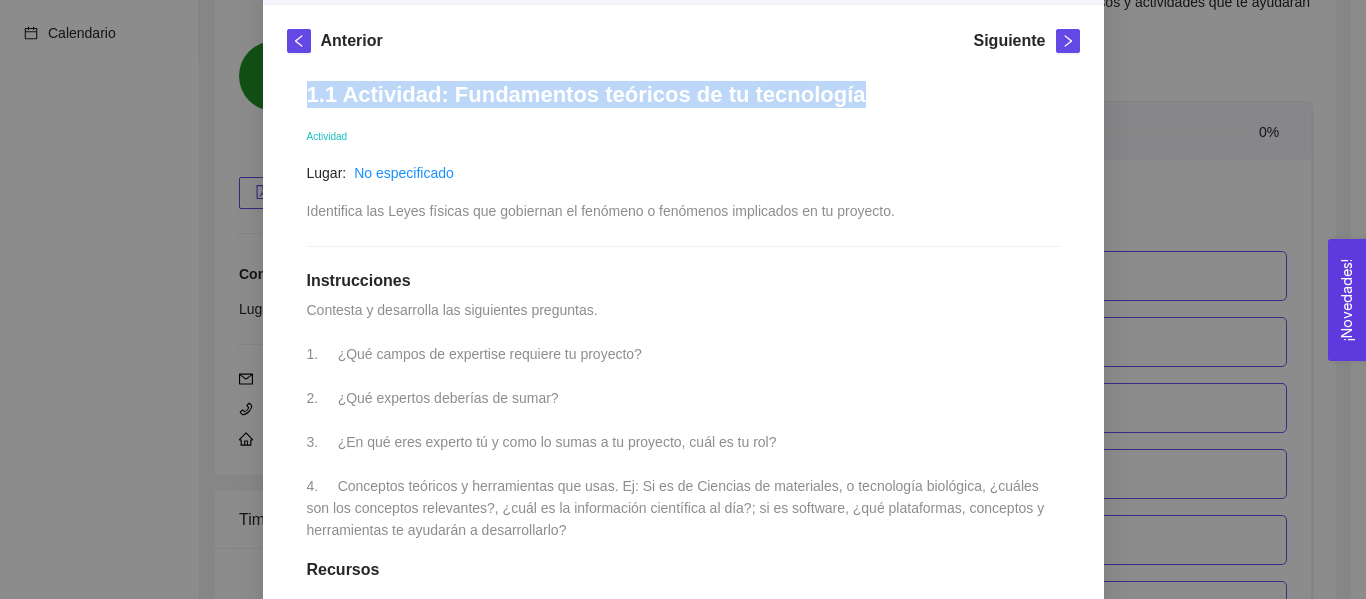 drag, startPoint x: 835, startPoint y: 98, endPoint x: 302, endPoint y: 106, distance: 533.06006 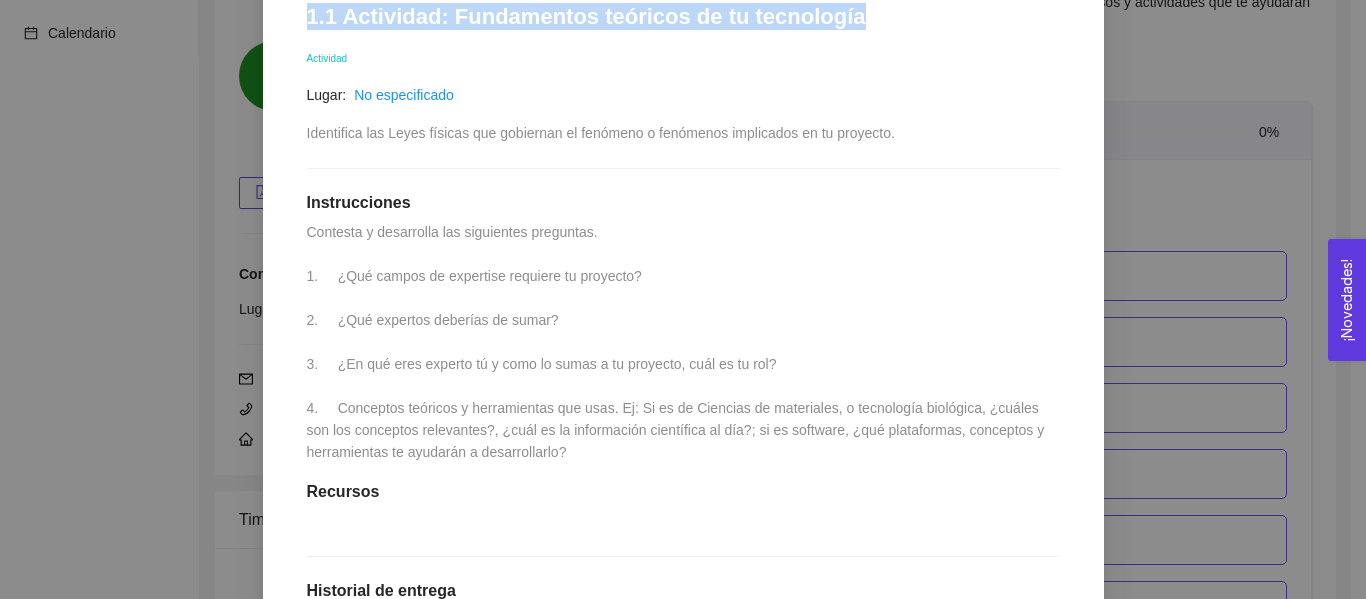 scroll, scrollTop: 374, scrollLeft: 0, axis: vertical 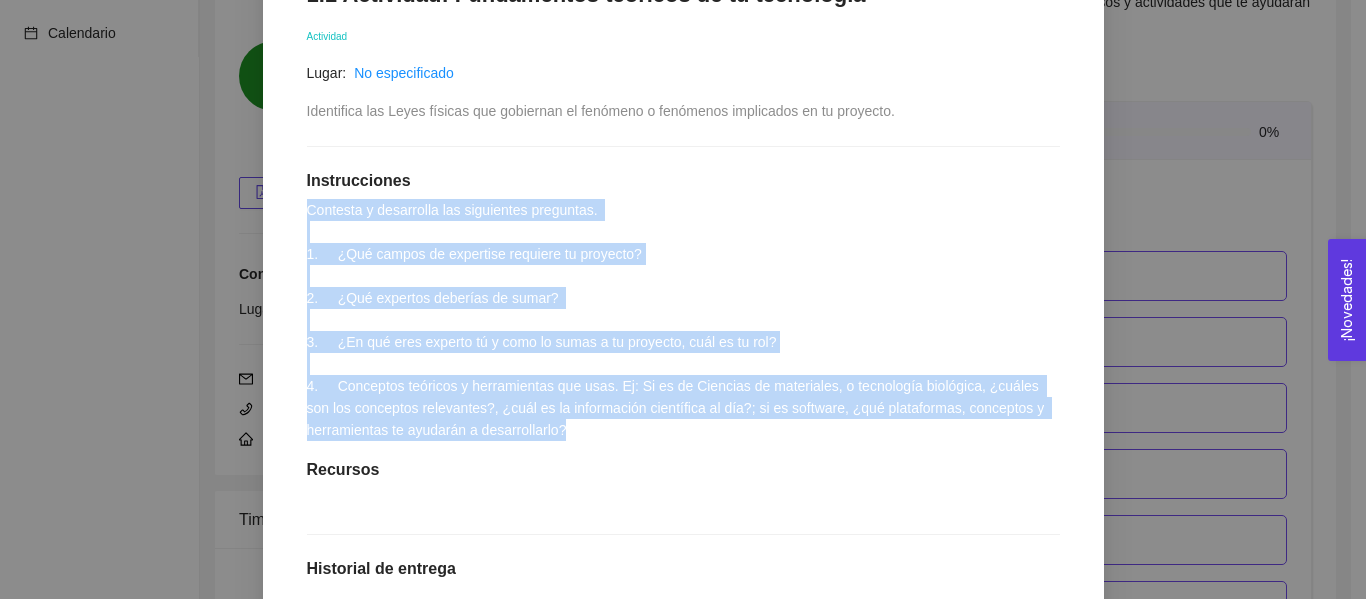 drag, startPoint x: 277, startPoint y: 214, endPoint x: 643, endPoint y: 440, distance: 430.15347 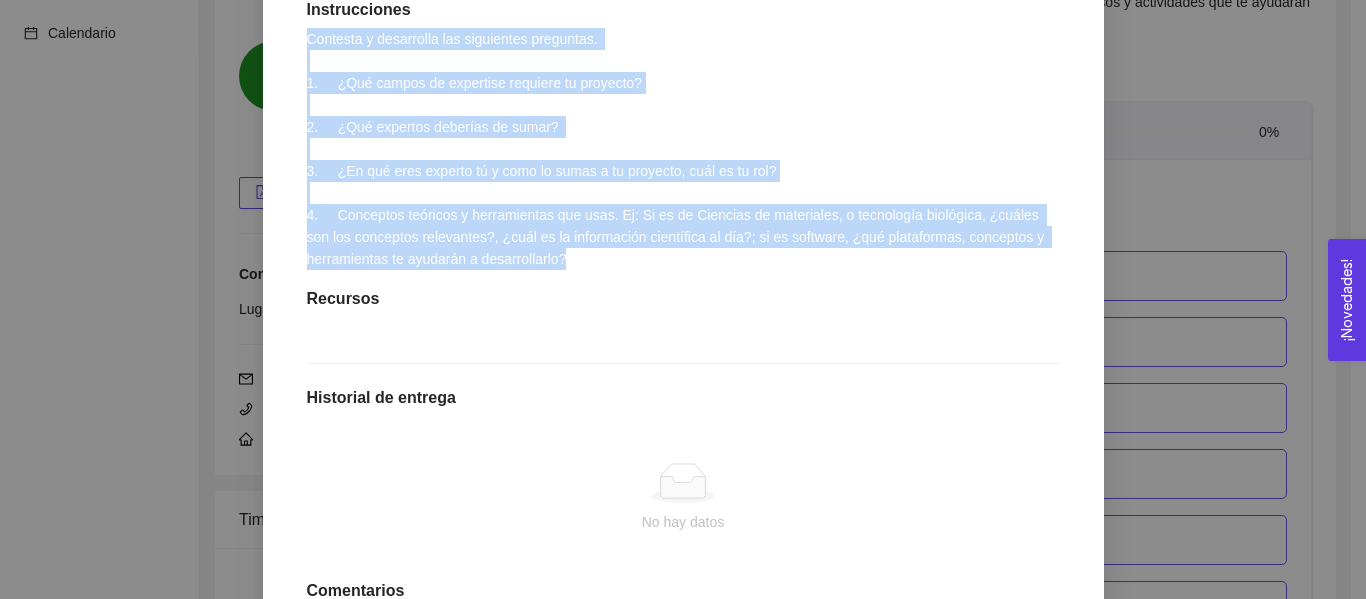 scroll, scrollTop: 774, scrollLeft: 0, axis: vertical 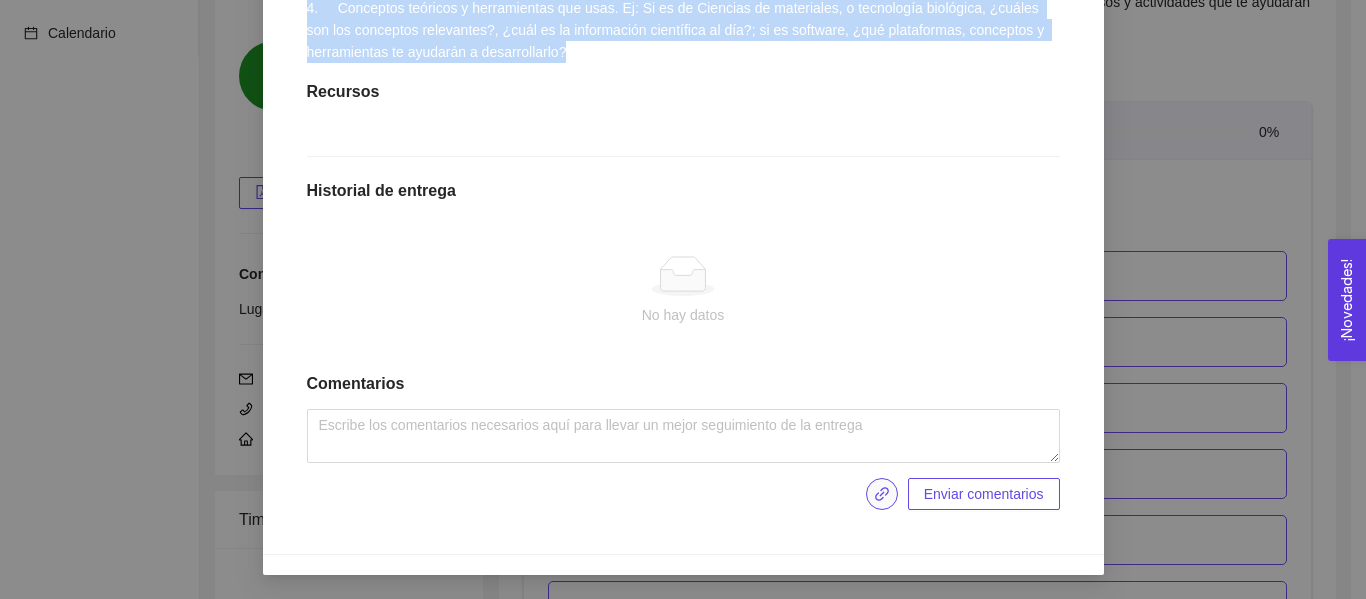 click at bounding box center (882, 494) 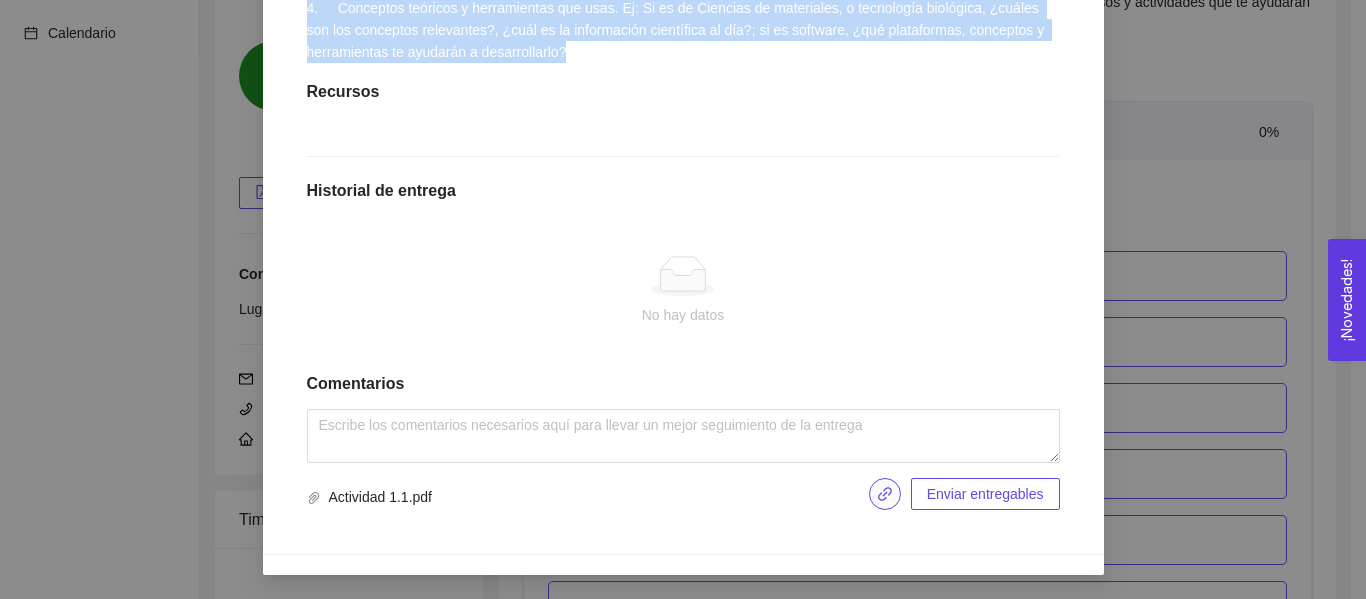 scroll, scrollTop: 774, scrollLeft: 0, axis: vertical 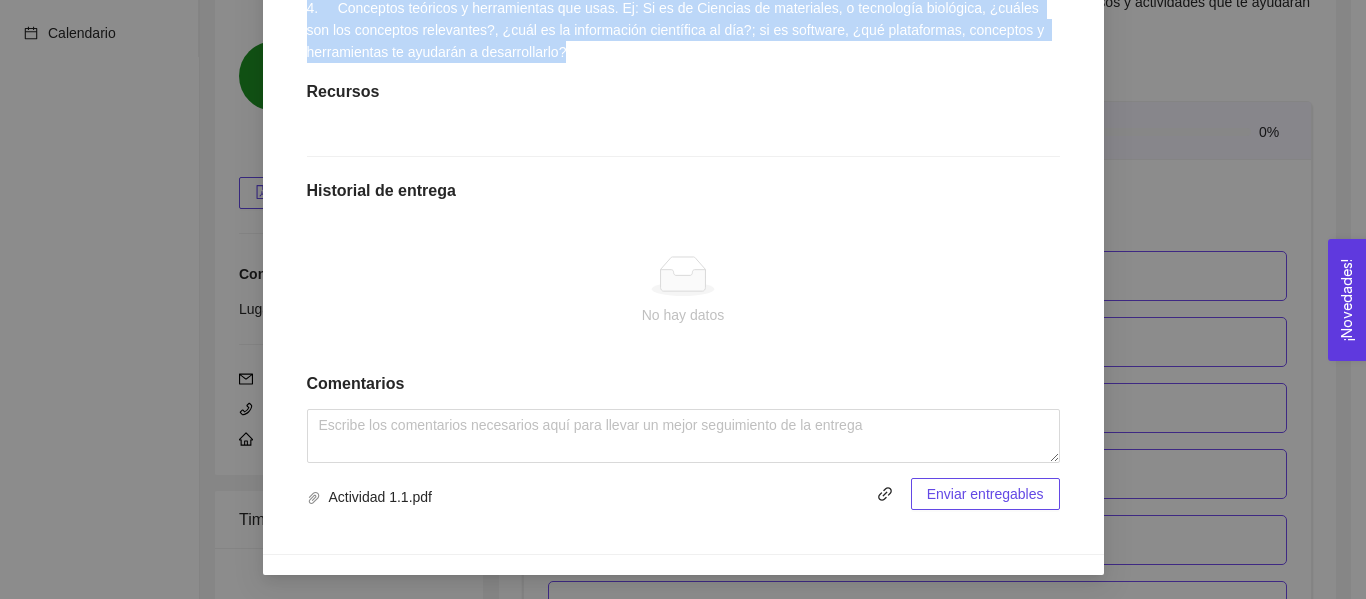 click on "Enviar entregables" at bounding box center (985, 494) 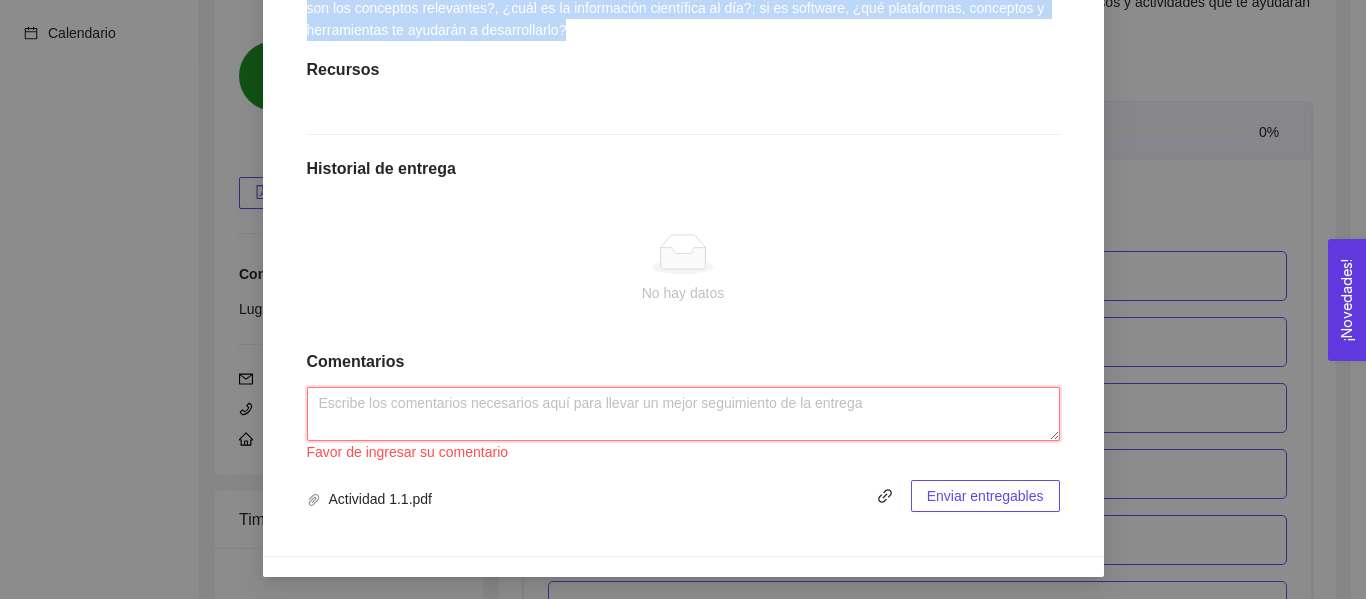 click at bounding box center [683, 414] 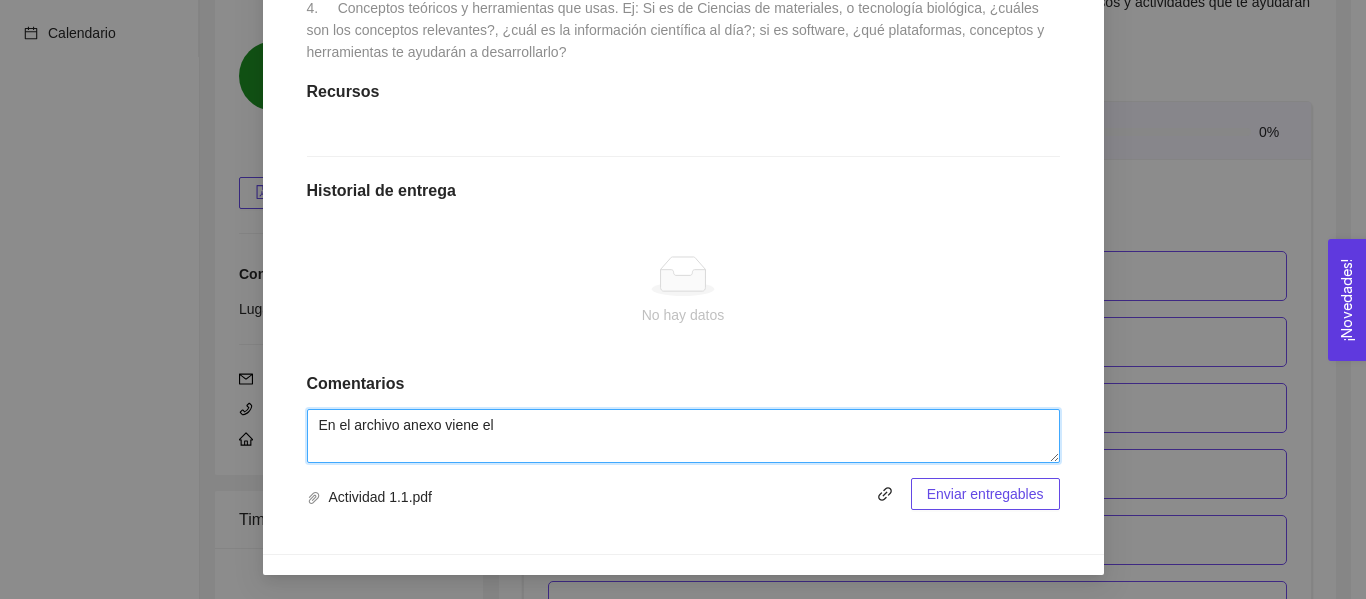 type on "En el archivo anexo viene el" 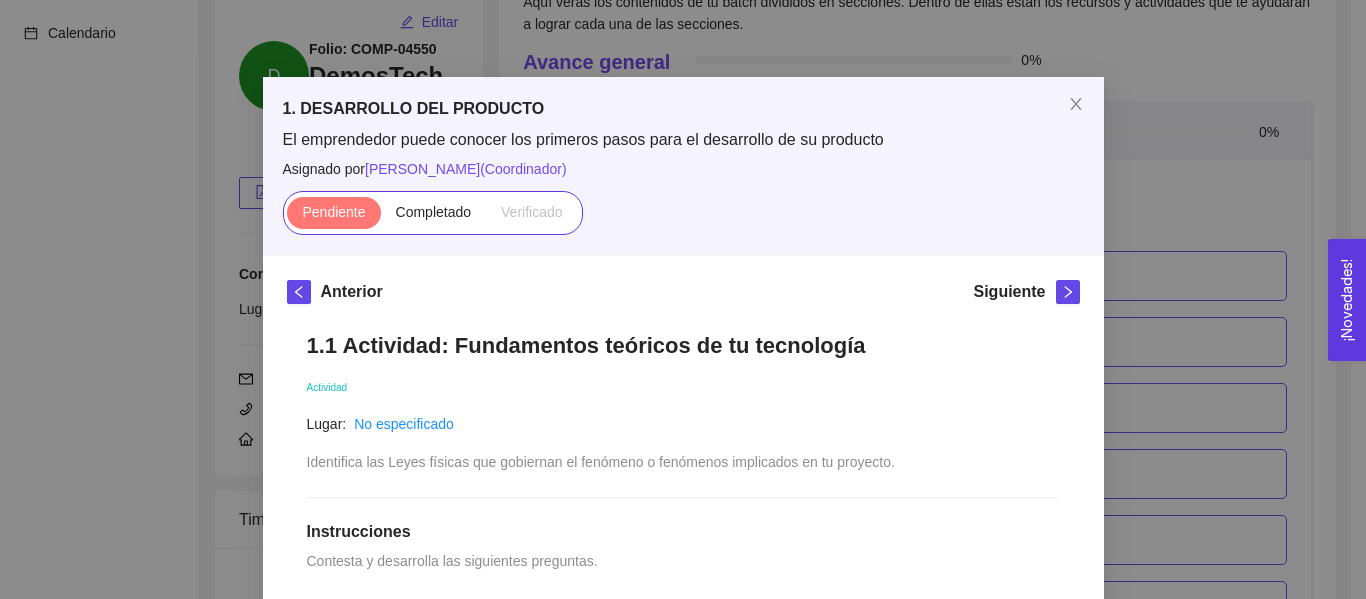 scroll, scrollTop: 0, scrollLeft: 0, axis: both 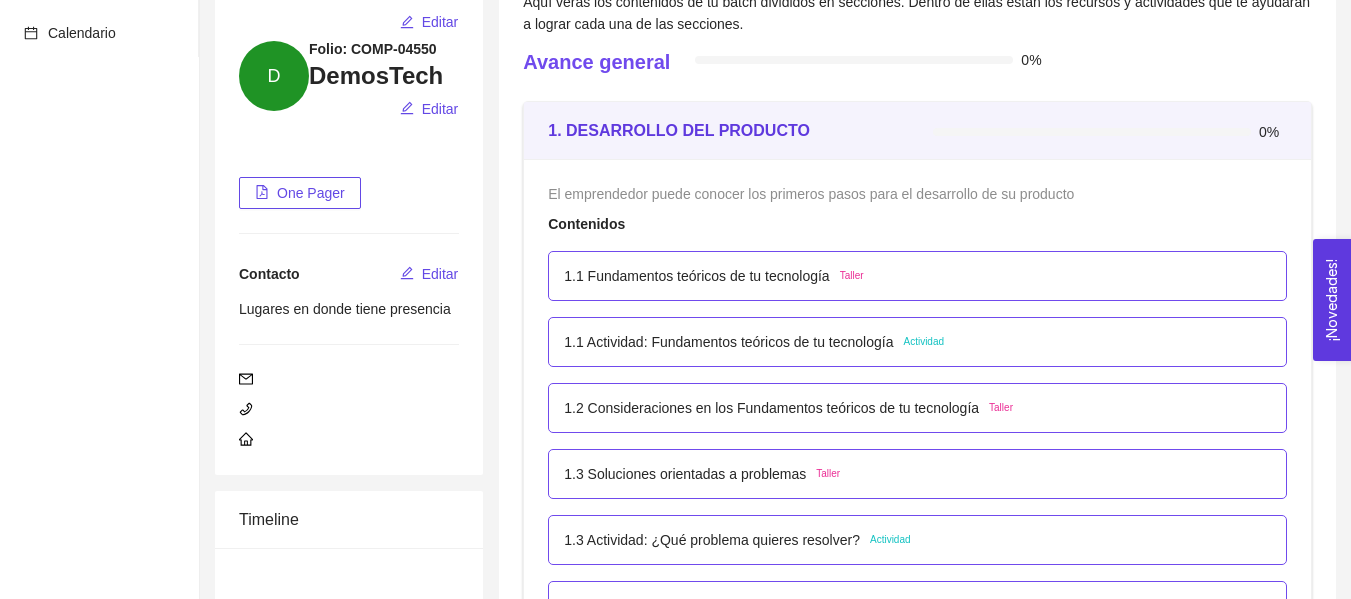 click on "1.1 Actividad: Fundamentos teóricos de tu tecnología" at bounding box center [728, 342] 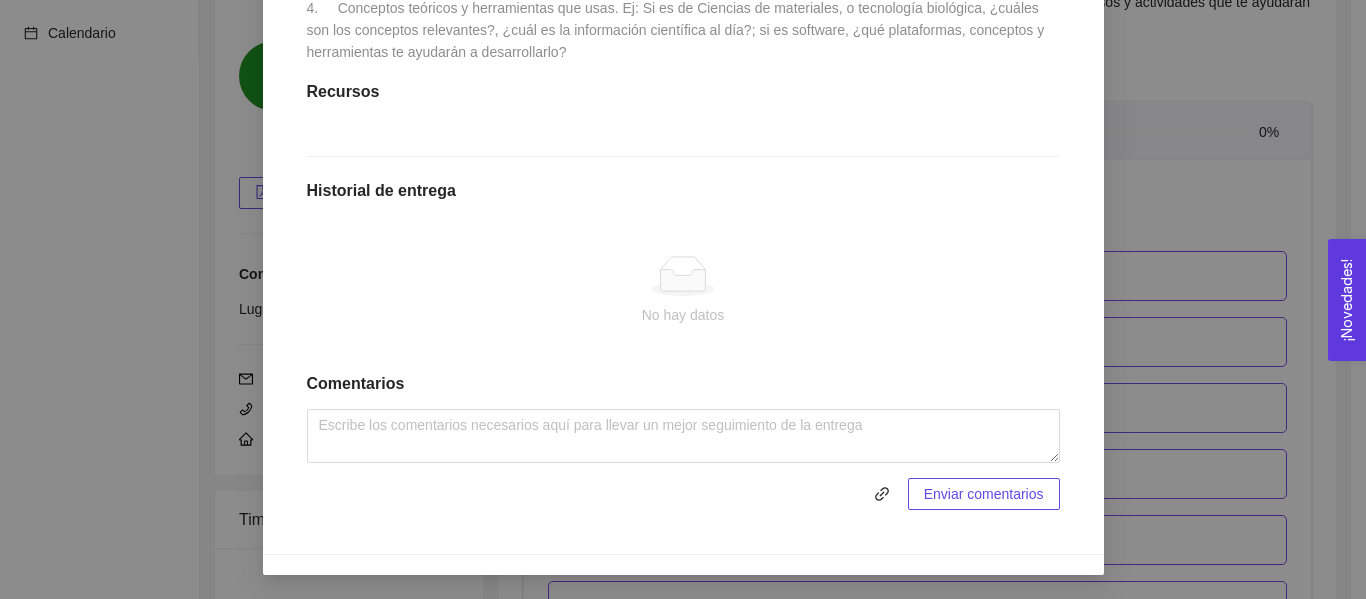 scroll, scrollTop: 774, scrollLeft: 0, axis: vertical 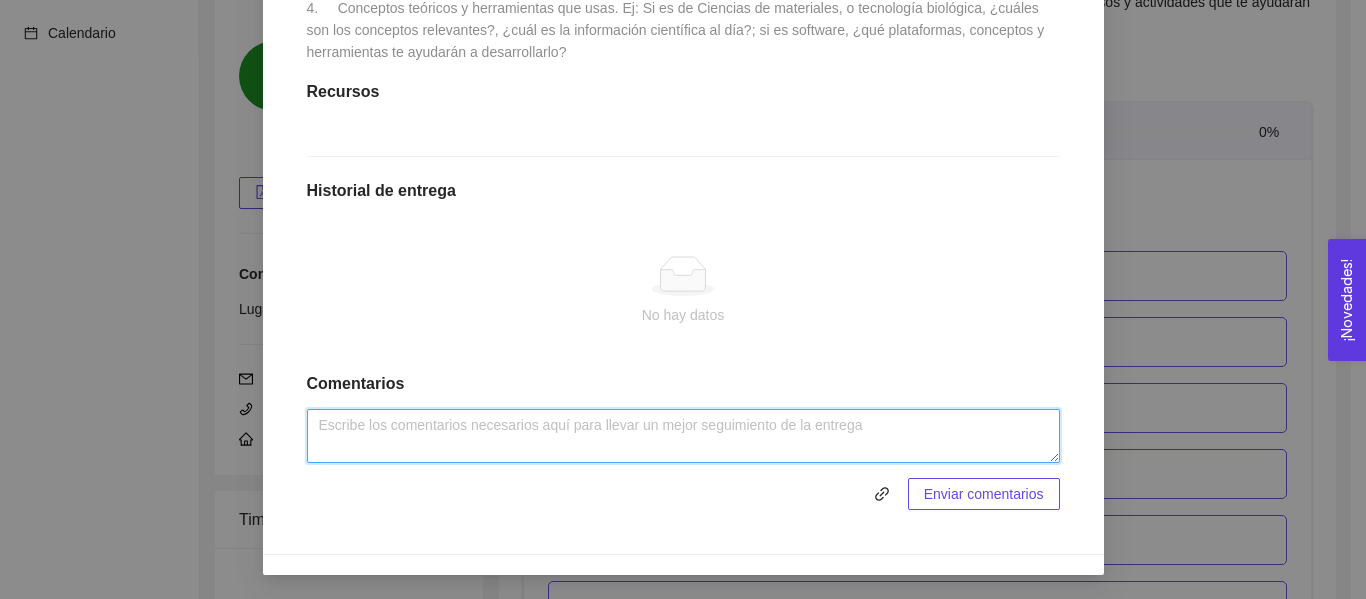 click at bounding box center (683, 436) 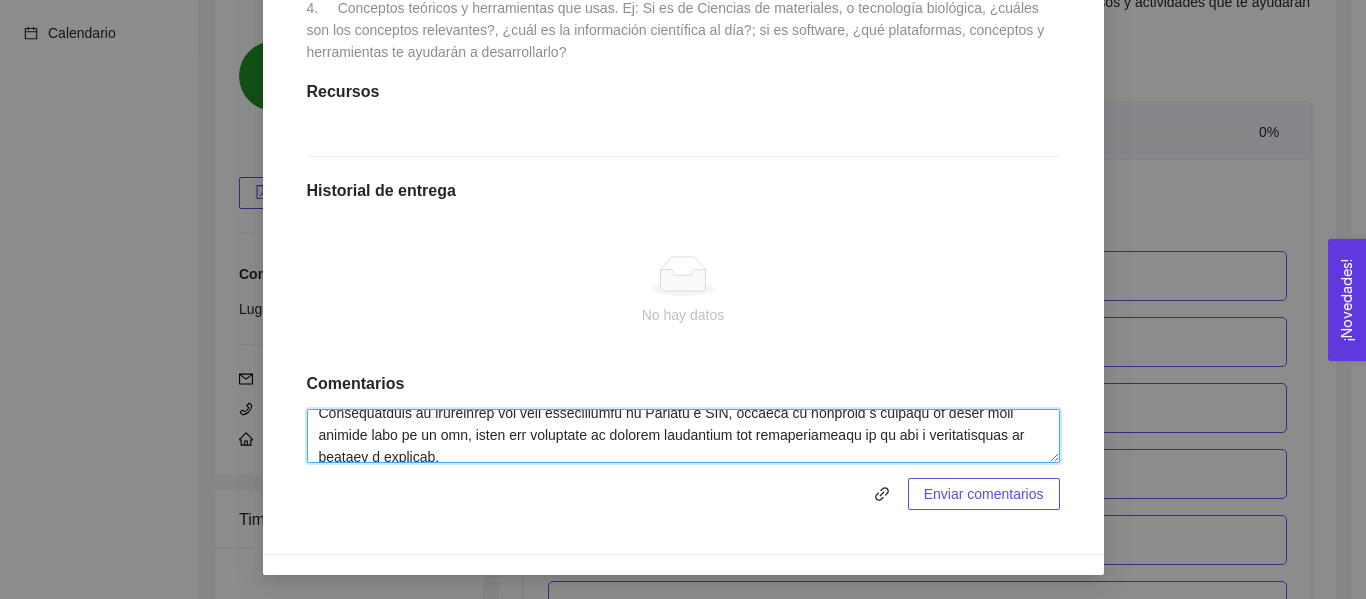 scroll, scrollTop: 0, scrollLeft: 0, axis: both 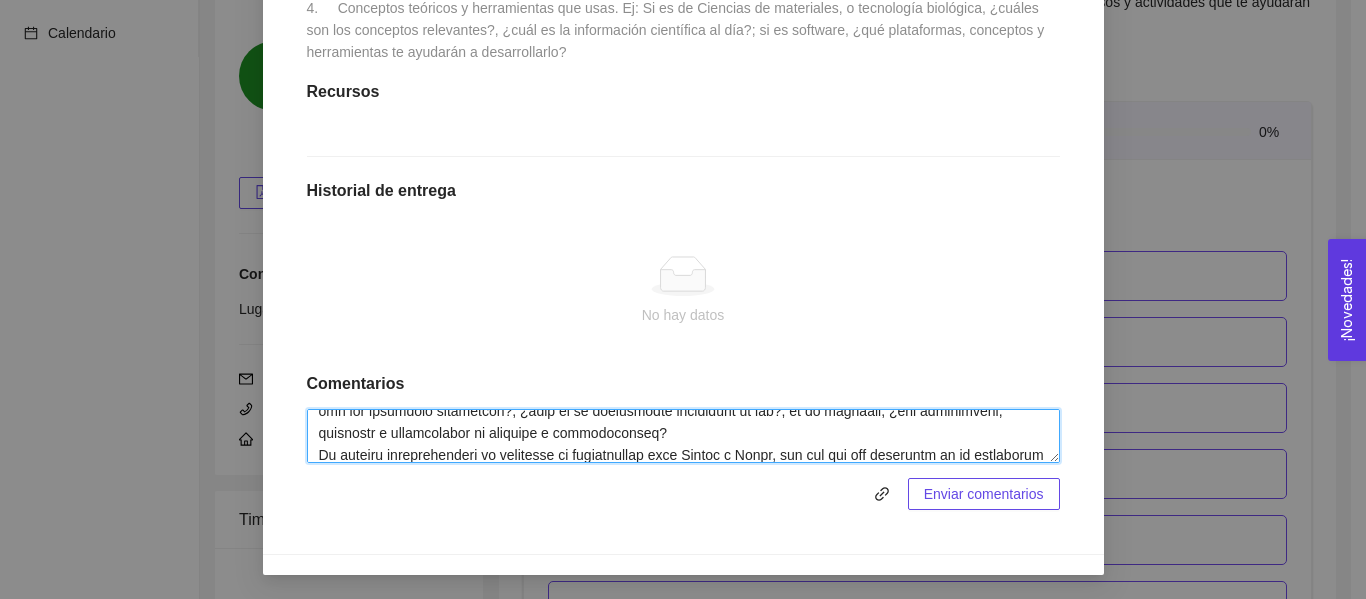 type on "Alumno: Emmanuel López Paredes
Matrícula: A01666331
Contesta y desarrolla las siguientes preguntas.
1. ¿Qué campos de expertise requiere tu proyecto?
Conocimientos en desarrollo web para aplicaciones de Android y IOS, dominio en creación y control de tests para reducir bugs de la app, gente con capacidad de definir claramente los requerimientos de mi app y conocimientos en backend y frontend.
2. ¿Qué expertos deberías de sumar?
Ingenieros en software, ingenieros en informática y licenciados en mercadotecnia.
3. ¿En qué eres experto tú y como lo sumas a tu proyecto, cuál es tu rol?
Estudio la carrera de ingeniería en tecnologías computacionales (ITC), por lo que mi rol sería de líder del proyecto y trabajaría en el desarrollo del código de mi aplicación móvil de sismos.
4. Conceptos teóricos y herramientas que usas. Ej: Si es de Ciencias de materiales, o tecnología biológica, ¿cuáles son los conceptos relevantes?, ¿cuál es la información científica al día?; si es software, ¿qué plataformas, conceptos y he..." 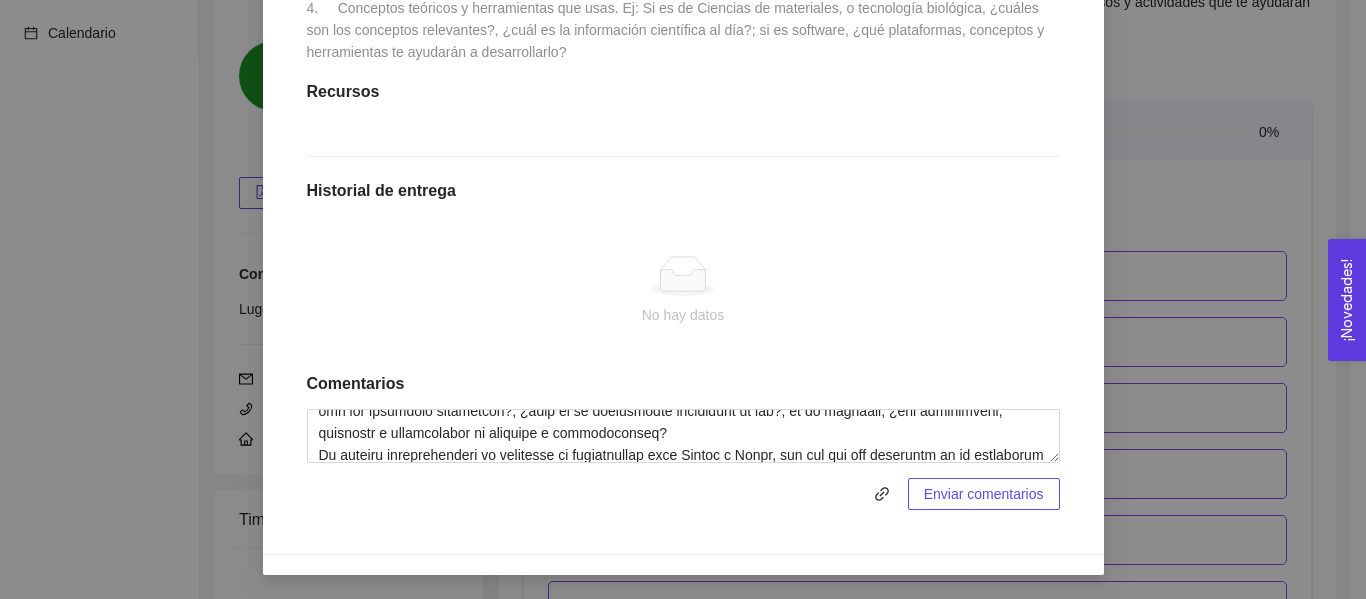 click on "Enviar comentarios" at bounding box center [984, 494] 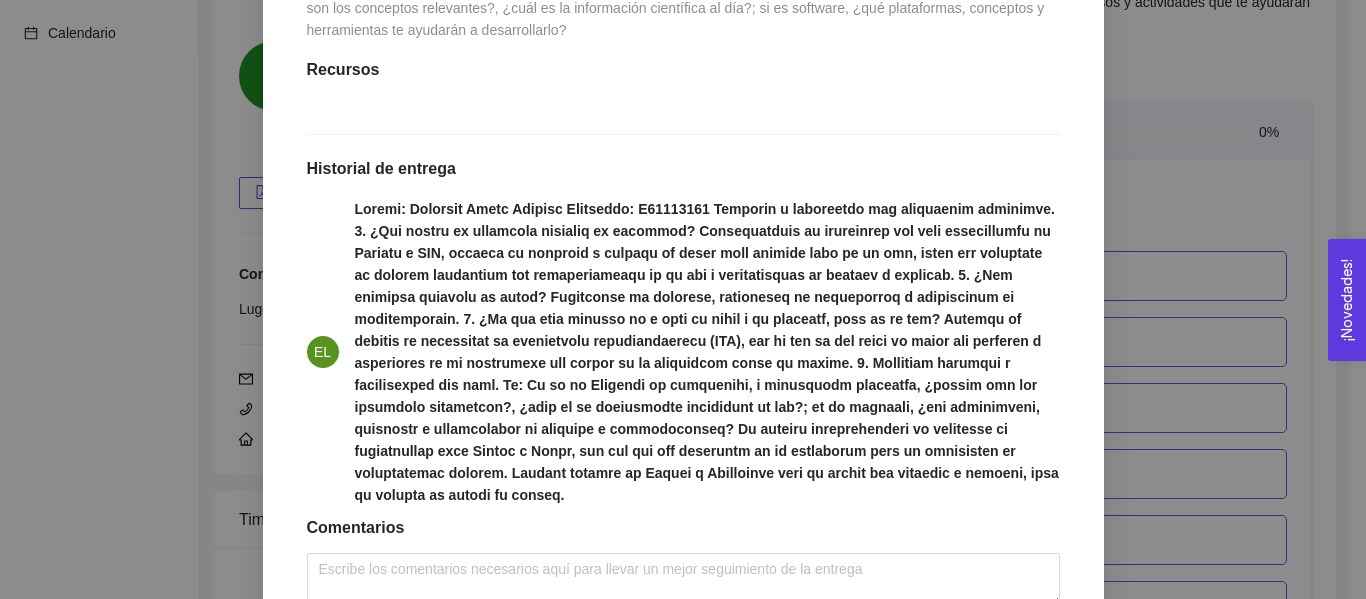scroll, scrollTop: 874, scrollLeft: 0, axis: vertical 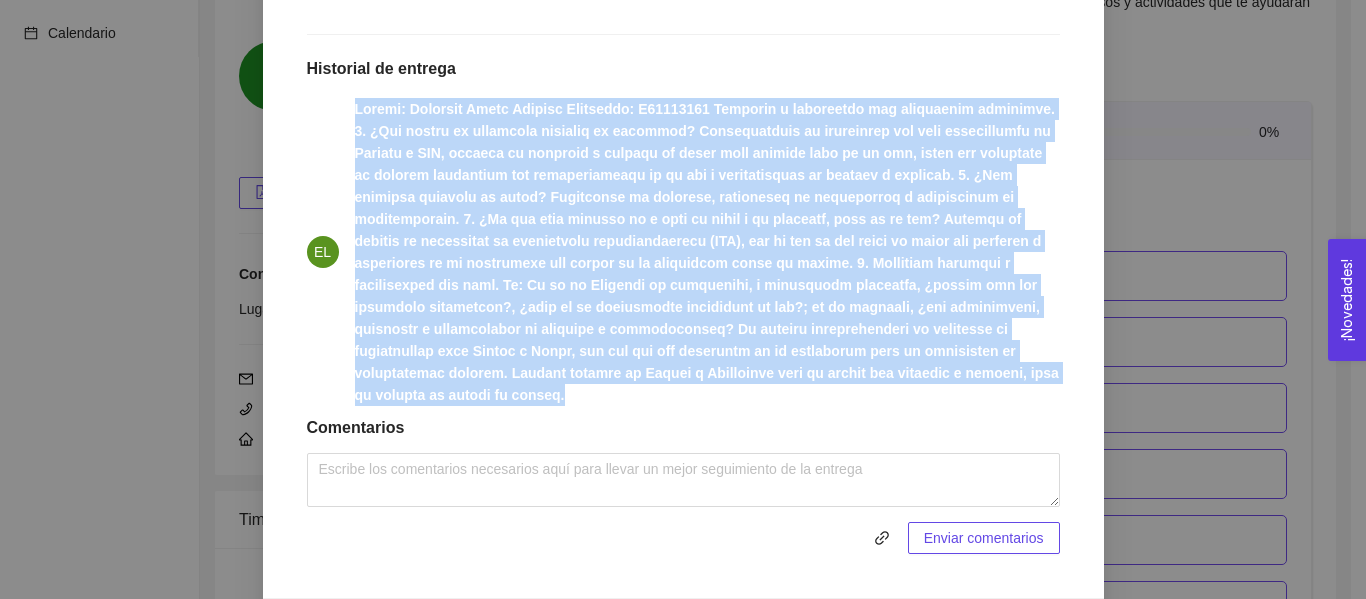 drag, startPoint x: 816, startPoint y: 402, endPoint x: 306, endPoint y: 118, distance: 583.7431 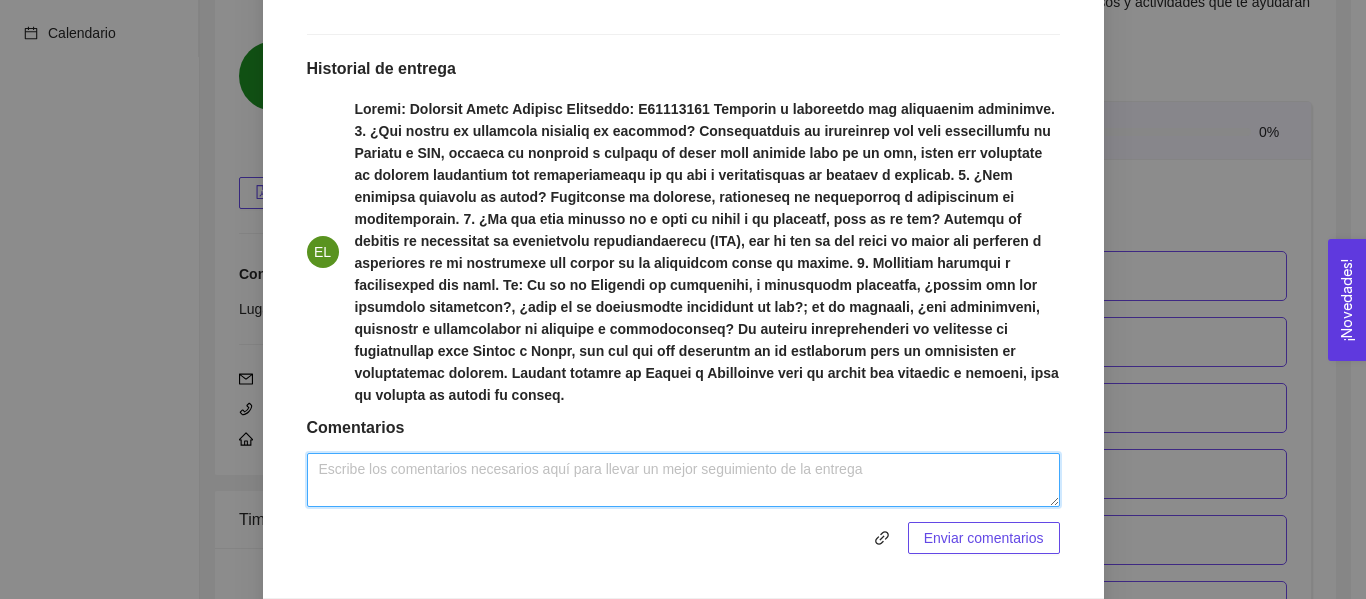 click at bounding box center [683, 480] 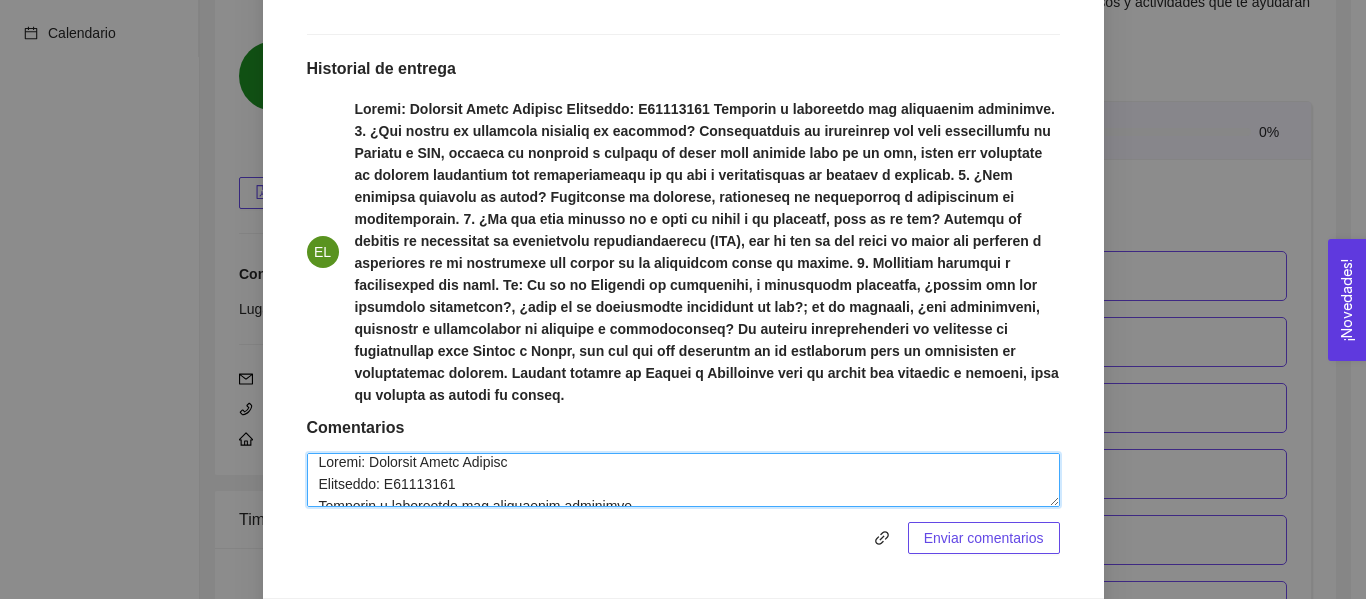 scroll, scrollTop: 0, scrollLeft: 0, axis: both 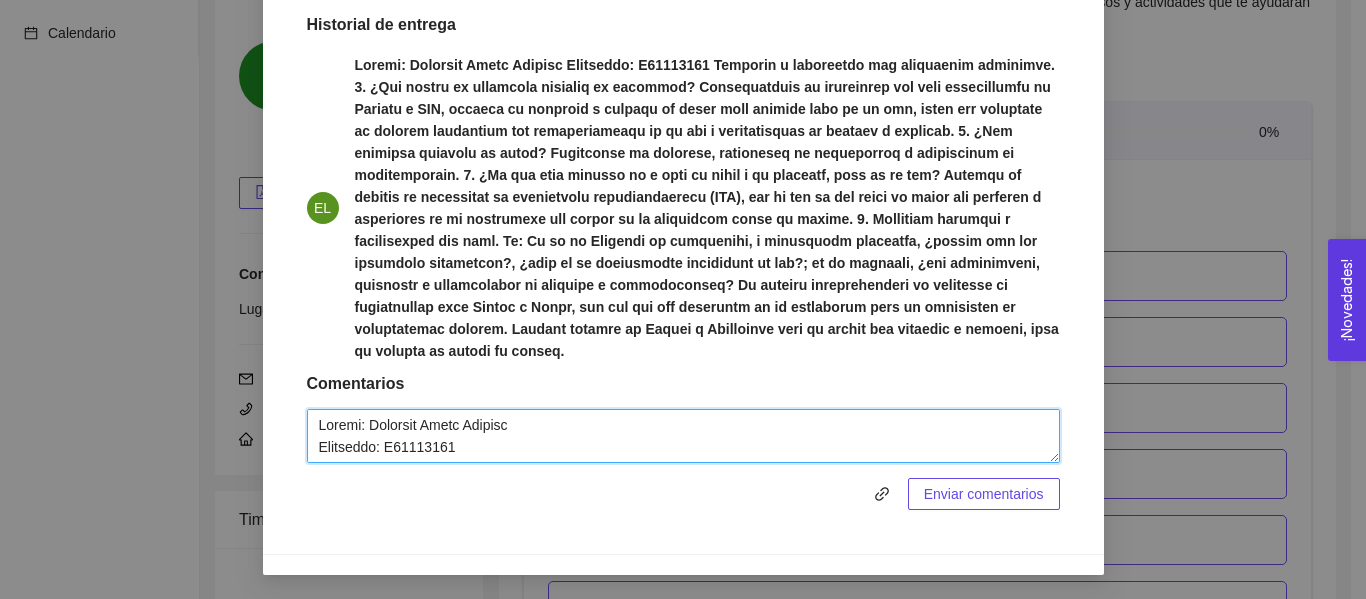click at bounding box center (683, 436) 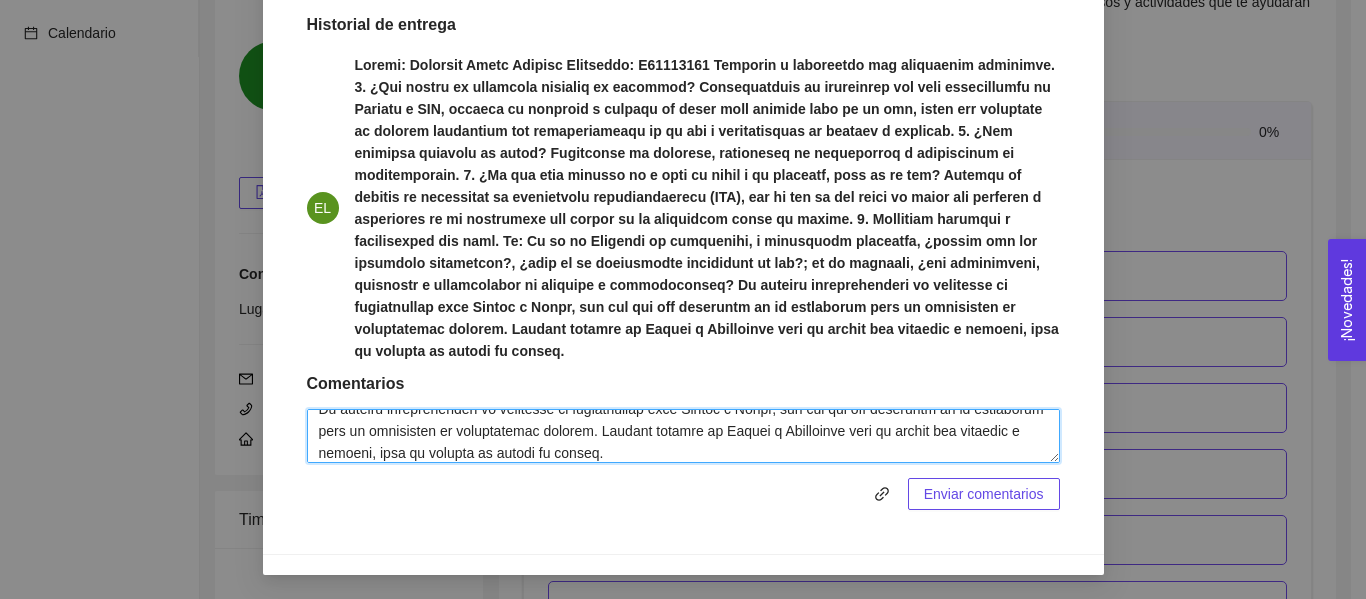 scroll, scrollTop: 522, scrollLeft: 0, axis: vertical 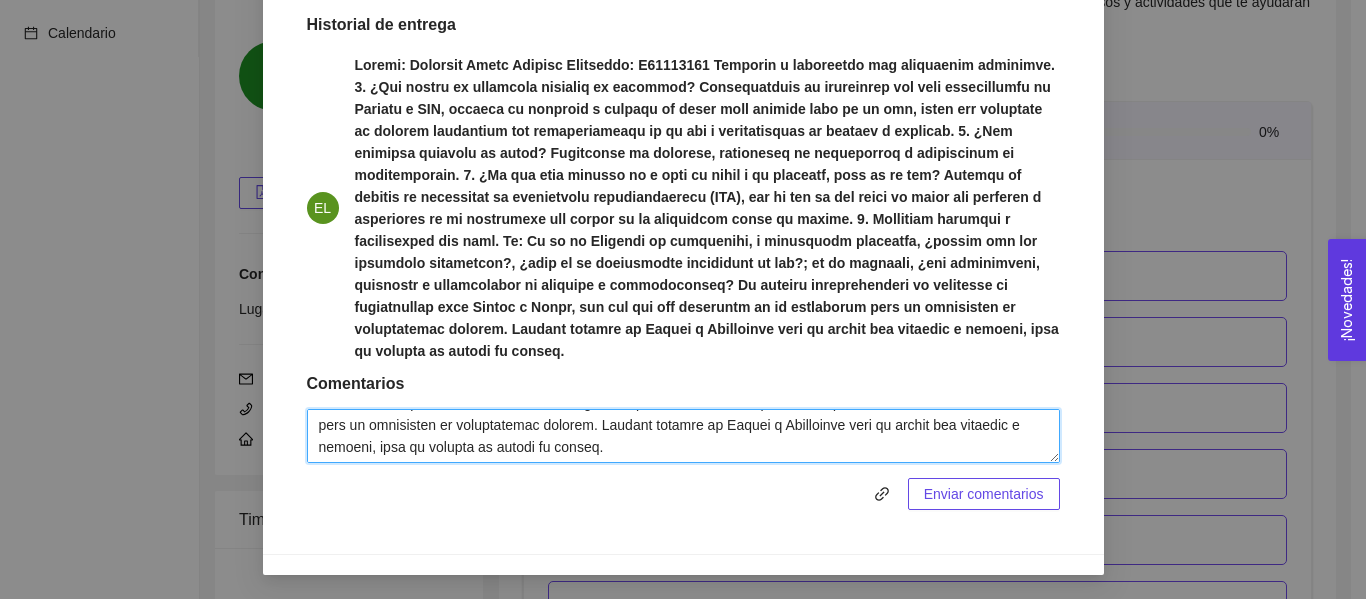 type on "Alumno: Emmanuel López Paredes
Matrícula: A01666331
Contesta y desarrolla las siguientes preguntas.
1. ¿Qué campos de expertise requiere tu proyecto?
Conocimientos en desarrollo web para aplicaciones de Android y IOS, dominio en creación y control de tests para reducir bugs de la app, gente con capacidad de definir claramente los requerimientos de mi app y conocimientos en backend y frontend.
2. ¿Qué expertos deberías de sumar?
Ingenieros en software, ingenieros en informática y licenciados en mercadotecnia.
3. ¿En qué eres experto tú y como lo sumas a tu proyecto, cuál es tu rol?
Estudio la carrera de ingeniería en tecnologías computacionales (ITC), por lo que mi rol sería de líder del proyecto y trabajaría en el desarrollo del código de mi aplicación móvil de sismos.
4. Conceptos teóricos y herramientas que usas. Ej: Si es de Ciencias de materiales, o tecnología biológica, ¿cuáles son los conceptos relevantes?, ¿cuál es la información científica al día?; si es software, ¿qué plataformas, concepto..." 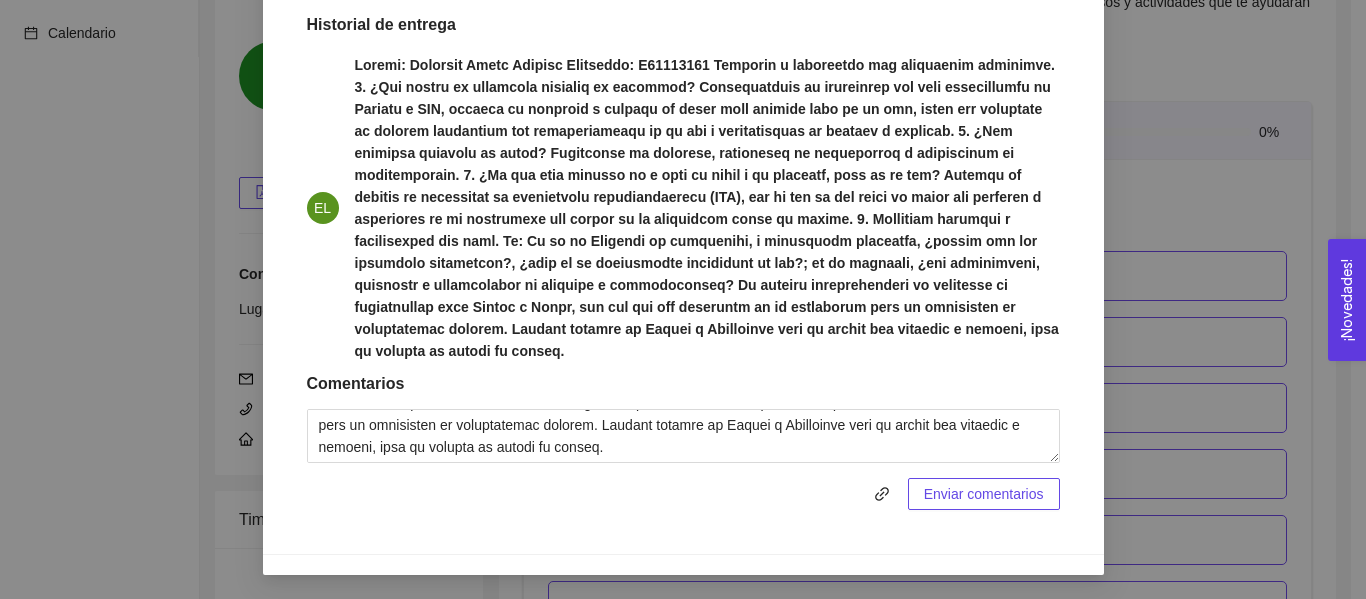 click on "Enviar comentarios" at bounding box center (984, 494) 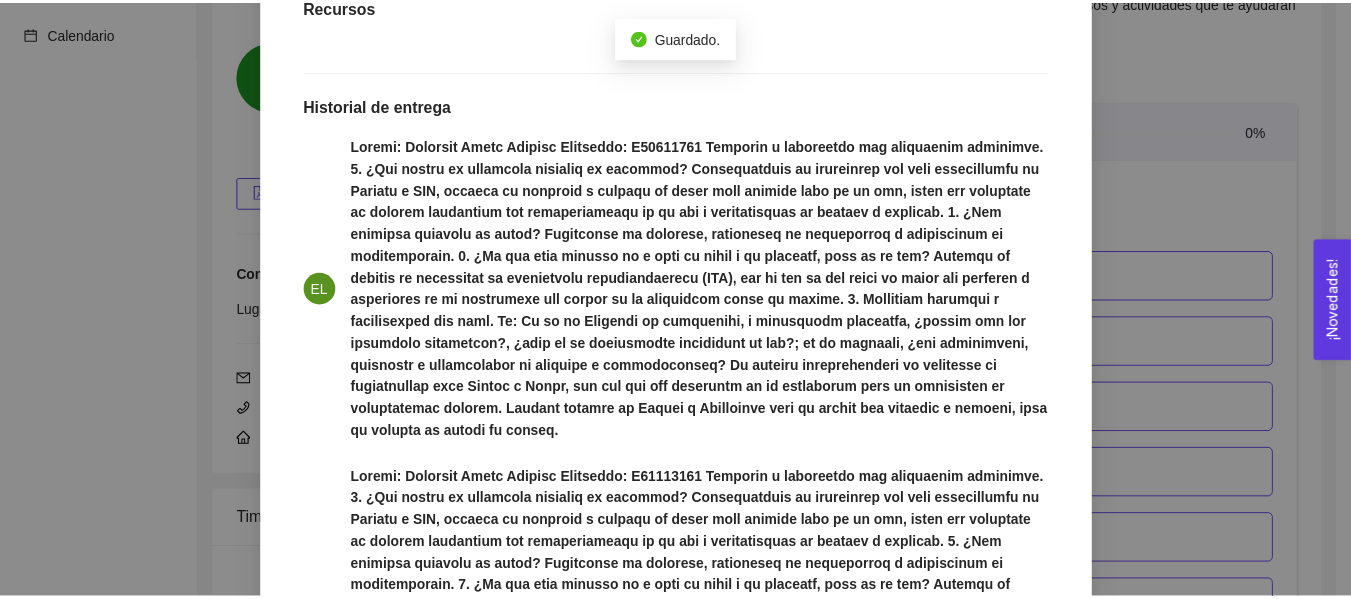scroll, scrollTop: 818, scrollLeft: 0, axis: vertical 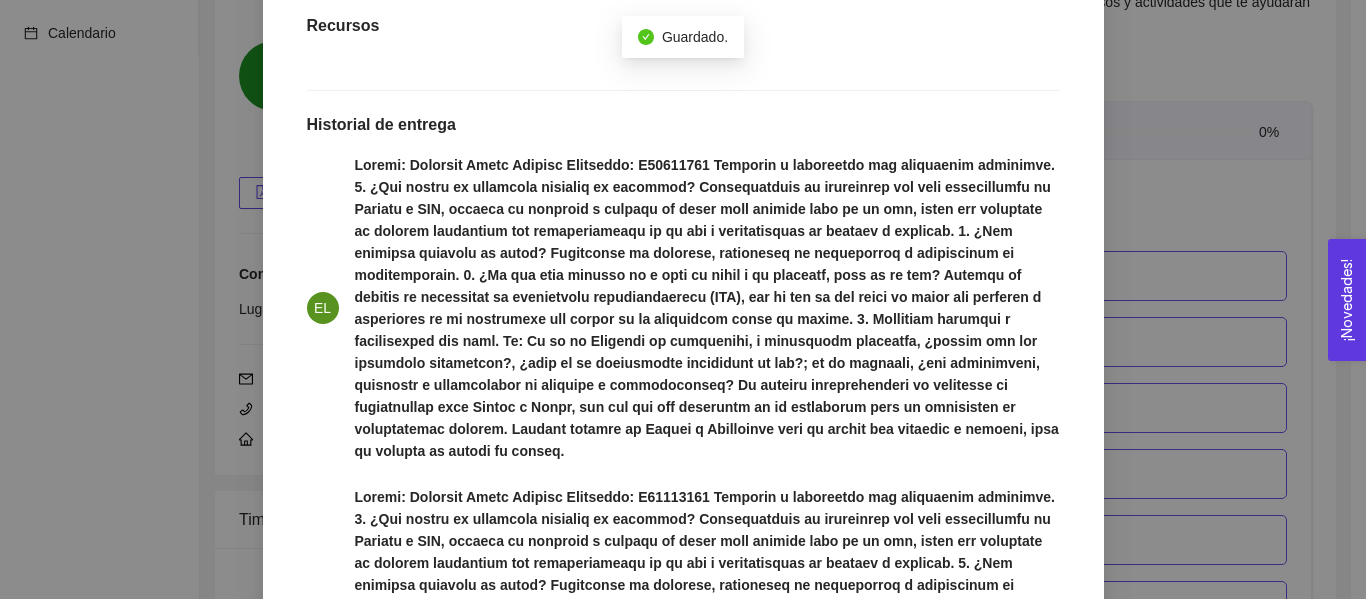 click on "1. DESARROLLO DEL PRODUCTO El emprendedor puede conocer los primeros pasos para el desarrollo de su producto
Asignado por  Ana Sofia Contreras Córdova   ( Coordinador ) Pendiente Completado Verificado Anterior Siguiente 1.1 Actividad: Fundamentos teóricos de tu tecnología Actividad Lugar: No especificado Identifica las Leyes físicas que gobiernan el fenómeno o fenómenos implicados en tu proyecto.
Instrucciones Contesta y desarrolla las siguientes preguntas.
1.	¿Qué campos de expertise requiere tu proyecto?
2.	¿Qué expertos deberías de sumar?
3.	¿En qué eres experto tú y como lo sumas a tu proyecto, cuál es tu rol?
4.	Conceptos teóricos y herramientas que usas. Ej: Si es de Ciencias de materiales, o tecnología biológica, ¿cuáles son los conceptos relevantes?, ¿cuál es la información científica al día?; si es software, ¿qué plataformas, conceptos y herramientas te ayudarán a desarrollarlo?
Recursos Historial de entrega EL EL Comentarios Enviar comentarios Cancelar Aceptar" at bounding box center [683, 299] 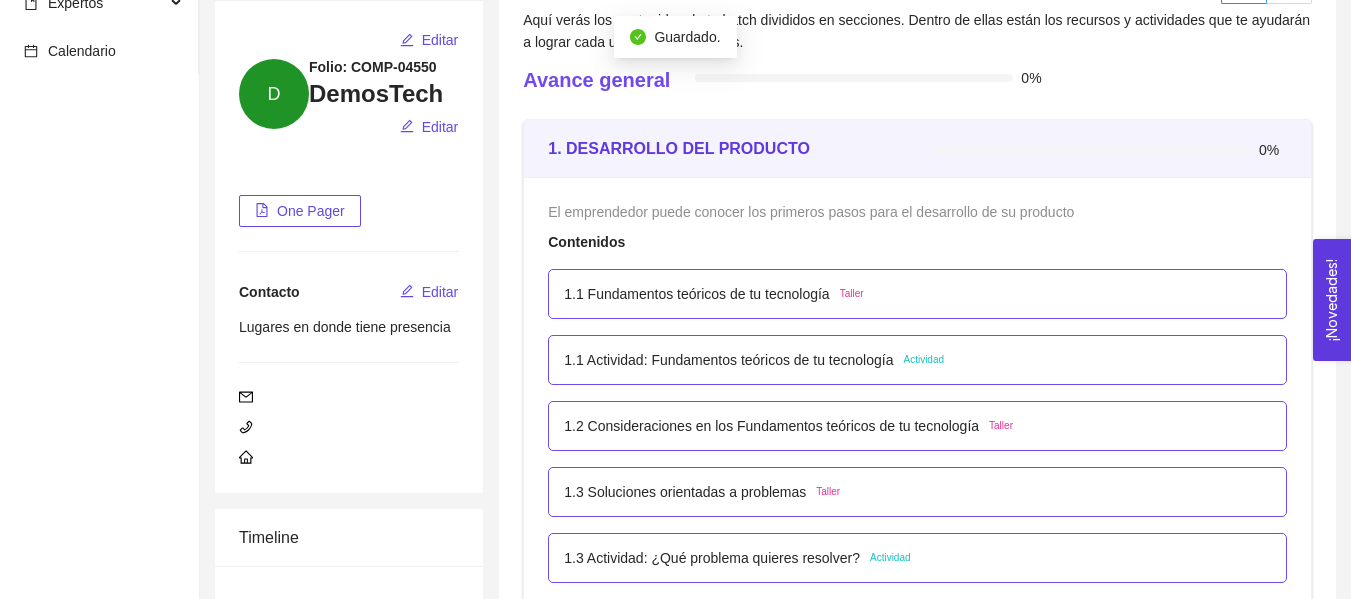 scroll, scrollTop: 0, scrollLeft: 0, axis: both 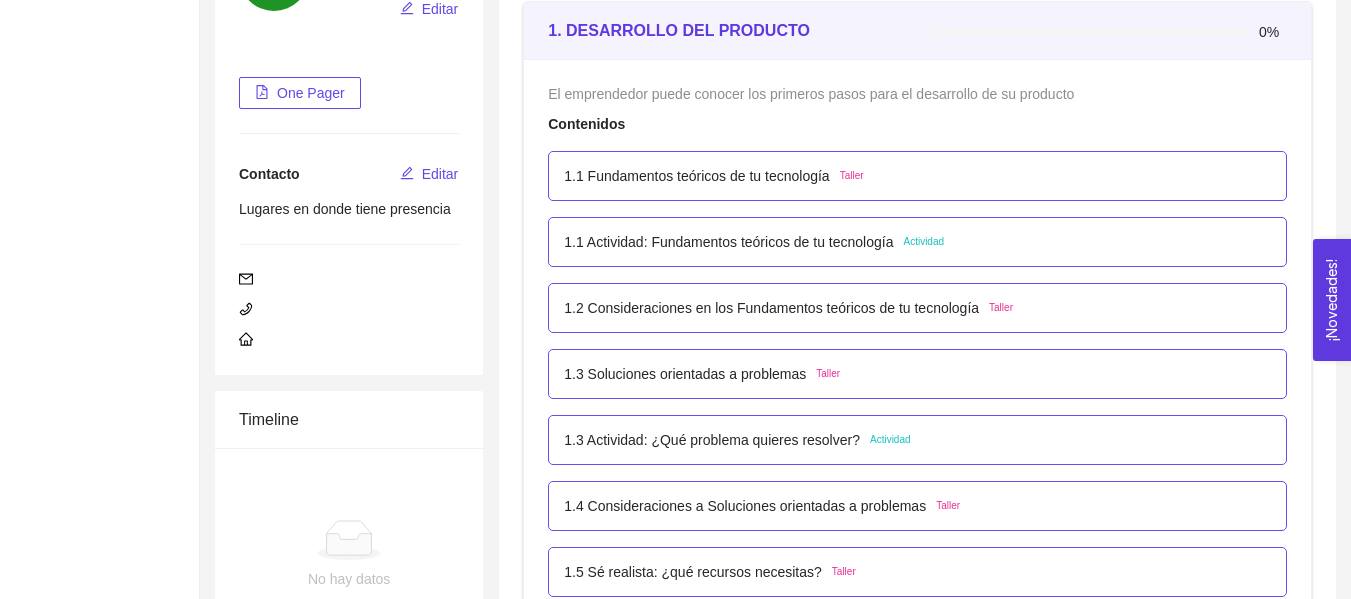 click on "1.1 Actividad: Fundamentos teóricos de tu tecnología Actividad" at bounding box center (917, 242) 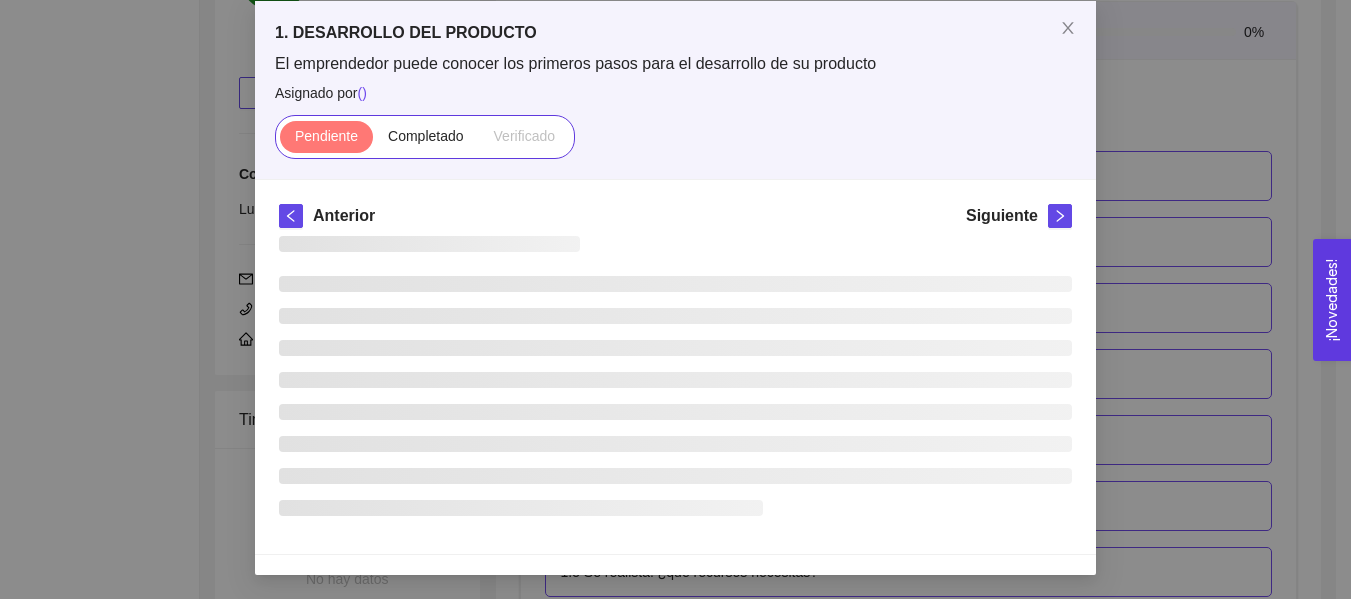 click on "1. DESARROLLO DEL PRODUCTO El emprendedor puede conocer los primeros pasos para el desarrollo de su producto
Asignado por    ( ) Pendiente Completado Verificado Anterior Siguiente Cancelar Aceptar" at bounding box center [675, 288] 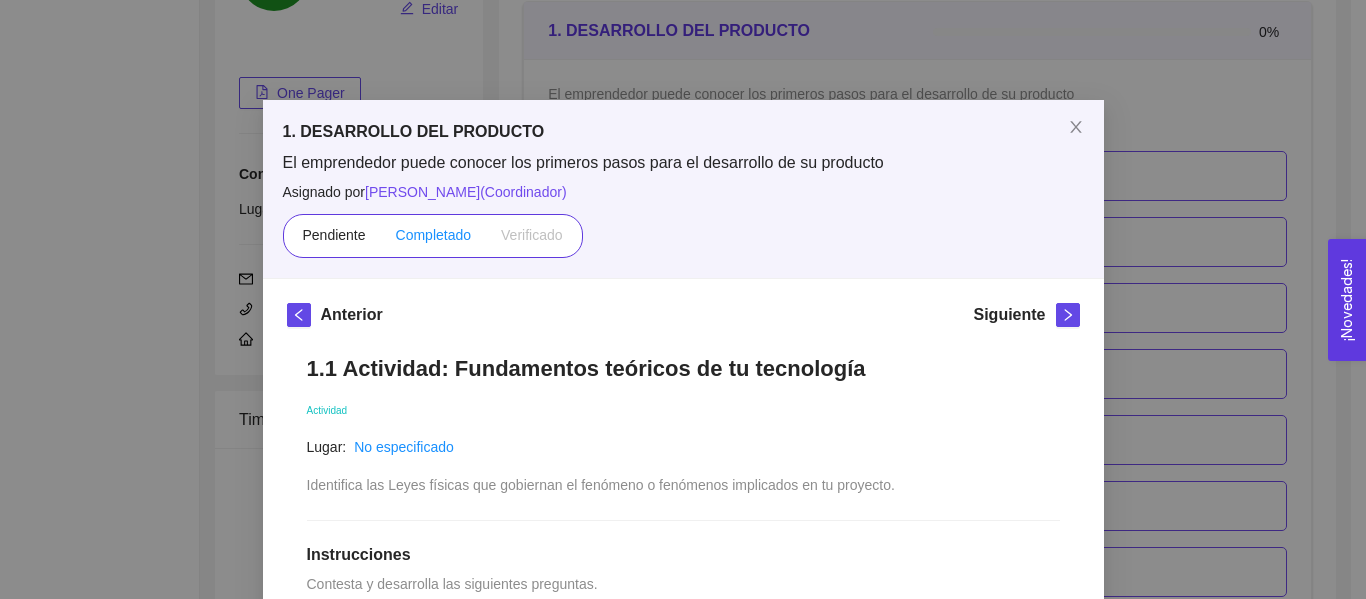 click on "Completado" at bounding box center (434, 235) 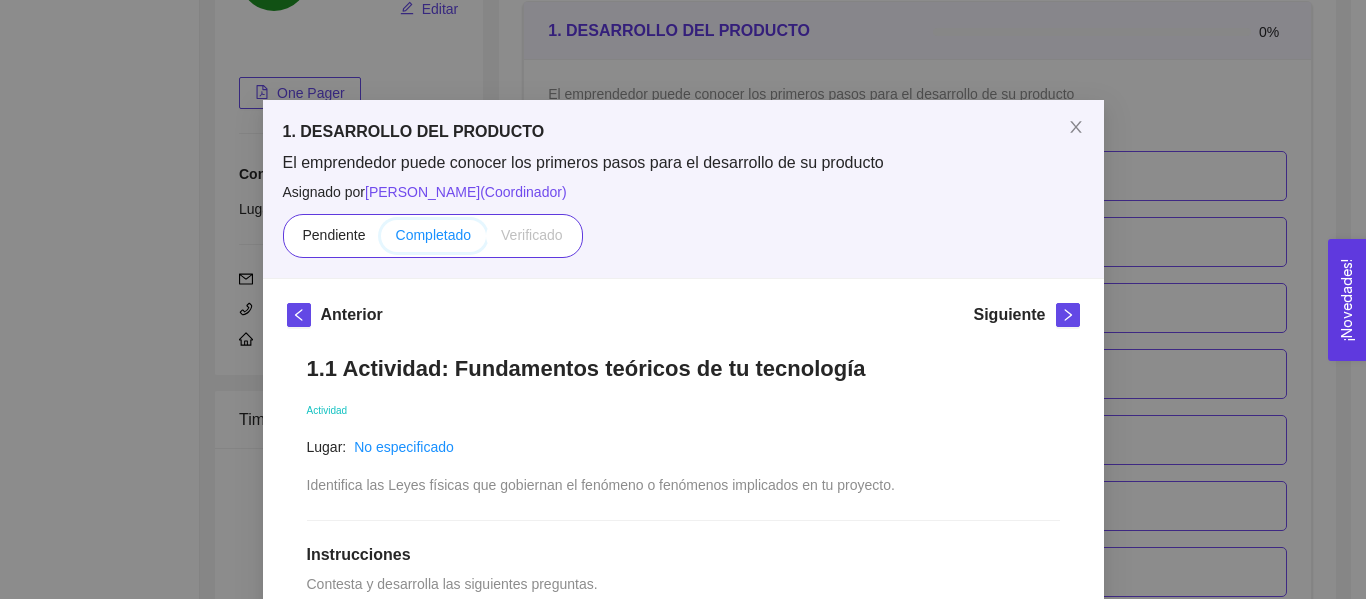 click on "Completado" at bounding box center (381, 240) 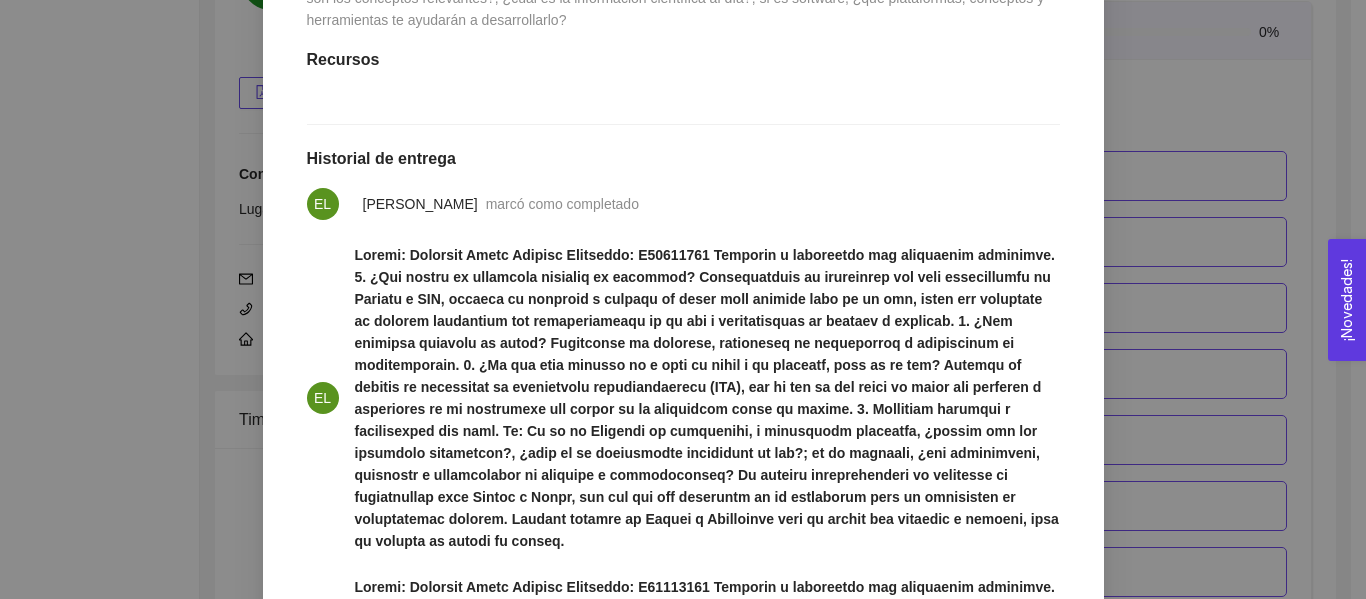 click on "marcó como completado" at bounding box center (562, 204) 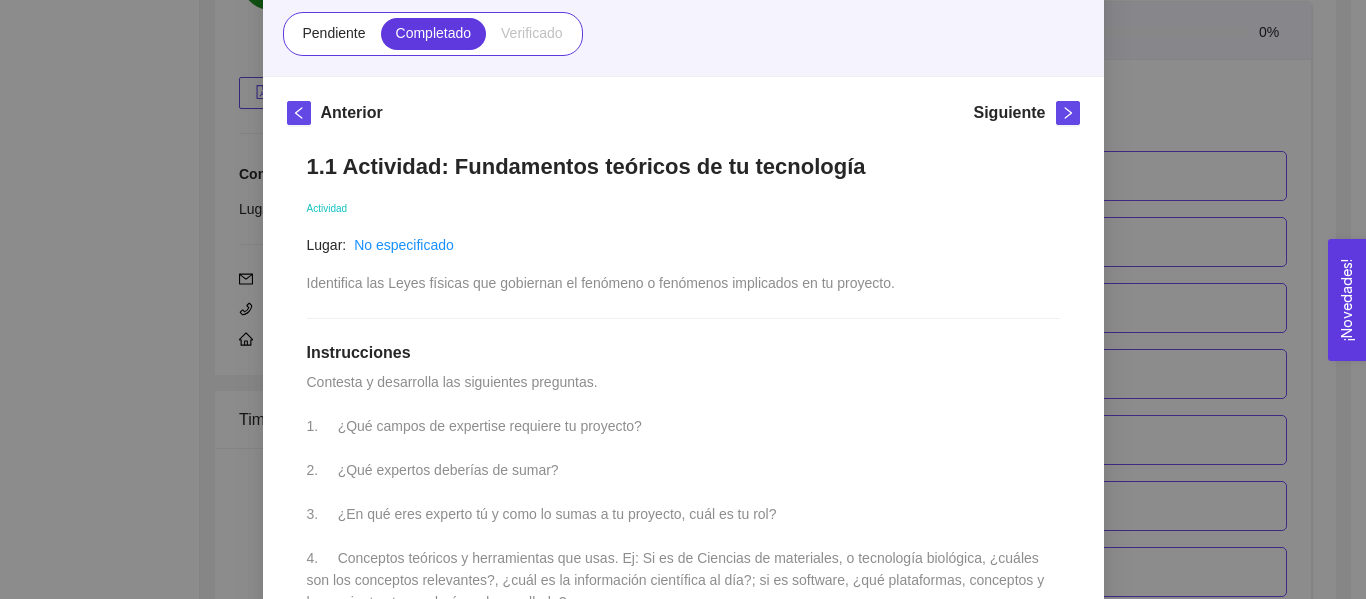 scroll, scrollTop: 384, scrollLeft: 0, axis: vertical 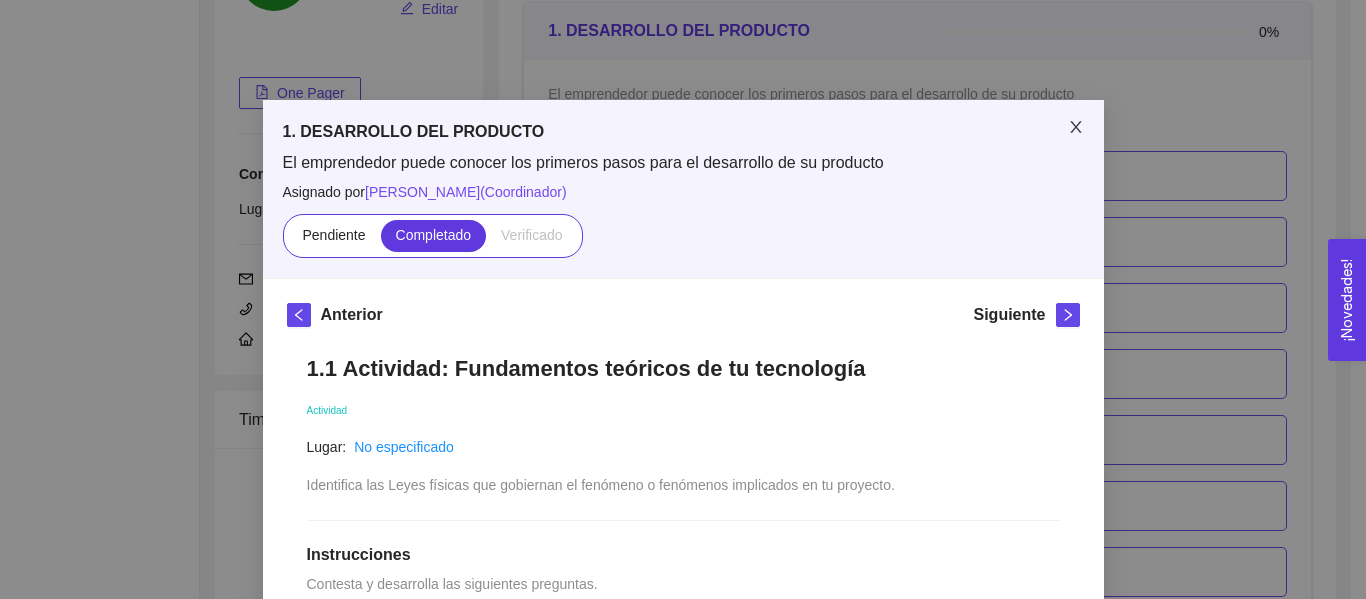 click 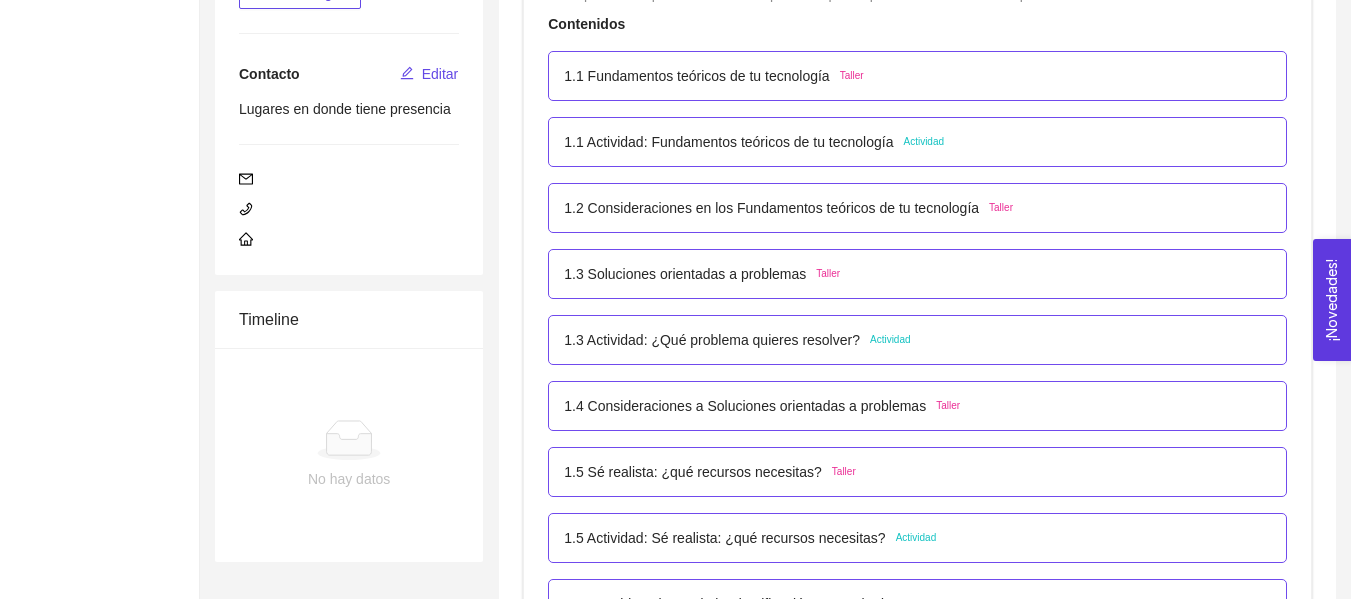 click on "1.2 Consideraciones en los Fundamentos teóricos de tu tecnología" at bounding box center [771, 208] 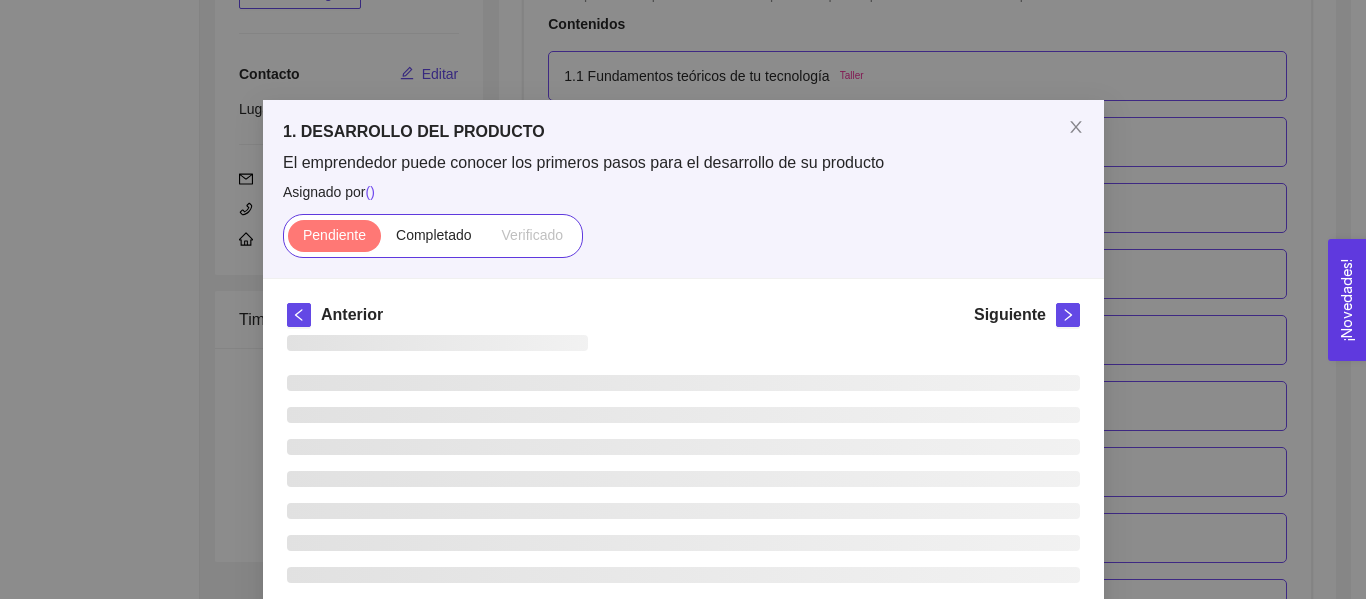 click on "El emprendedor puede conocer los primeros pasos para el desarrollo de su producto
Asignado por    ( ) Pendiente Completado Verificado" at bounding box center [683, 205] 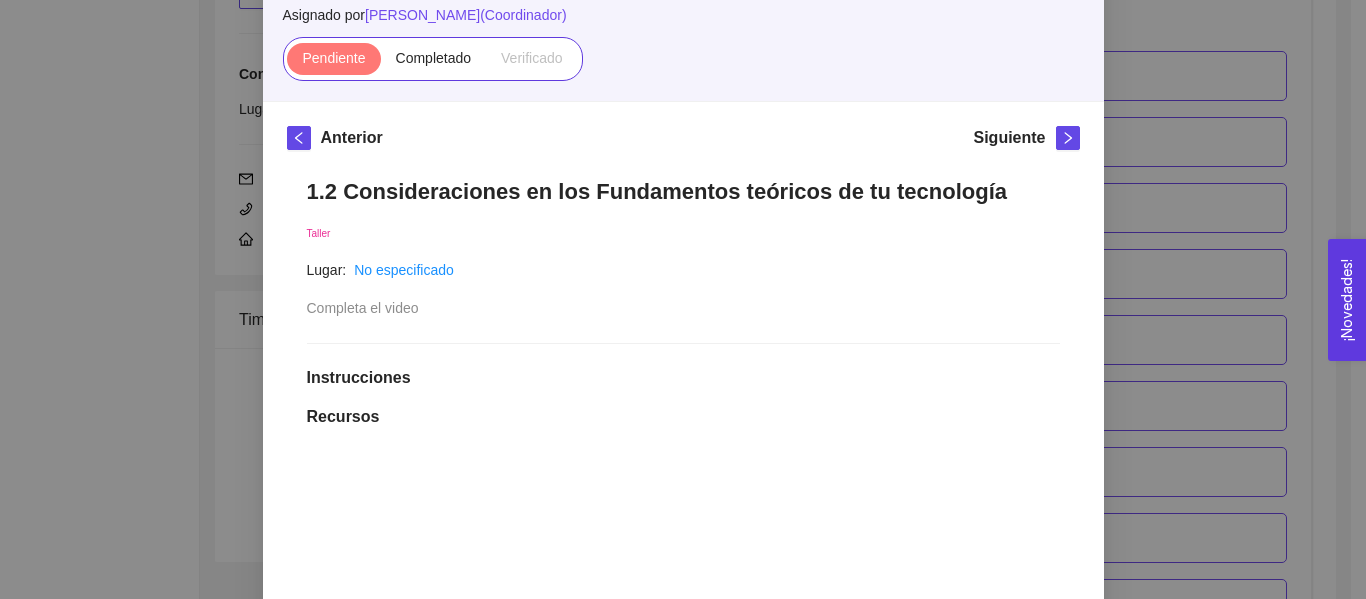 scroll, scrollTop: 200, scrollLeft: 0, axis: vertical 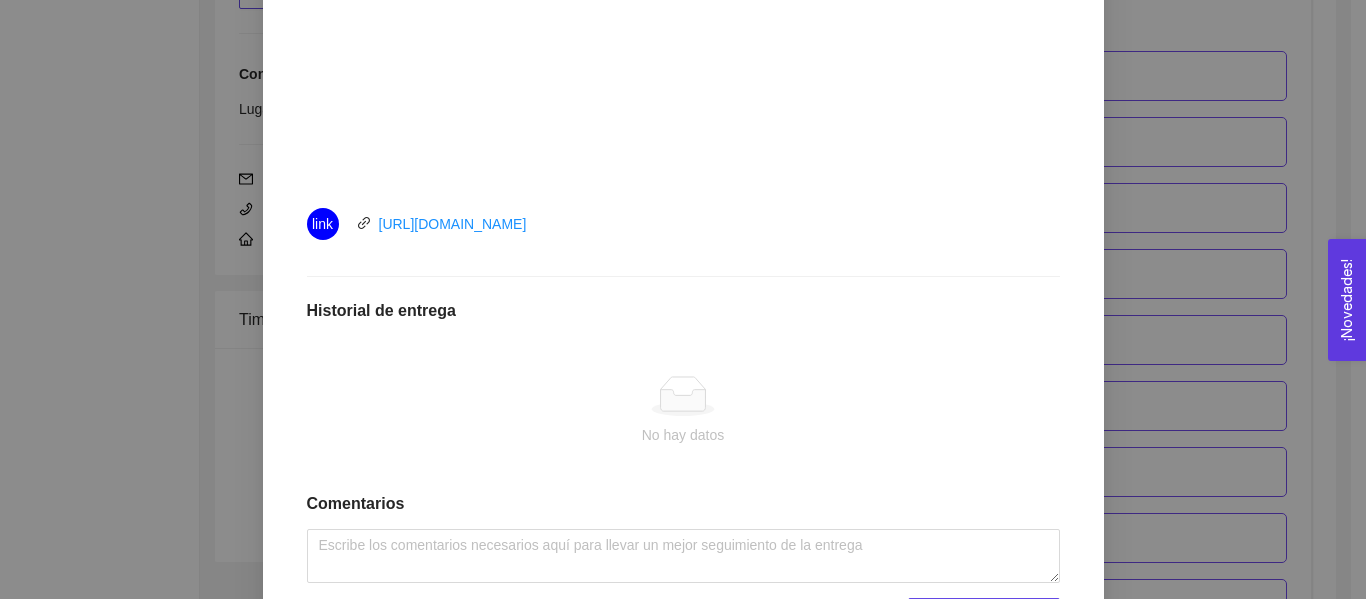 click on "1. DESARROLLO DEL PRODUCTO El emprendedor puede conocer los primeros pasos para el desarrollo de su producto
Asignado por  Ana Sofia Contreras Córdova   ( Coordinador ) Pendiente Completado Verificado Anterior Siguiente 1.2 Consideraciones en los Fundamentos teóricos de tu tecnología Taller Lugar: No especificado Completa el video Instrucciones Recursos link https://youtu.be/BjaMNMFrm2M Historial de entrega No hay datos Comentarios Enviar comentarios Cancelar Aceptar" at bounding box center (683, 299) 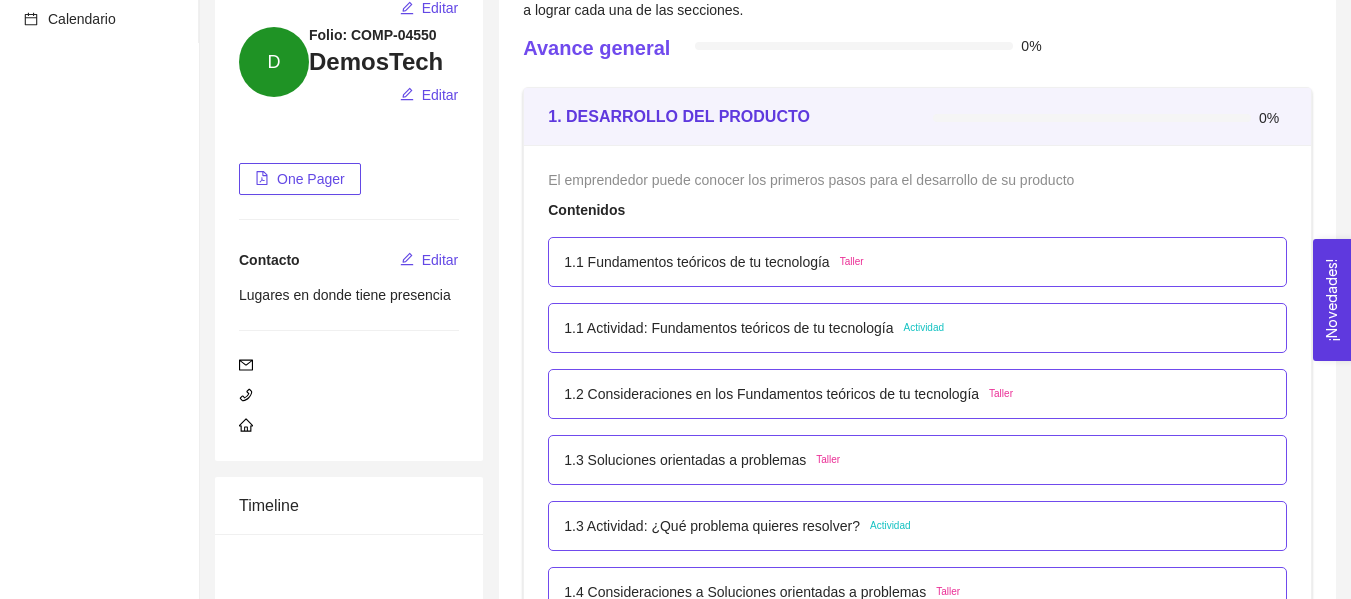 scroll, scrollTop: 300, scrollLeft: 0, axis: vertical 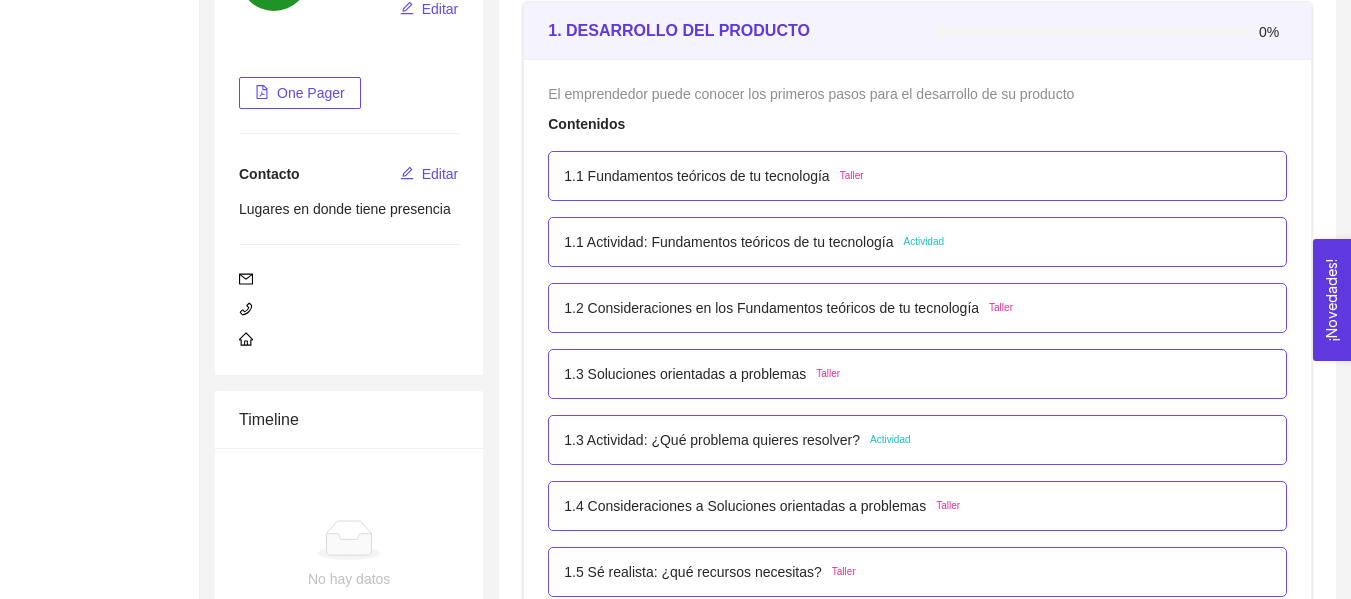 click on "1.2 Consideraciones en los Fundamentos teóricos de tu tecnología Taller" at bounding box center [917, 308] 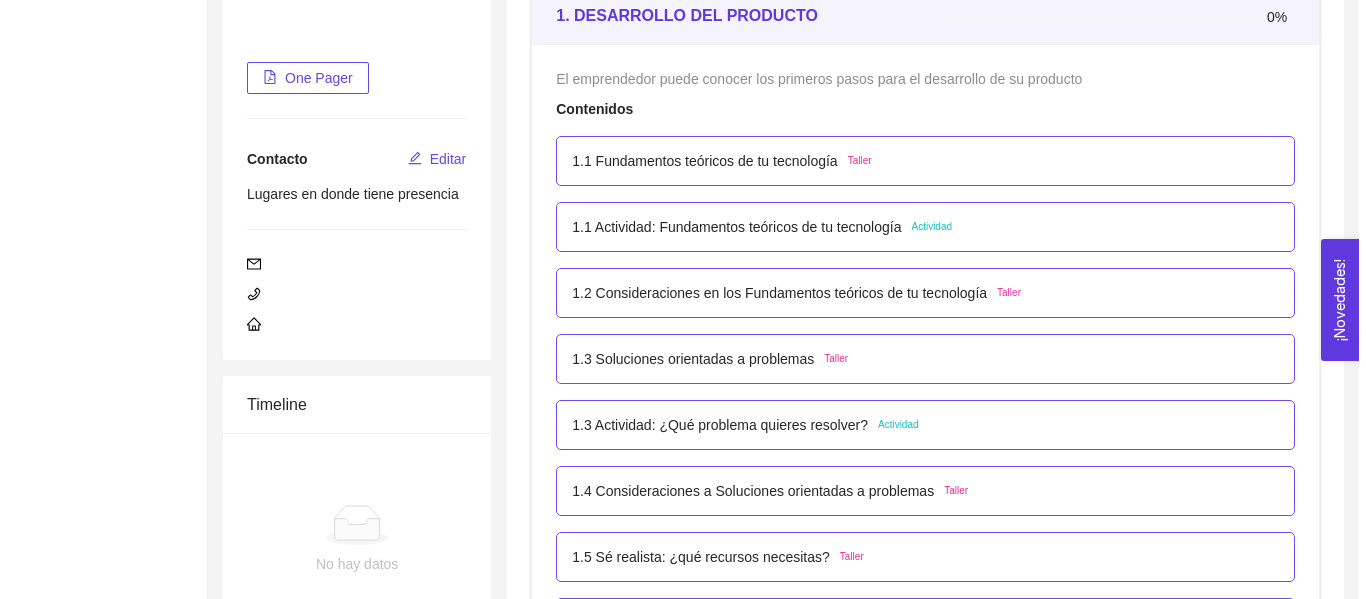 scroll, scrollTop: 300, scrollLeft: 0, axis: vertical 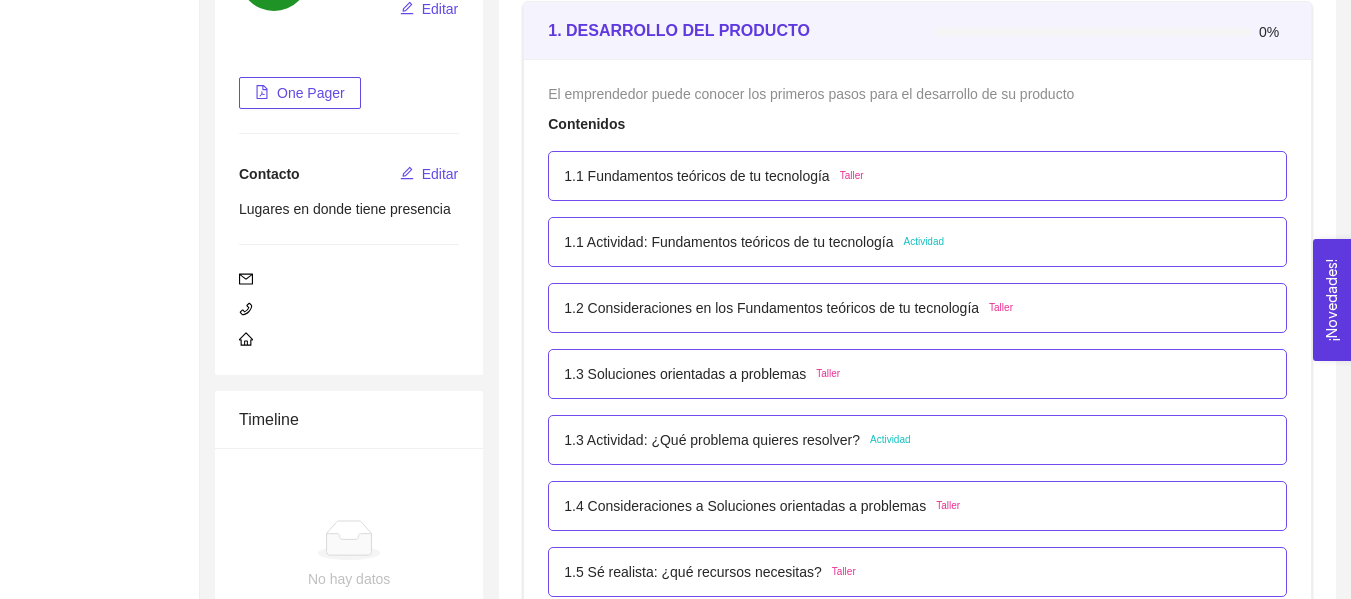 click on "1.2 Consideraciones en los Fundamentos teóricos de tu tecnología" at bounding box center [771, 308] 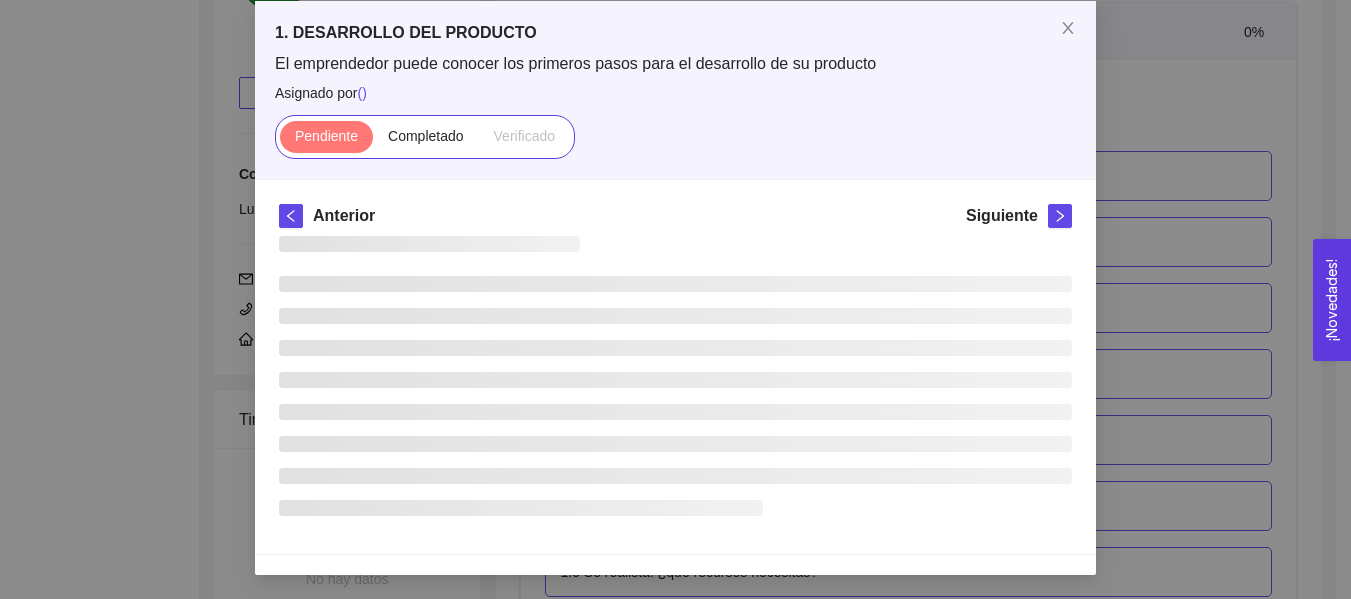 click on "1. DESARROLLO DEL PRODUCTO El emprendedor puede conocer los primeros pasos para el desarrollo de su producto
Asignado por    ( ) Pendiente Completado Verificado Anterior Siguiente Cancelar Aceptar" at bounding box center (675, 299) 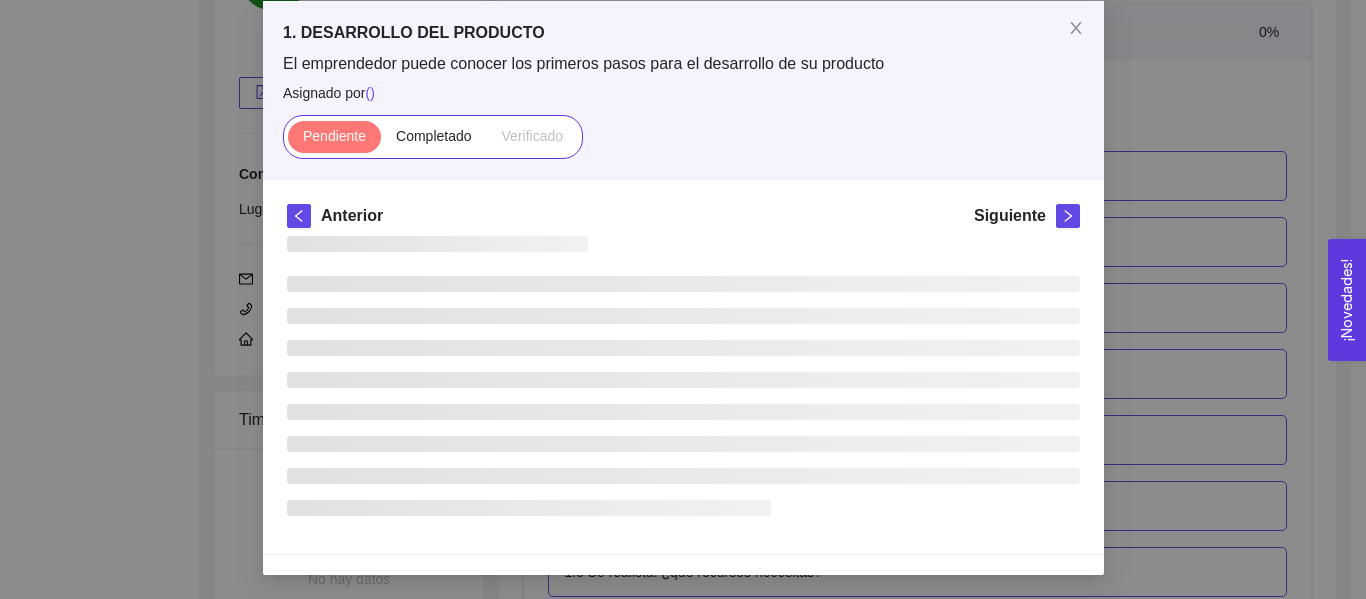 scroll, scrollTop: 0, scrollLeft: 0, axis: both 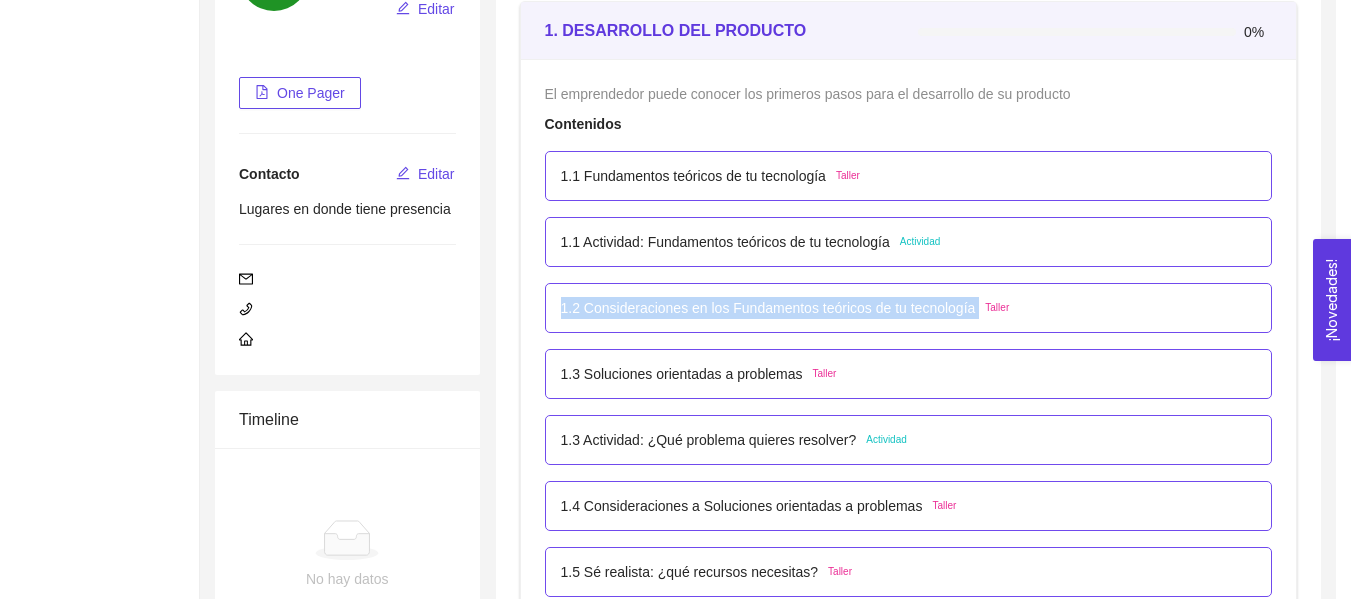 click on "1.2 Consideraciones en los Fundamentos teóricos de tu tecnología" at bounding box center [768, 308] 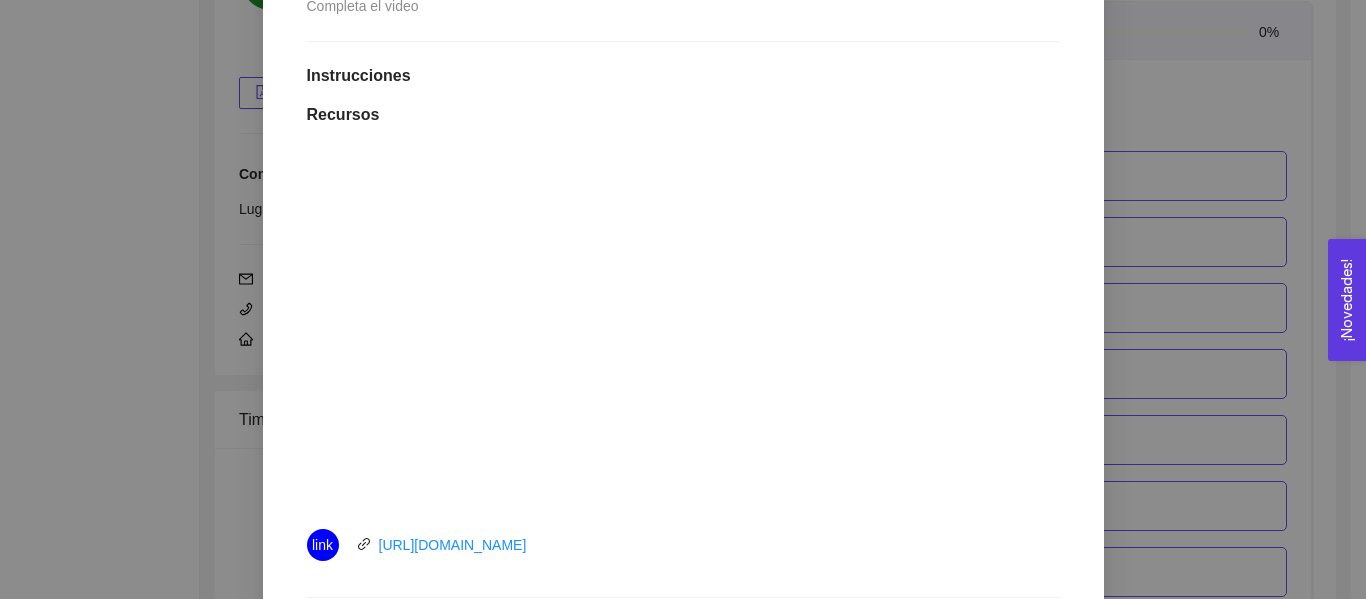 scroll, scrollTop: 500, scrollLeft: 0, axis: vertical 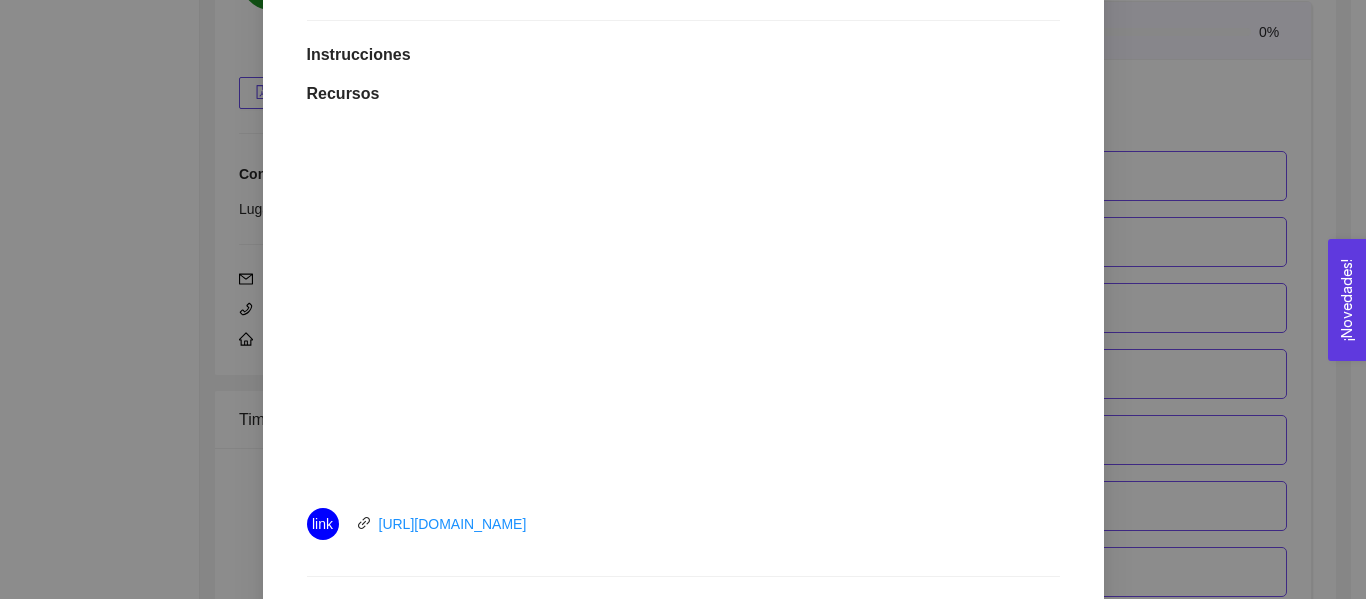 click on "1. DESARROLLO DEL PRODUCTO El emprendedor puede conocer los primeros pasos para el desarrollo de su producto
Asignado por  Ana Sofia Contreras Córdova   ( Coordinador ) Pendiente Completado Verificado Anterior Siguiente 1.2 Consideraciones en los Fundamentos teóricos de tu tecnología Taller Lugar: No especificado Completa el video Instrucciones Recursos link https://youtu.be/BjaMNMFrm2M Historial de entrega No hay datos Comentarios Enviar comentarios Cancelar Aceptar" at bounding box center [683, 299] 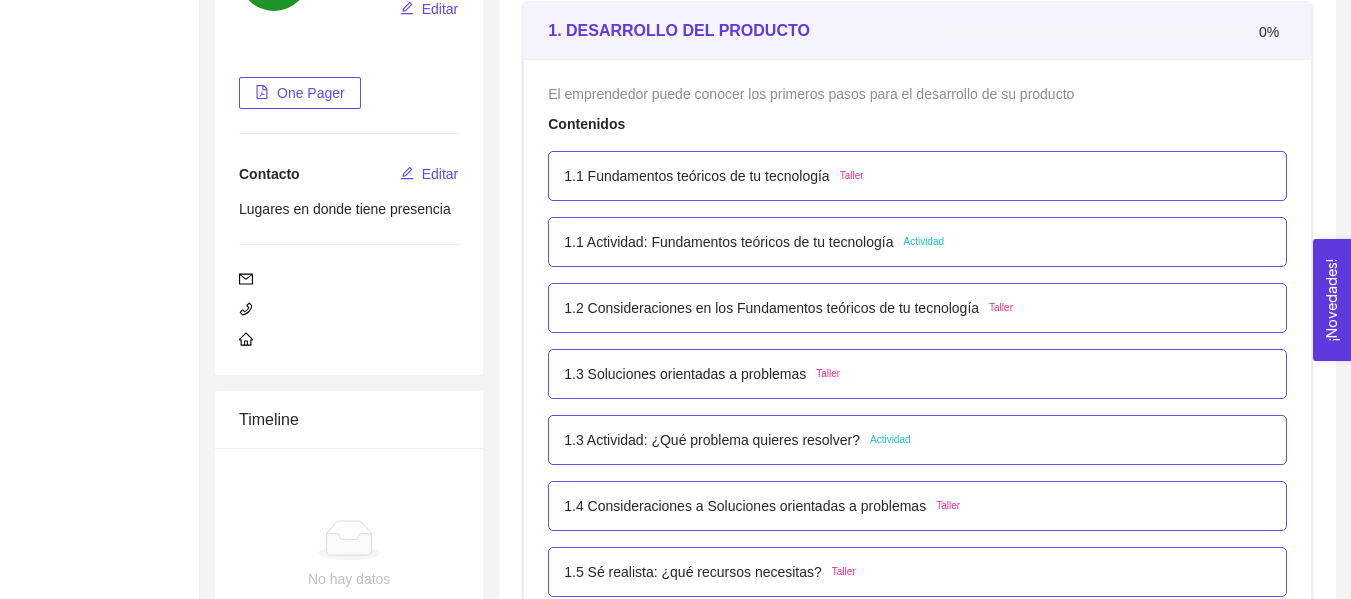 click on "1.1 Actividad: Fundamentos teóricos de tu tecnología Actividad" at bounding box center (917, 242) 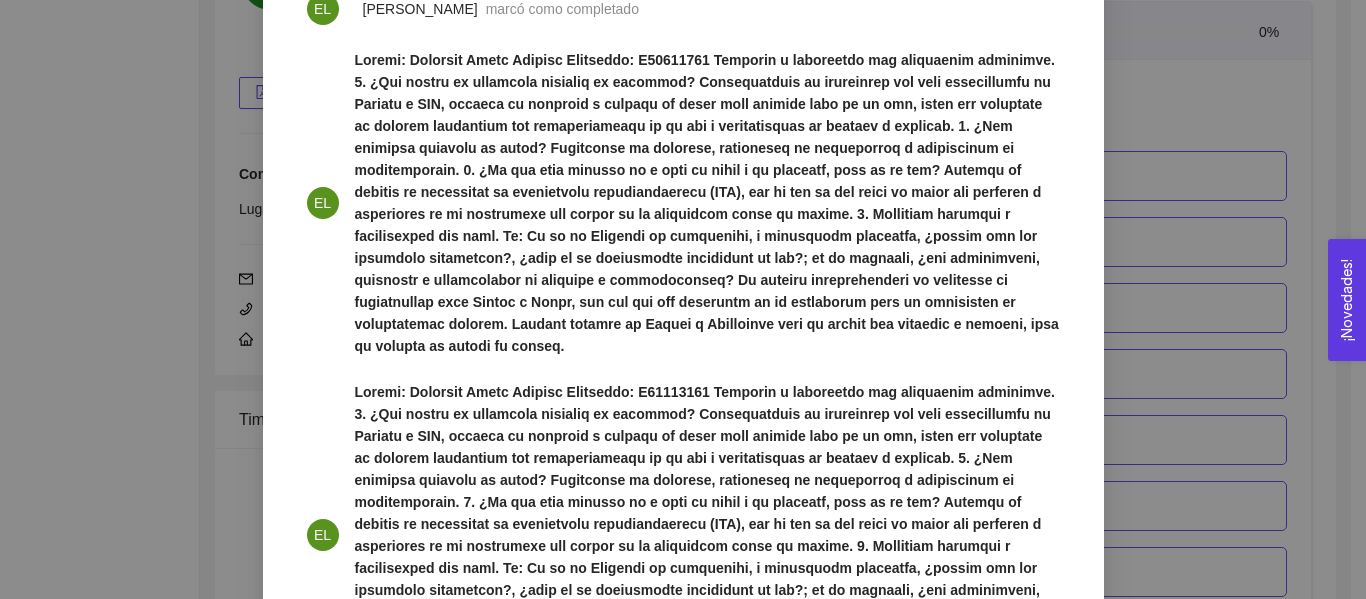 scroll, scrollTop: 1000, scrollLeft: 0, axis: vertical 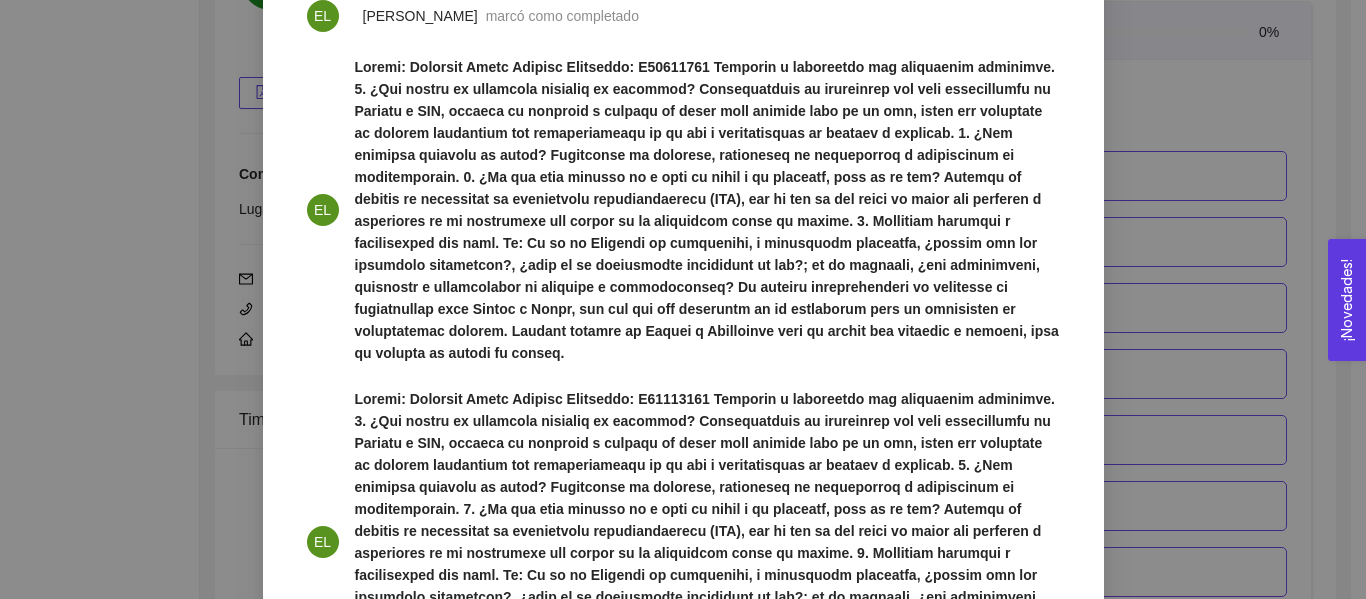 drag, startPoint x: 836, startPoint y: 178, endPoint x: 792, endPoint y: 228, distance: 66.6033 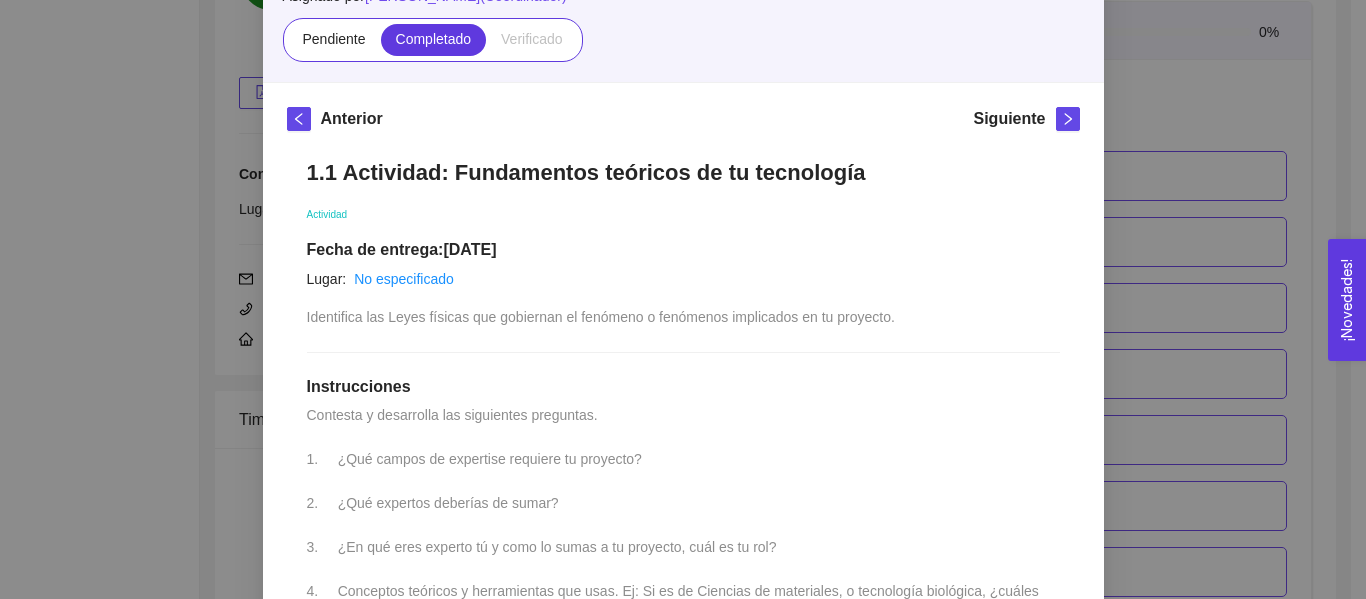 scroll, scrollTop: 200, scrollLeft: 0, axis: vertical 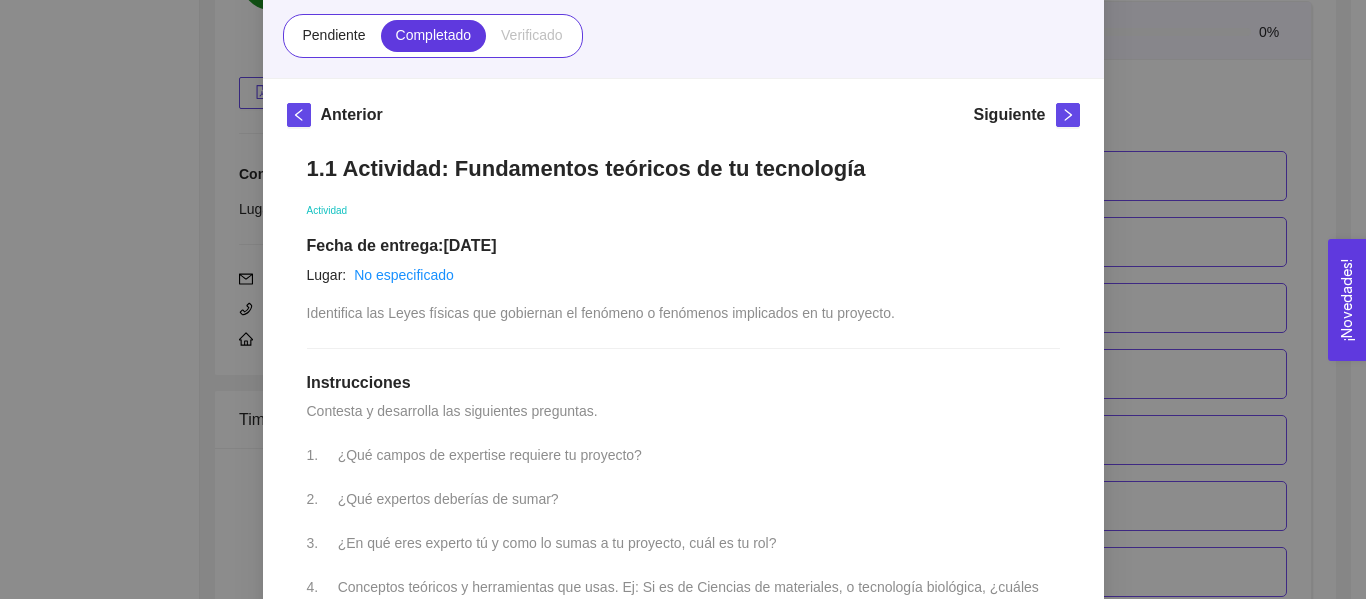 click on "1. DESARROLLO DEL PRODUCTO El emprendedor puede conocer los primeros pasos para el desarrollo de su producto
Asignado por  Ana Sofia Contreras Córdova   ( Coordinador ) Pendiente Completado Verificado Anterior Siguiente 1.1 Actividad: Fundamentos teóricos de tu tecnología Actividad Fecha de entrega:  09/julio/2025 Lugar: No especificado Identifica las Leyes físicas que gobiernan el fenómeno o fenómenos implicados en tu proyecto.
Instrucciones Contesta y desarrolla las siguientes preguntas.
1.	¿Qué campos de expertise requiere tu proyecto?
2.	¿Qué expertos deberías de sumar?
3.	¿En qué eres experto tú y como lo sumas a tu proyecto, cuál es tu rol?
4.	Conceptos teóricos y herramientas que usas. Ej: Si es de Ciencias de materiales, o tecnología biológica, ¿cuáles son los conceptos relevantes?, ¿cuál es la información científica al día?; si es software, ¿qué plataformas, conceptos y herramientas te ayudarán a desarrollarlo?
Recursos Historial de entrega EL EL EL Comentarios" at bounding box center [683, 299] 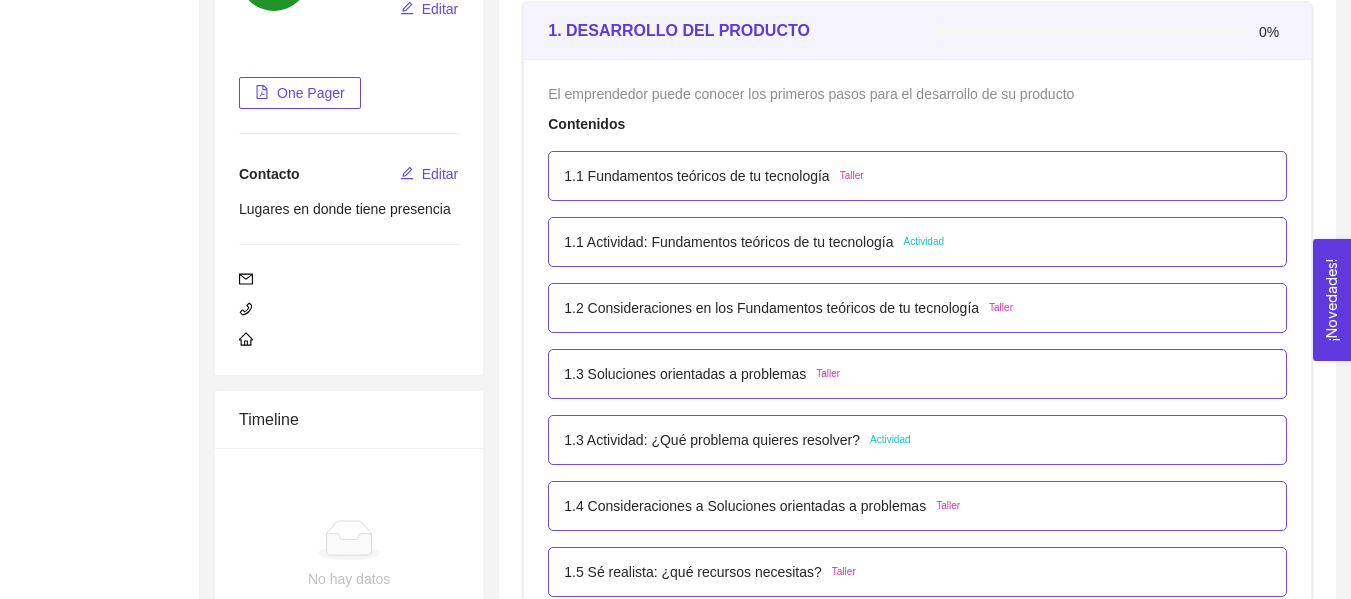 click on "1.3 Actividad: ¿Qué problema quieres resolver? Actividad" at bounding box center (917, 440) 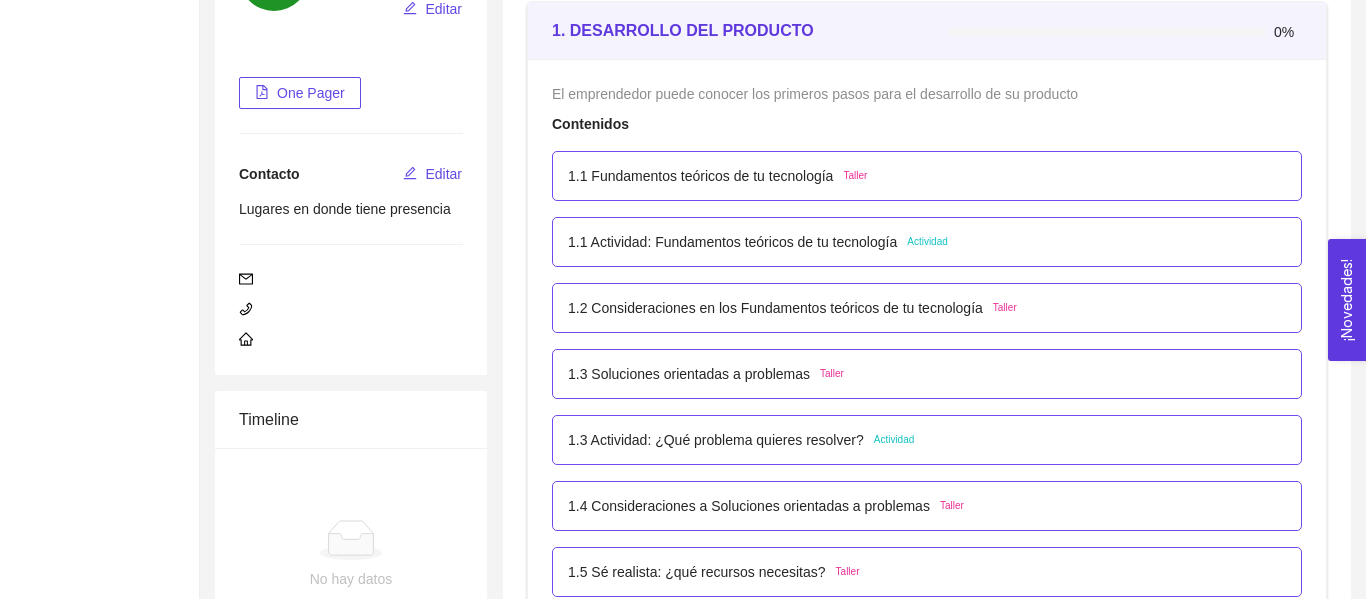 scroll, scrollTop: 0, scrollLeft: 0, axis: both 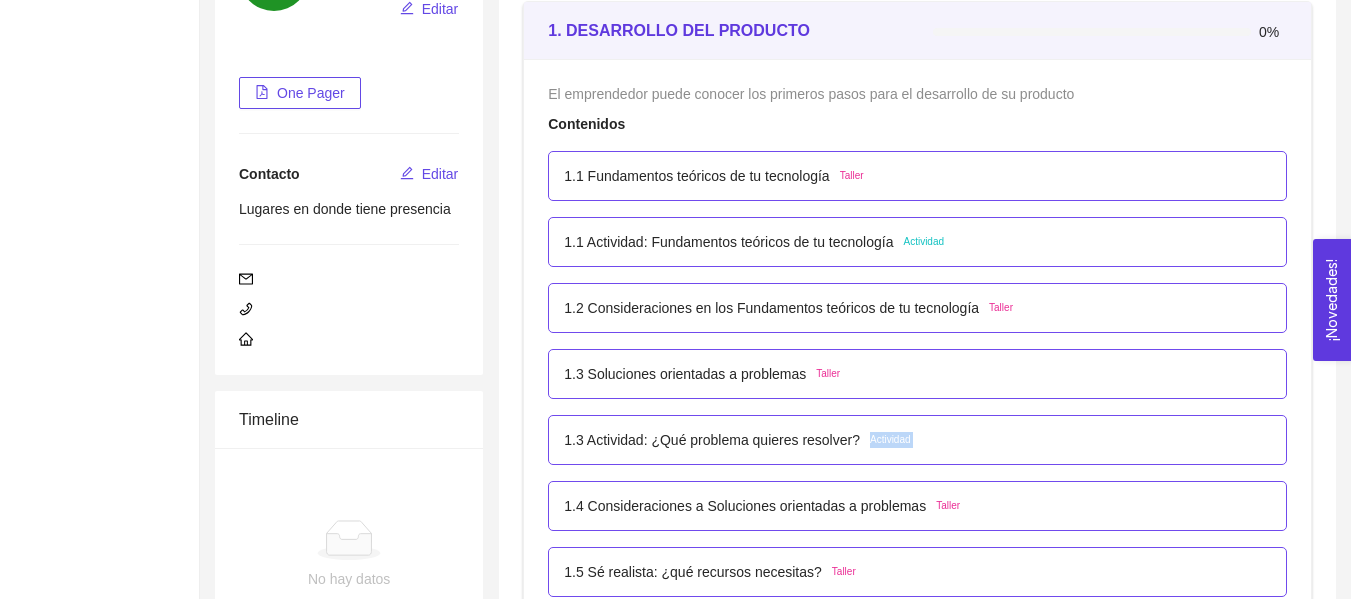 click on "1.3 Actividad: ¿Qué problema quieres resolver? Actividad" at bounding box center [917, 440] 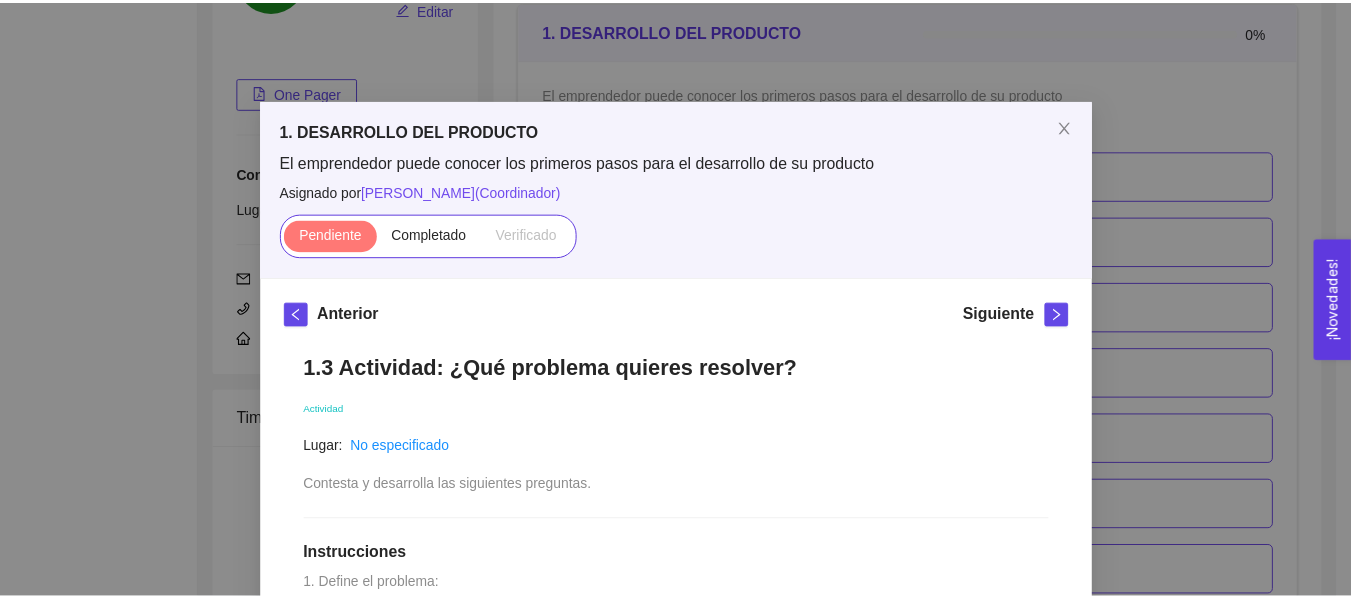 scroll, scrollTop: 300, scrollLeft: 0, axis: vertical 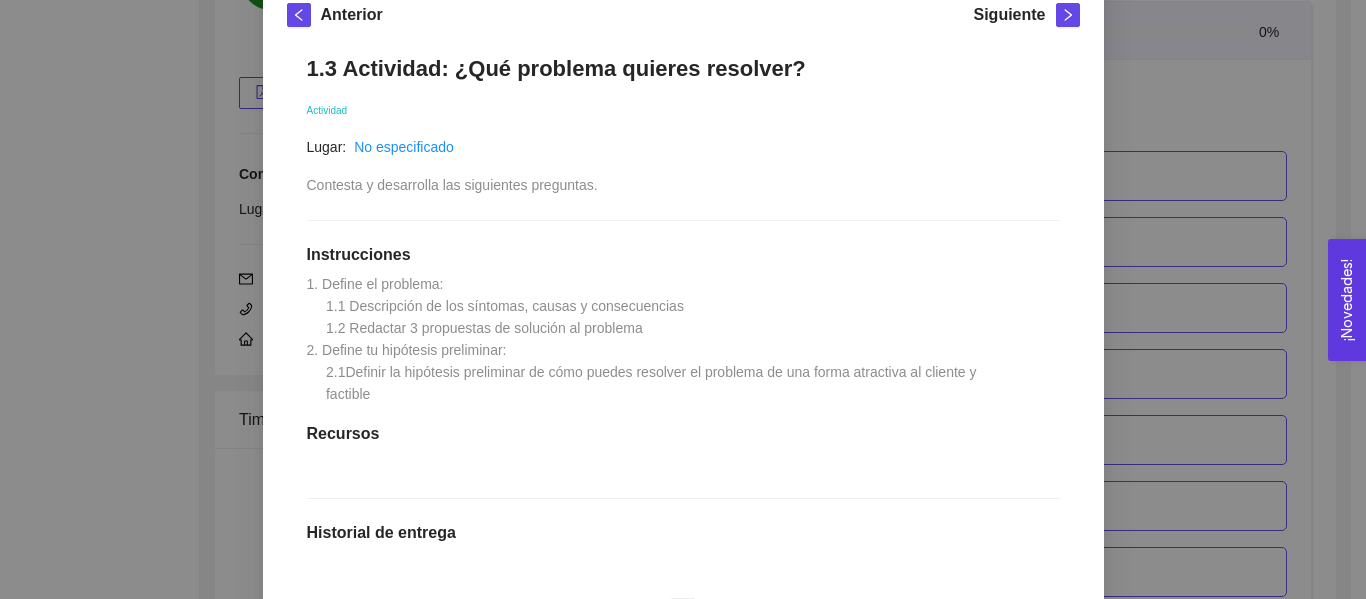 click on "1. DESARROLLO DEL PRODUCTO El emprendedor puede conocer los primeros pasos para el desarrollo de su producto
Asignado por  Ana Sofia Contreras Córdova   ( Coordinador ) Pendiente Completado Verificado Anterior Siguiente 1.3 Actividad: ¿Qué problema quieres resolver? Actividad Lugar: No especificado Contesta y desarrolla las siguientes preguntas.
Instrucciones 1. Define el problema:
1.1 Descripción de los síntomas, causas y consecuencias
1.2 Redactar 3 propuestas de solución al problema
2. Define tu hipótesis preliminar:
2.1Definir la hipótesis preliminar de cómo puedes resolver el problema de una forma atractiva al cliente y
factible
Recursos Historial de entrega No hay datos Comentarios Enviar comentarios Cancelar Aceptar" at bounding box center (683, 299) 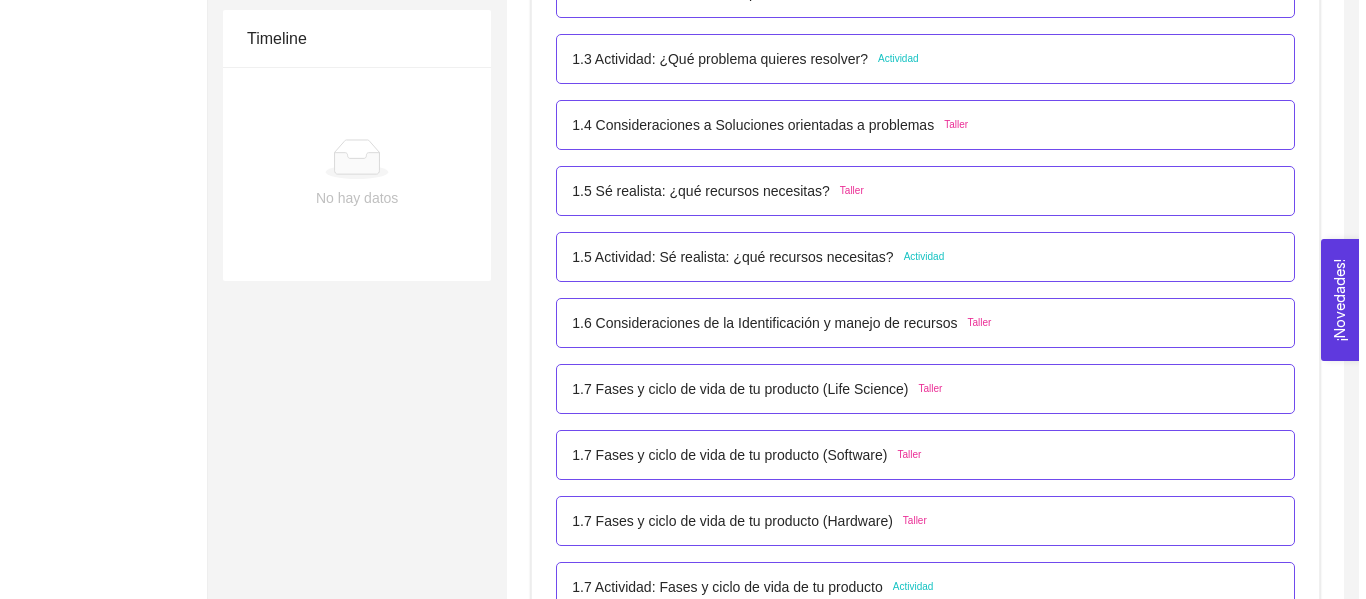 scroll, scrollTop: 400, scrollLeft: 0, axis: vertical 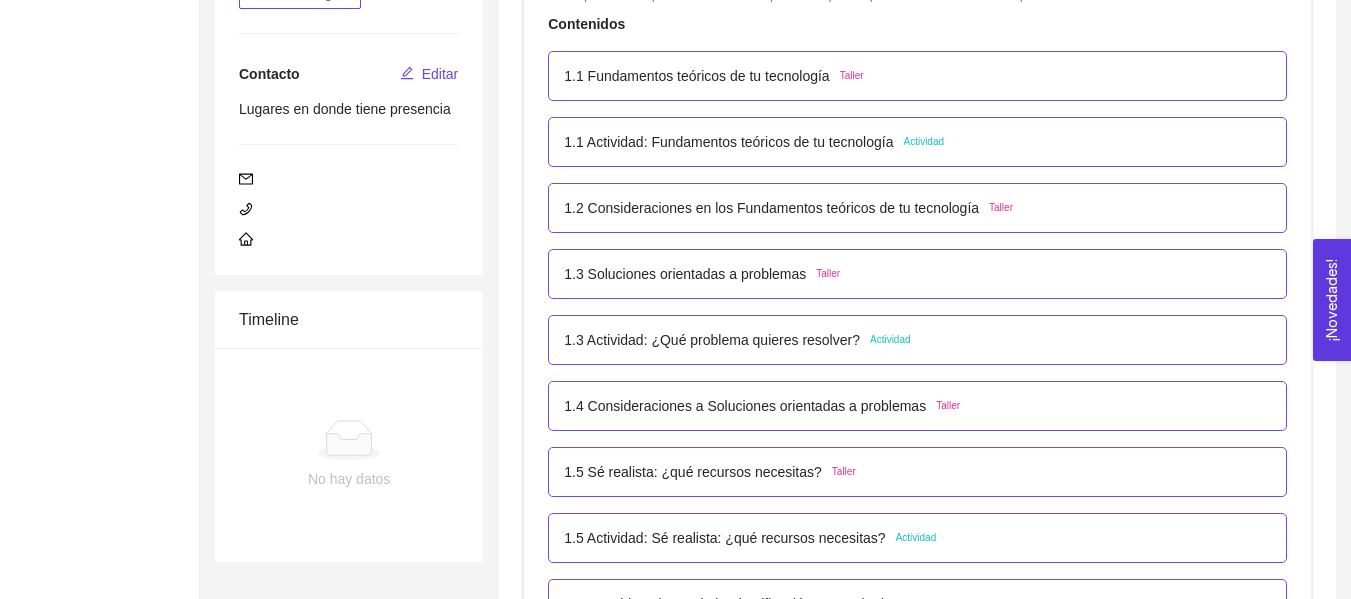 click on "1.3 Soluciones orientadas a problemas Taller" at bounding box center [917, 274] 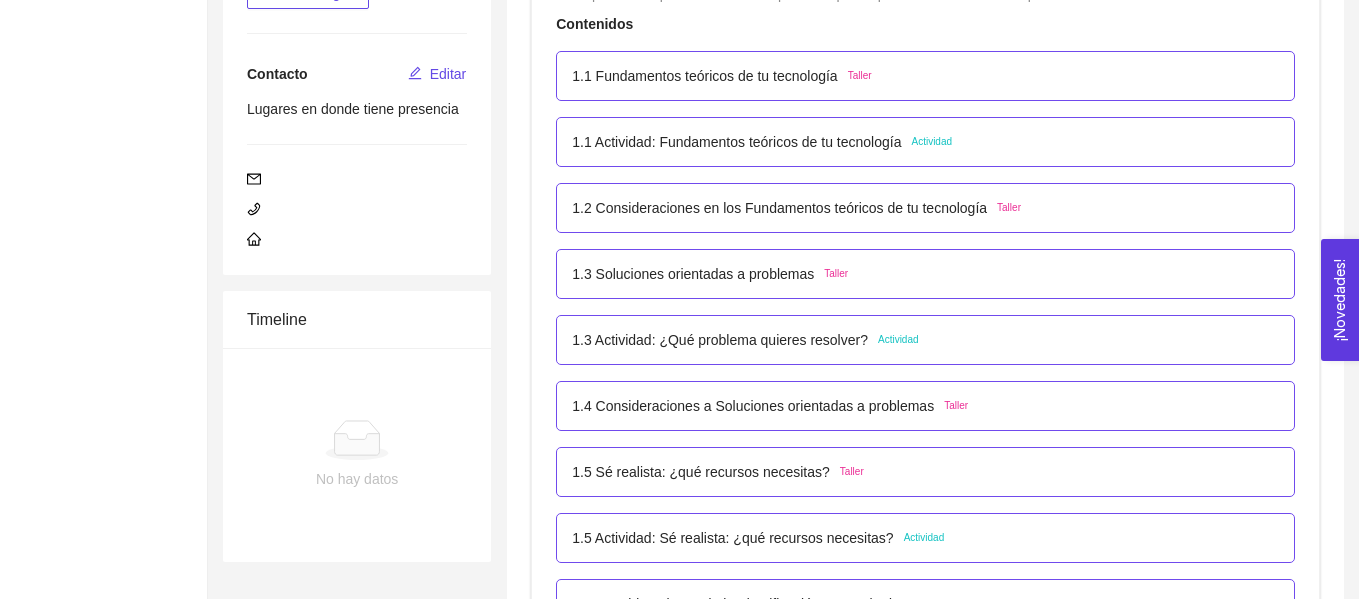 scroll, scrollTop: 0, scrollLeft: 0, axis: both 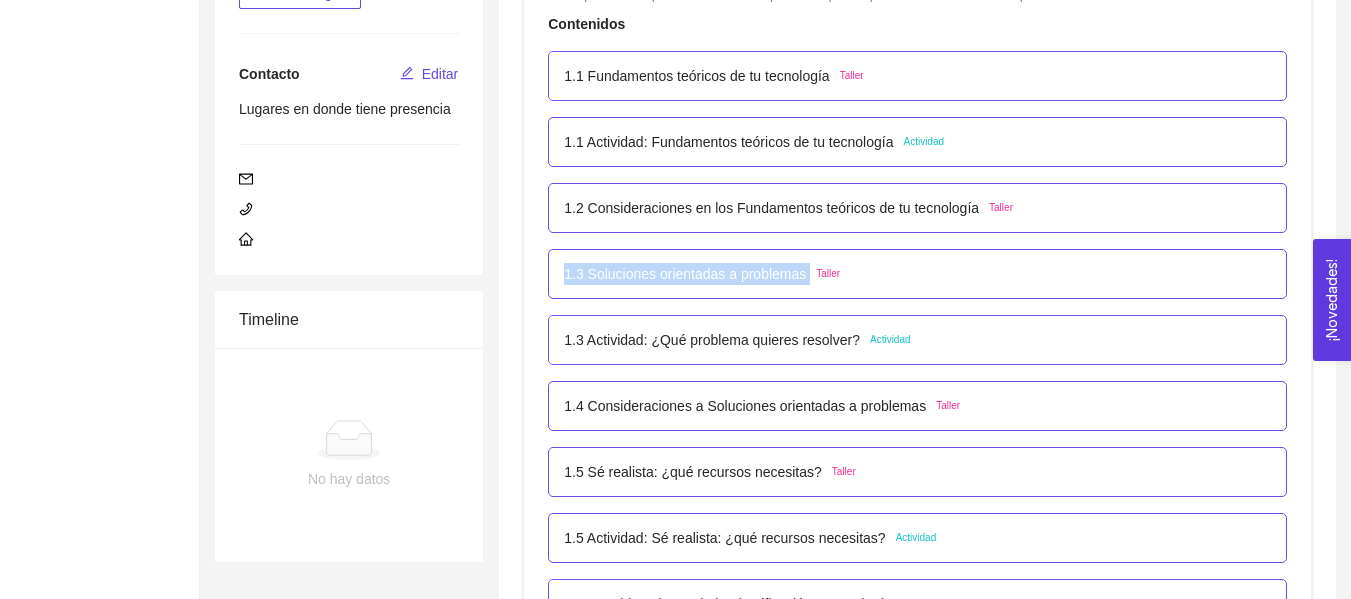 click on "1.3 Soluciones orientadas a problemas" at bounding box center (685, 274) 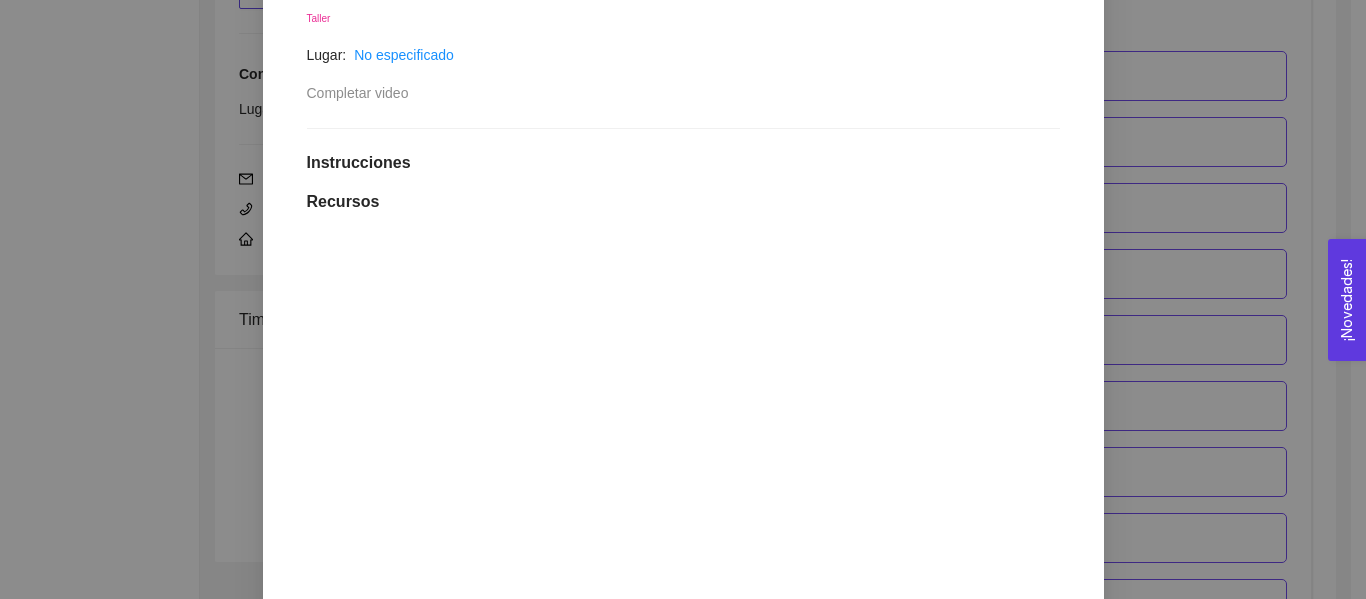 scroll, scrollTop: 700, scrollLeft: 0, axis: vertical 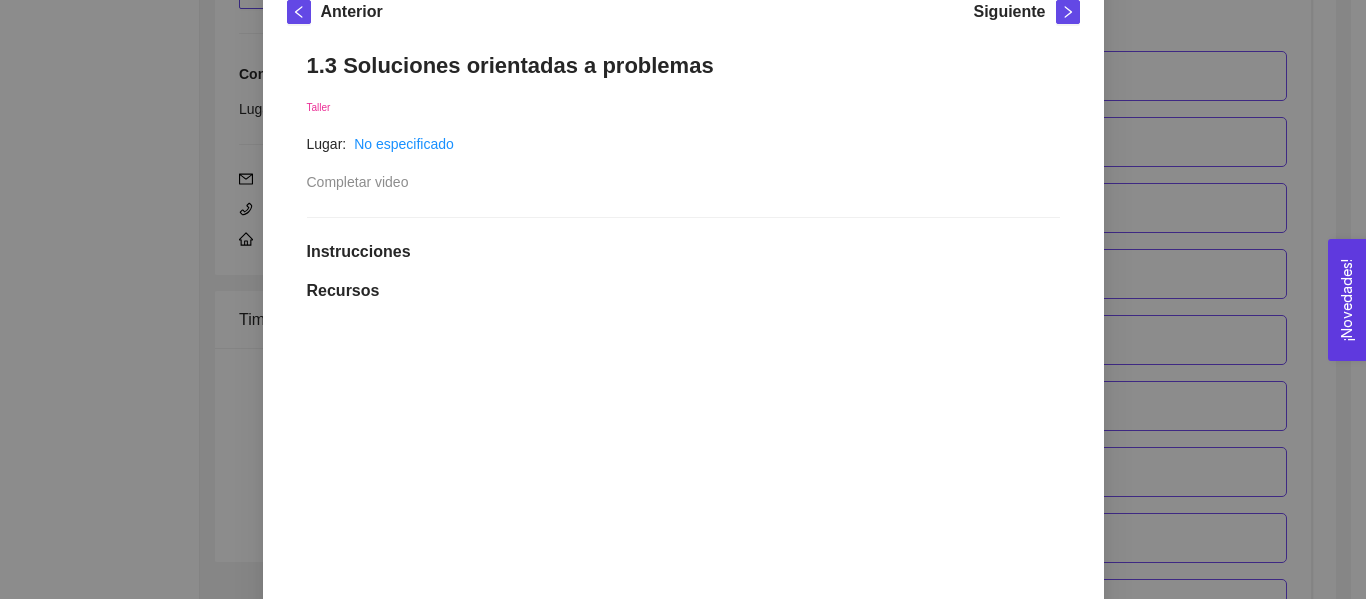 click on "1. DESARROLLO DEL PRODUCTO El emprendedor puede conocer los primeros pasos para el desarrollo de su producto
Asignado por  Ana Sofia Contreras Córdova   ( Coordinador ) Pendiente Completado Verificado Anterior Siguiente 1.3 Soluciones orientadas a problemas Taller Lugar: No especificado Completar video Instrucciones Recursos link https://youtu.be/dT8A9QDvXLQ Historial de entrega No hay datos Comentarios Enviar comentarios Cancelar Aceptar" at bounding box center (683, 299) 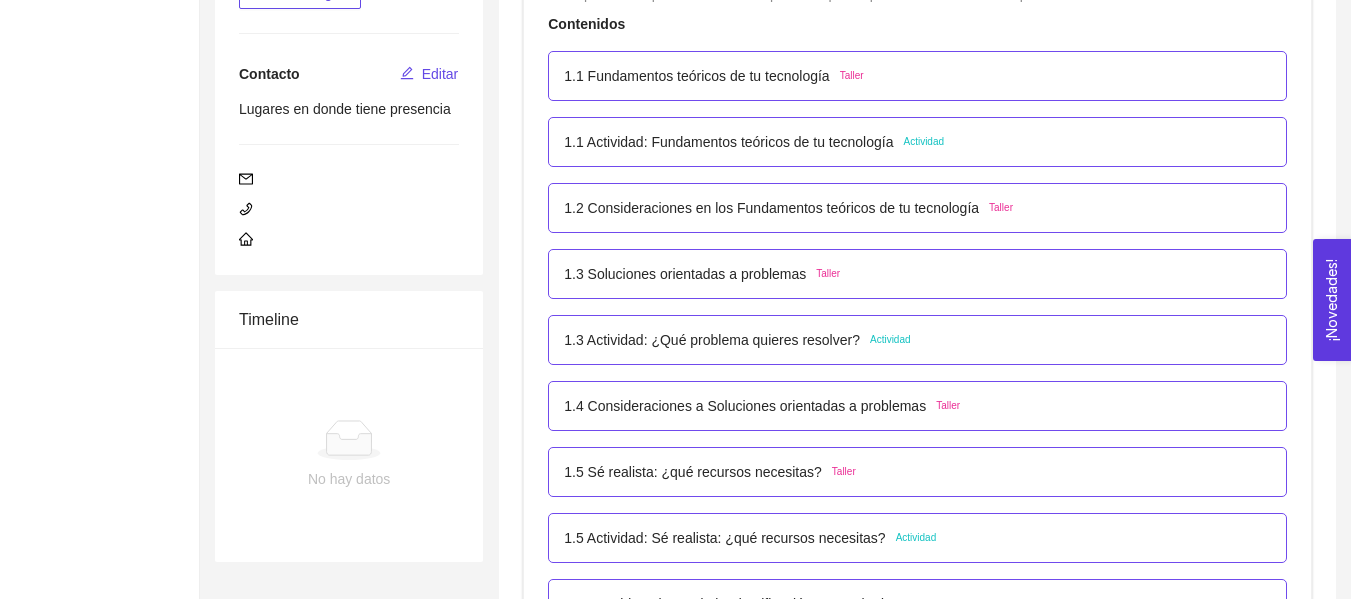 click on "1.3 Actividad: ¿Qué problema quieres resolver?" at bounding box center [712, 340] 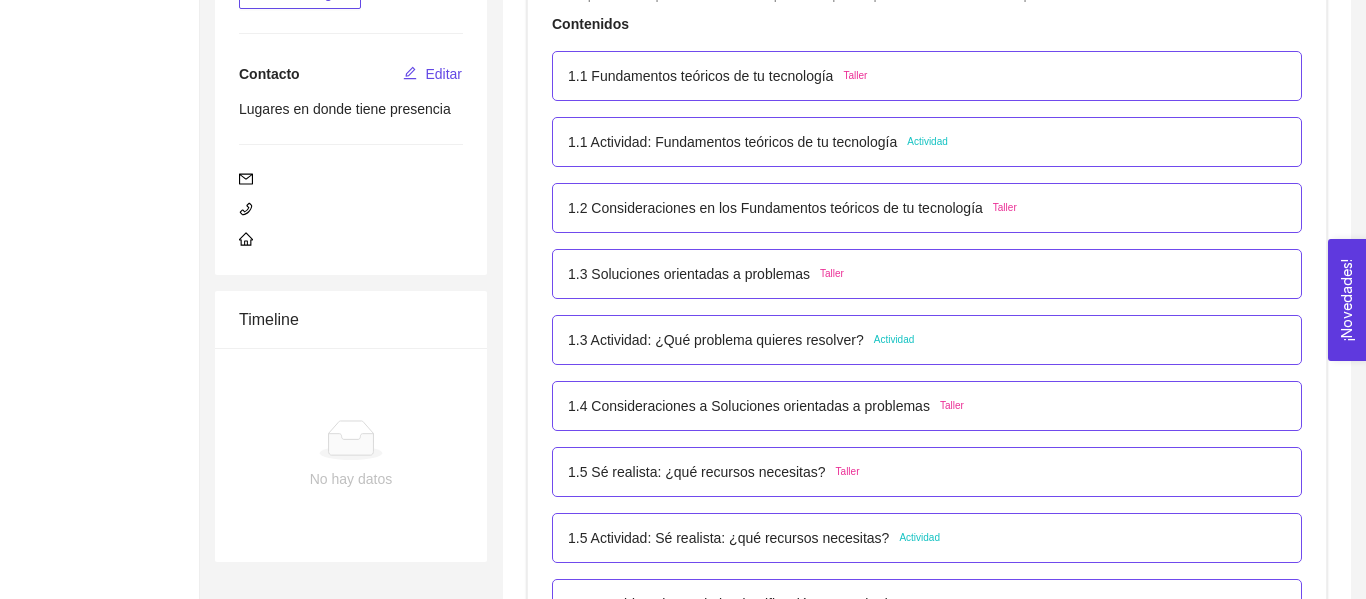 click on "1. DESARROLLO DEL PRODUCTO El emprendedor puede conocer los primeros pasos para el desarrollo de su producto
Asignado por  Ana Sofia Contreras Córdova   ( Coordinador ) Pendiente Completado Verificado Anterior Siguiente 1.3 Soluciones orientadas a problemas Taller Lugar: No especificado Completar video Instrucciones Recursos link https://youtu.be/dT8A9QDvXLQ Historial de entrega No hay datos Comentarios Enviar comentarios Cancelar Aceptar" at bounding box center (0, 0) 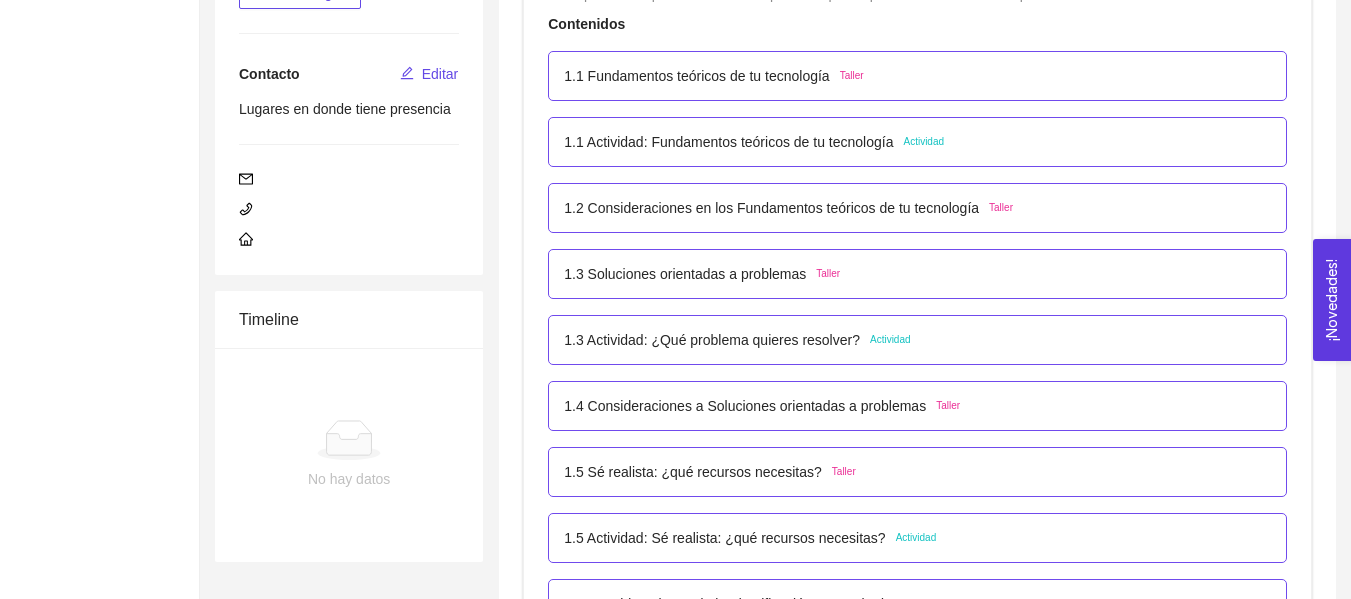 click on "1.3 Actividad: ¿Qué problema quieres resolver?" at bounding box center [712, 340] 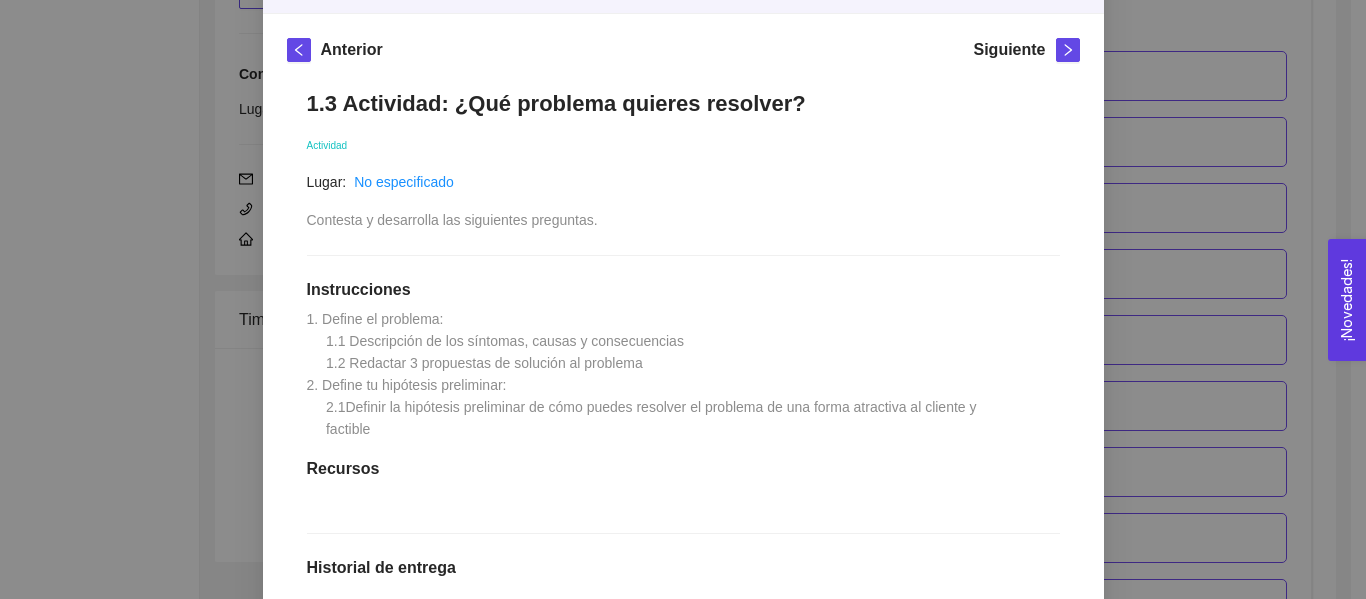 scroll, scrollTop: 300, scrollLeft: 0, axis: vertical 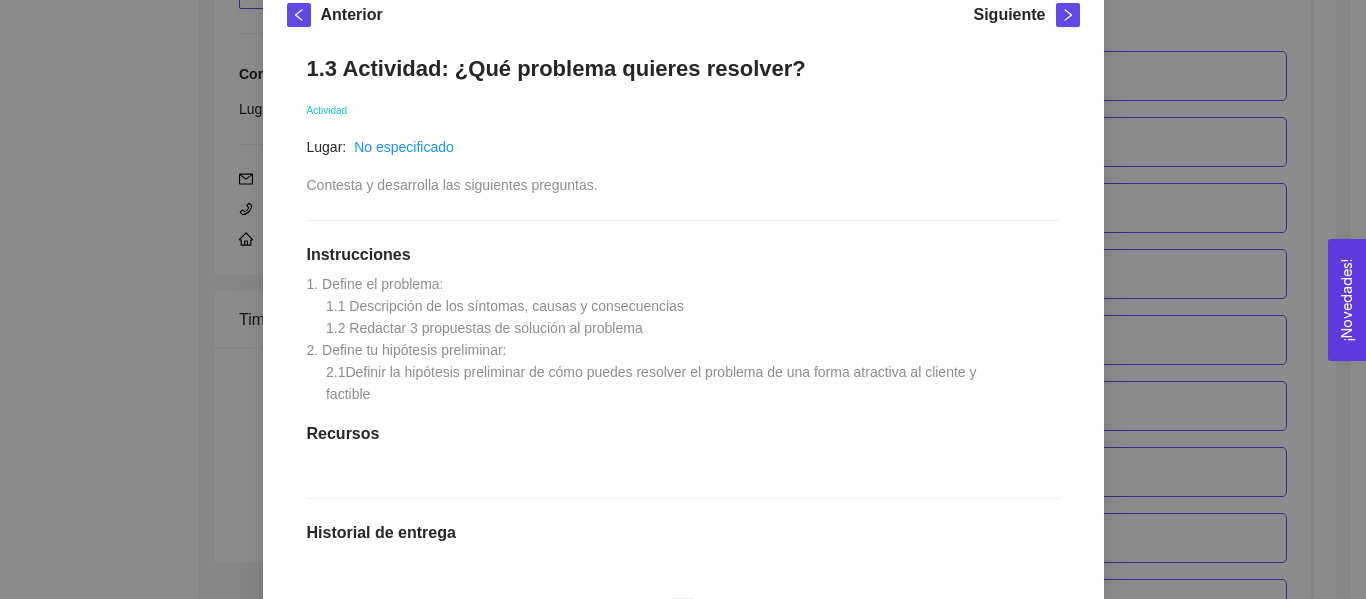 drag, startPoint x: 715, startPoint y: 67, endPoint x: 222, endPoint y: 84, distance: 493.29303 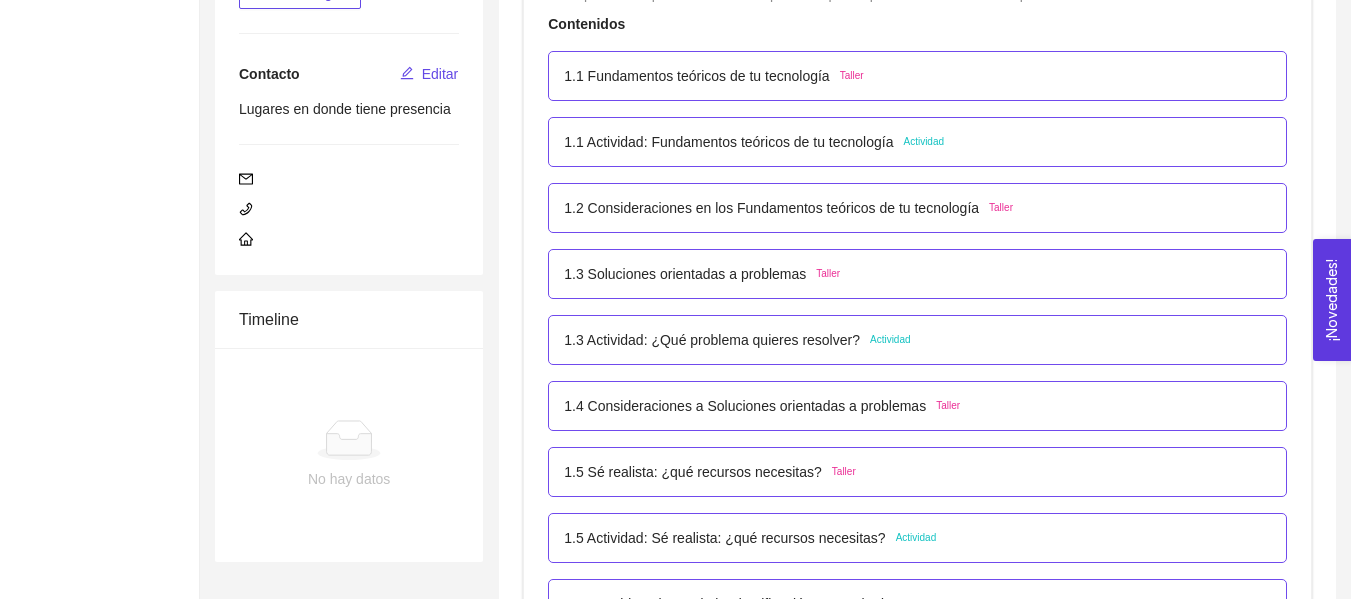 click on "1.3 Soluciones orientadas a problemas" at bounding box center [685, 274] 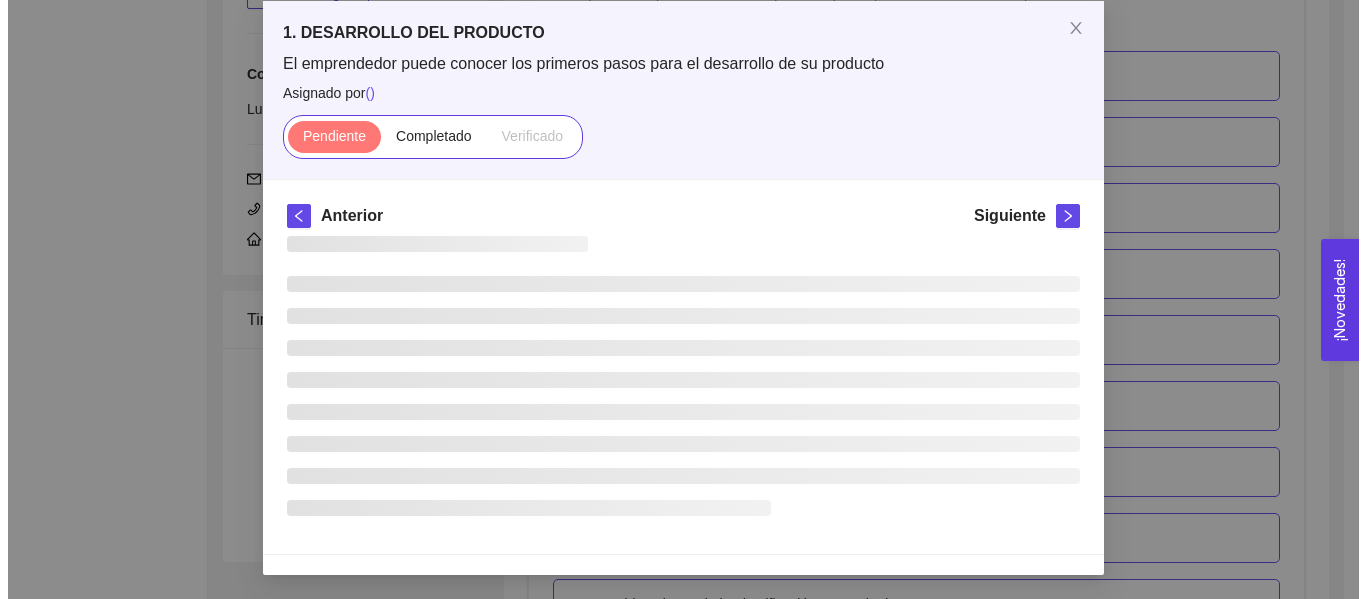 scroll, scrollTop: 0, scrollLeft: 0, axis: both 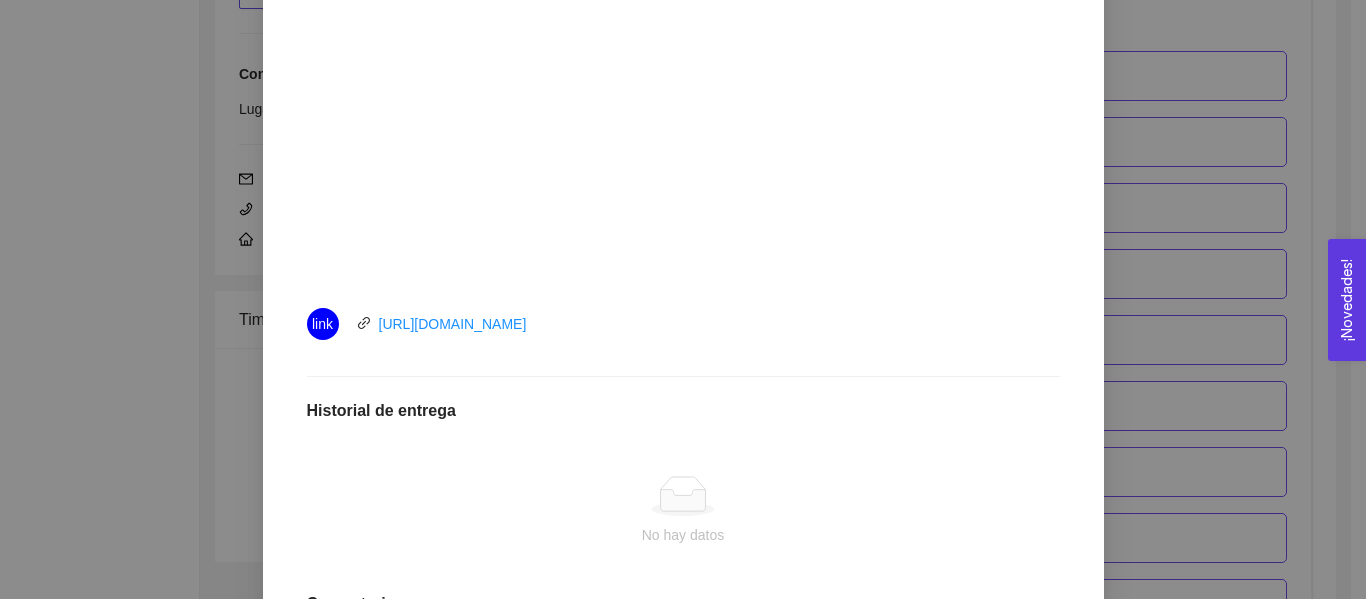 click on "1. DESARROLLO DEL PRODUCTO El emprendedor puede conocer los primeros pasos para el desarrollo de su producto
Asignado por  Ana Sofia Contreras Córdova   ( Coordinador ) Pendiente Completado Verificado Anterior Siguiente 1.3 Soluciones orientadas a problemas Taller Lugar: No especificado Completar video Instrucciones Recursos link https://youtu.be/dT8A9QDvXLQ Historial de entrega No hay datos Comentarios Enviar comentarios Cancelar Aceptar" at bounding box center (683, 299) 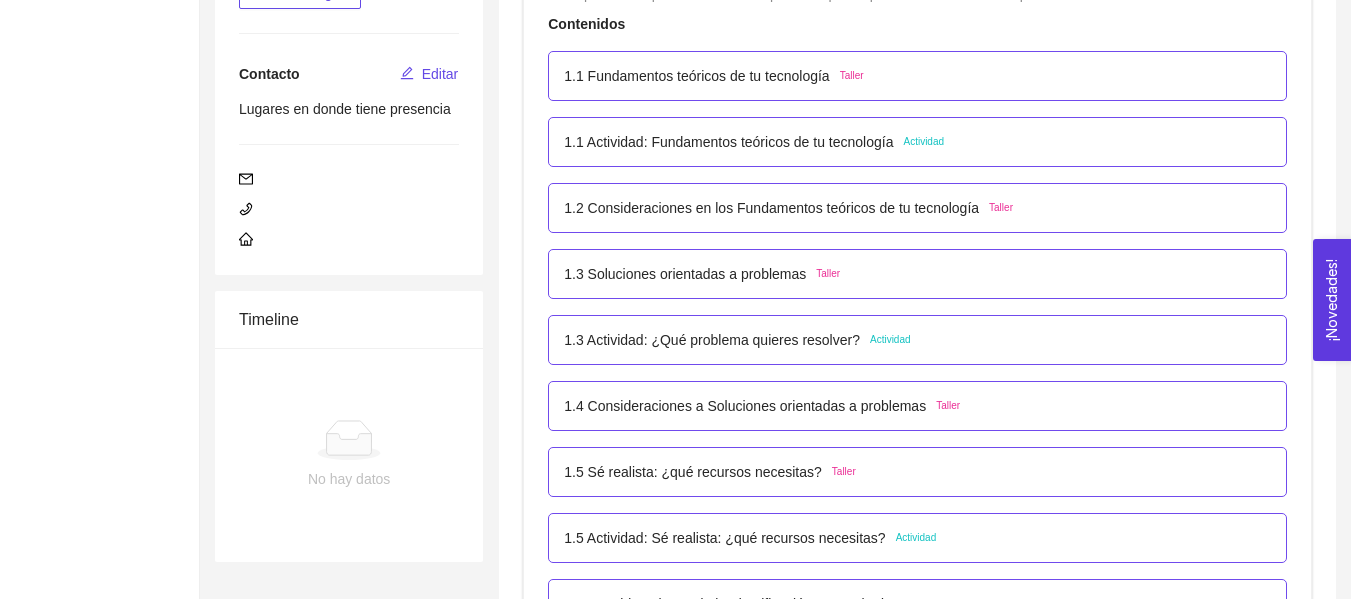 click on "1.3 Actividad: ¿Qué problema quieres resolver?" at bounding box center (712, 340) 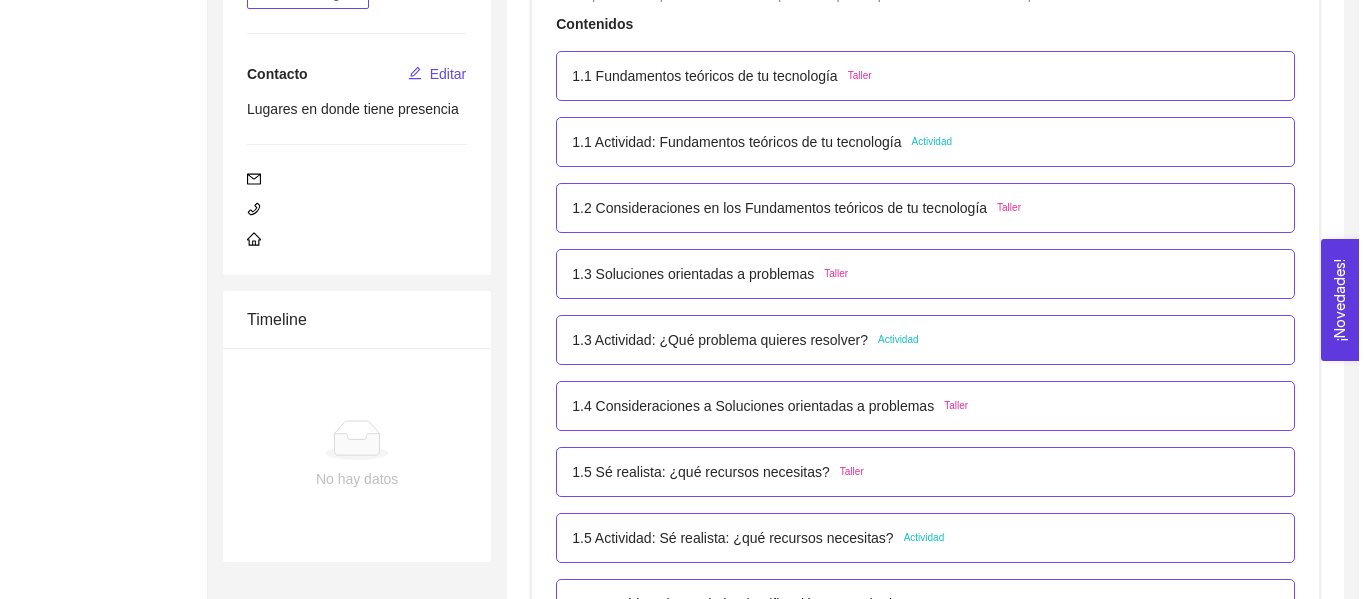 scroll, scrollTop: 0, scrollLeft: 0, axis: both 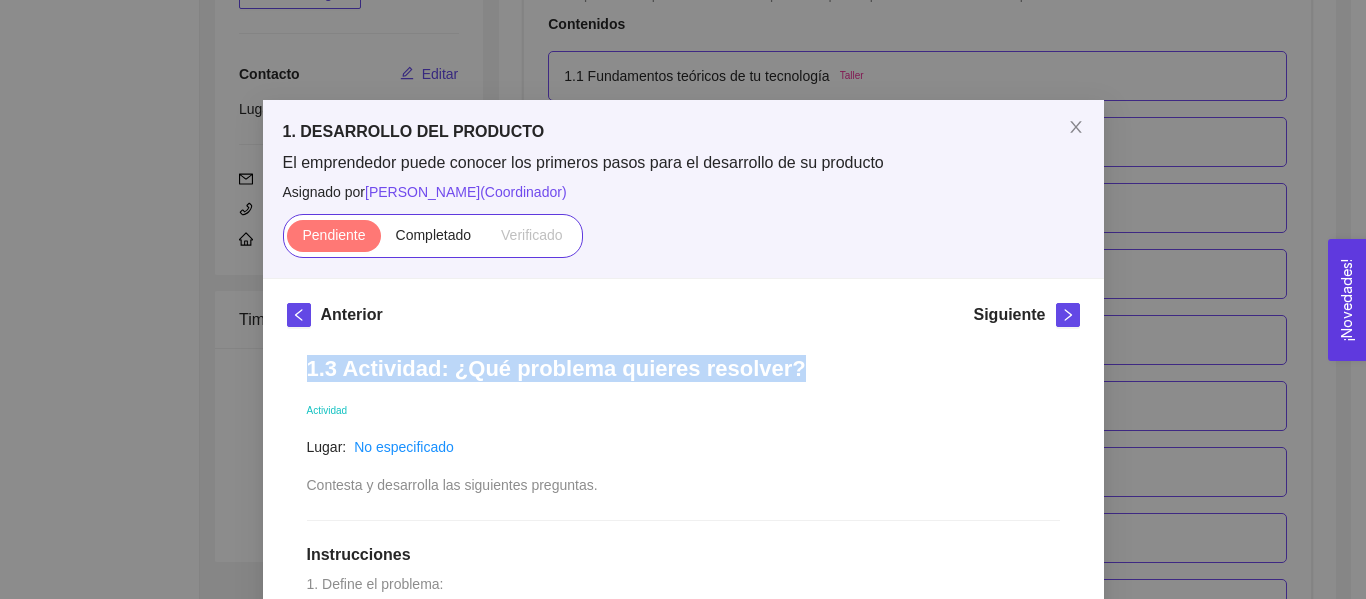 drag, startPoint x: 766, startPoint y: 365, endPoint x: 301, endPoint y: 373, distance: 465.06882 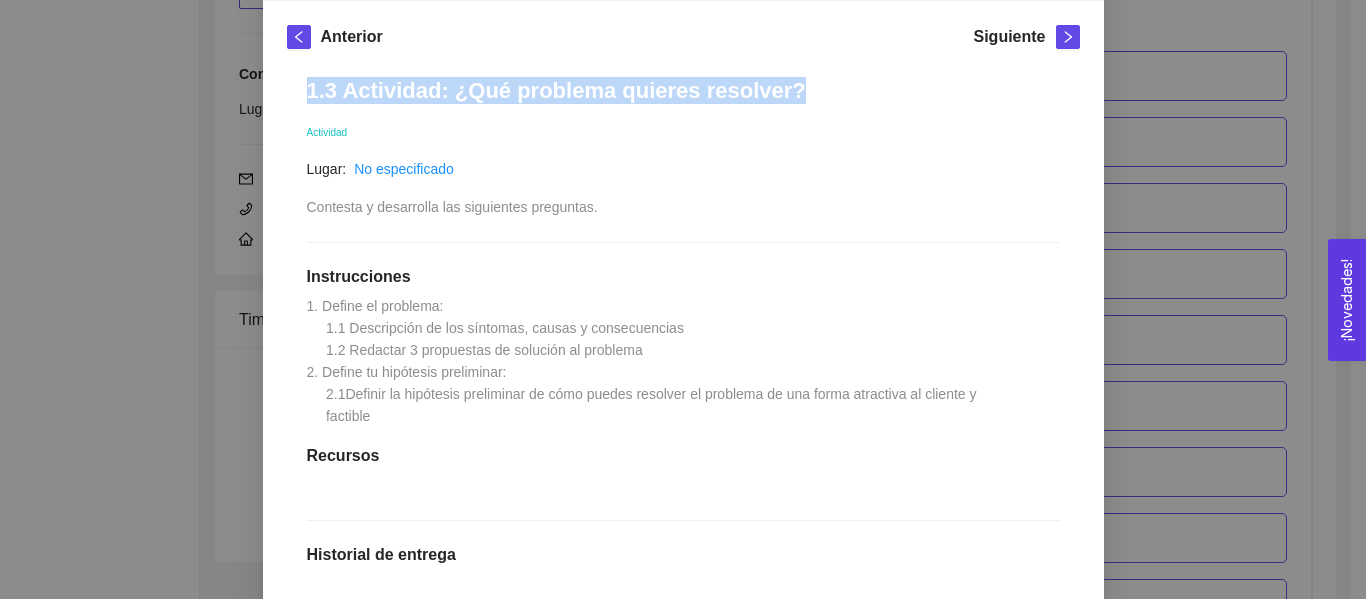scroll, scrollTop: 300, scrollLeft: 0, axis: vertical 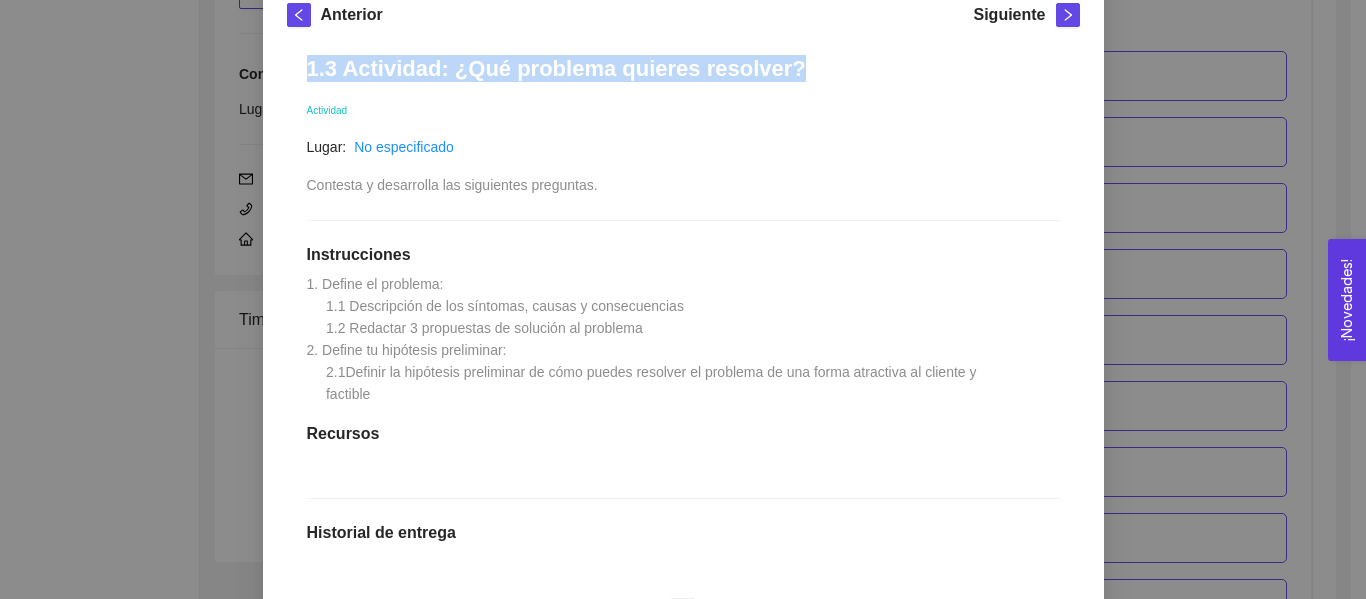 drag, startPoint x: 295, startPoint y: 290, endPoint x: 424, endPoint y: 418, distance: 181.72781 